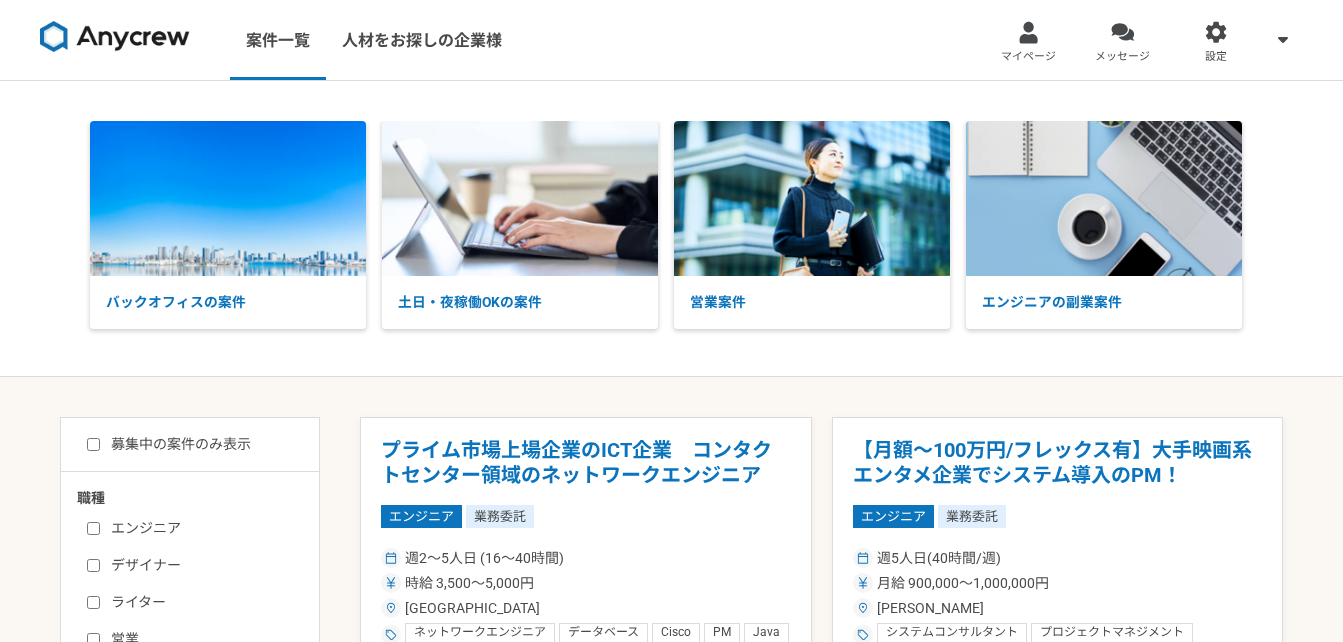 scroll, scrollTop: 0, scrollLeft: 0, axis: both 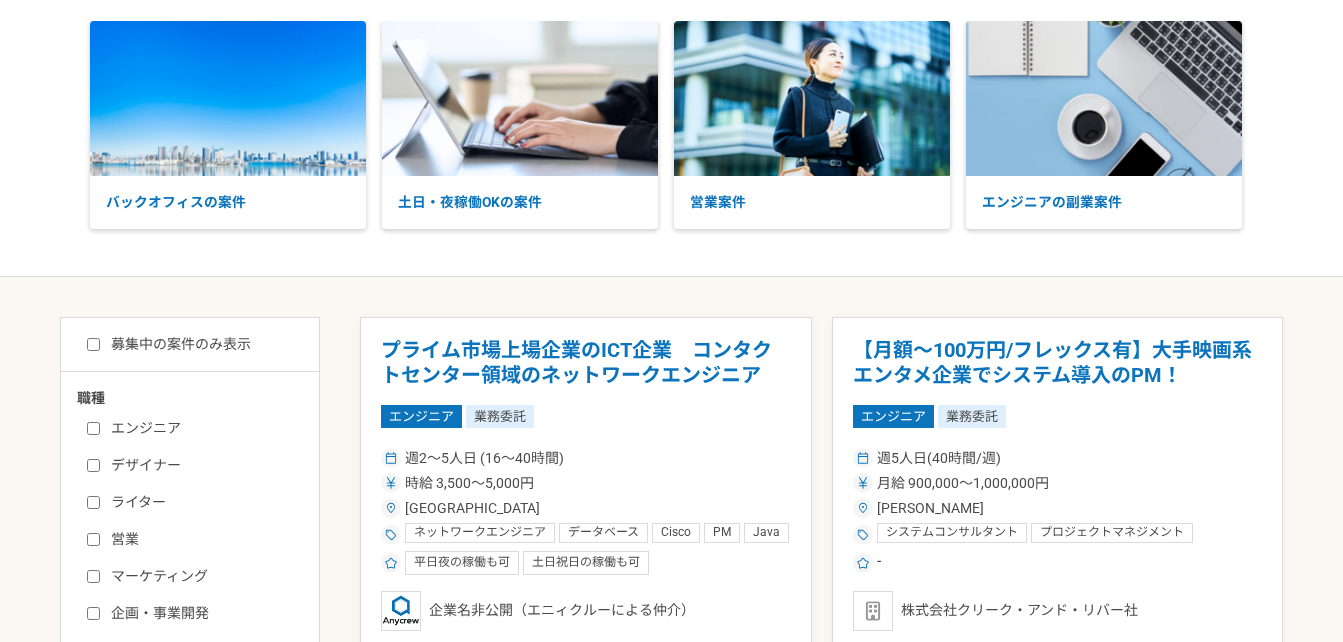 drag, startPoint x: 90, startPoint y: 573, endPoint x: 101, endPoint y: 573, distance: 11 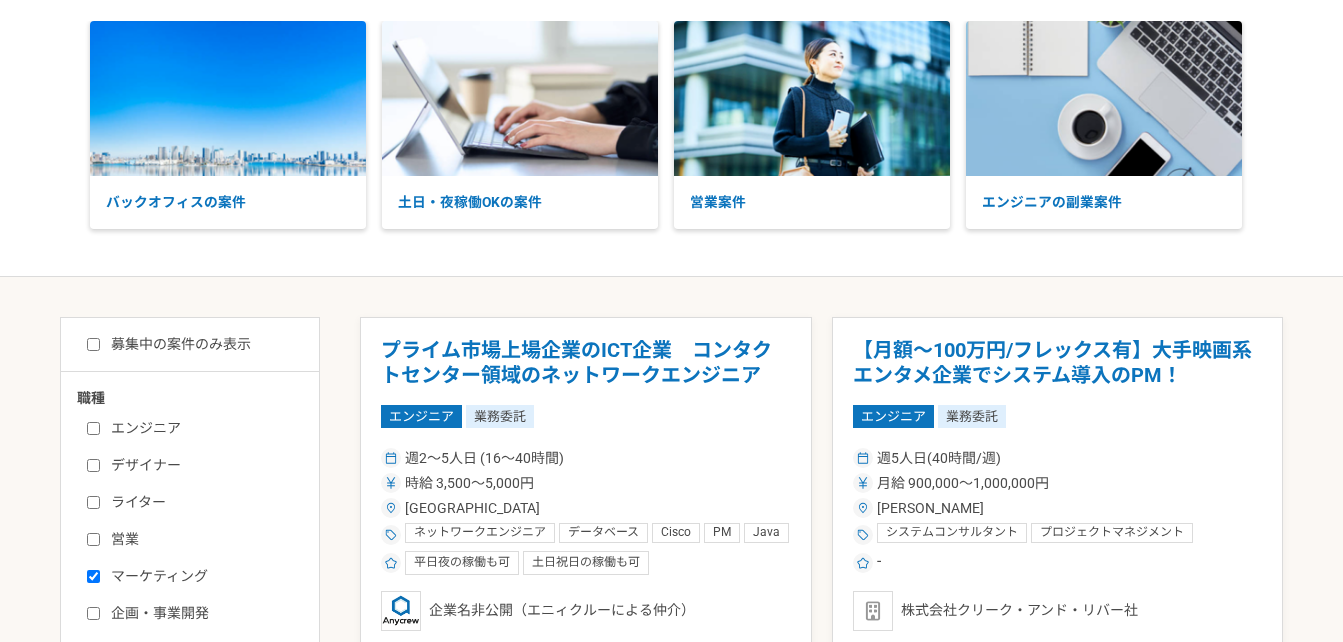 checkbox on "true" 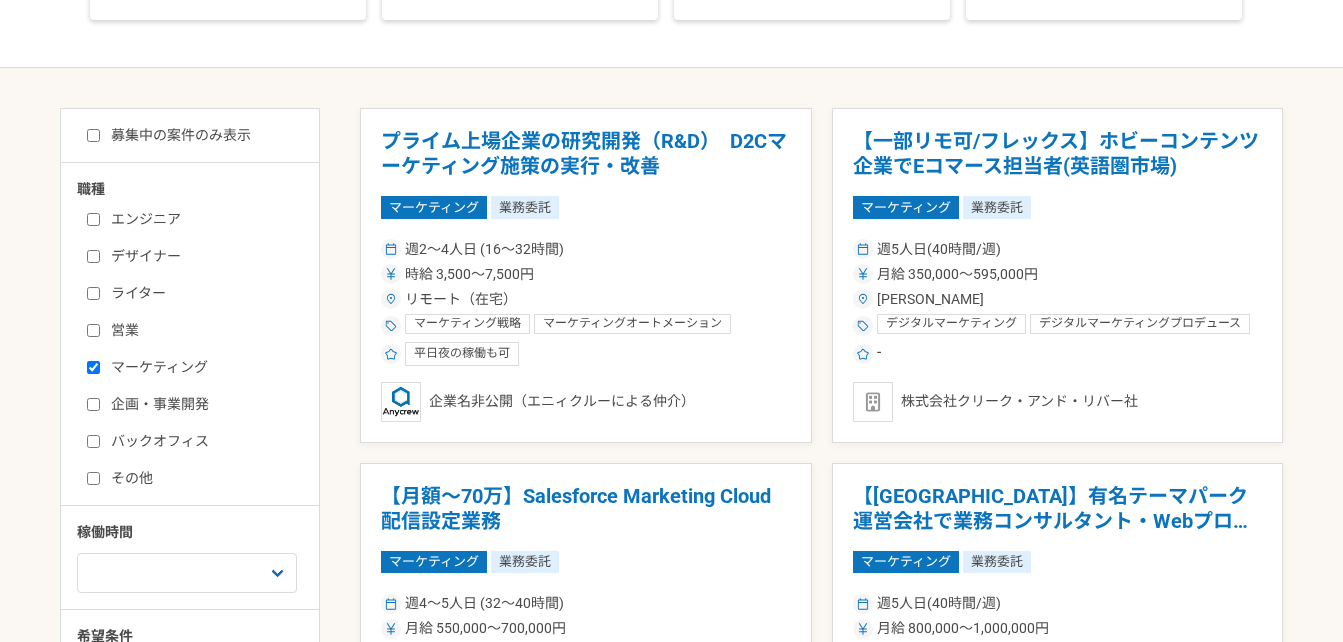 scroll, scrollTop: 600, scrollLeft: 0, axis: vertical 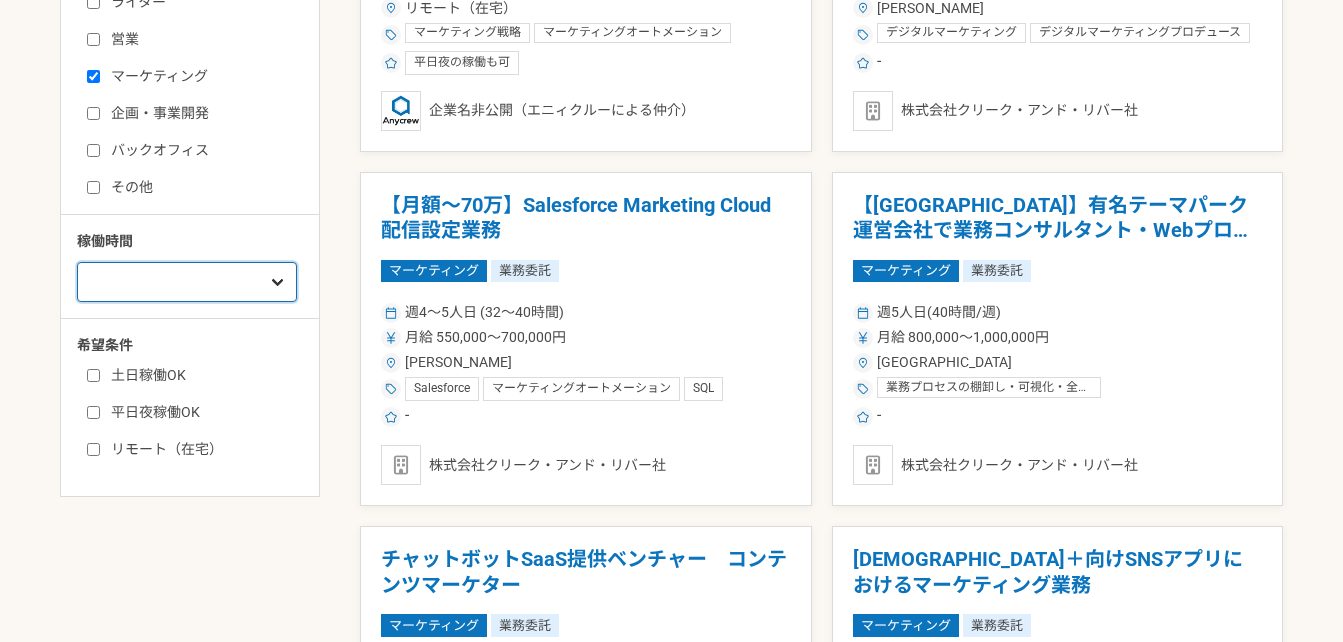click on "週1人日（8時間）以下 週2人日（16時間）以下 週3人日（24時間）以下 週4人日（32時間）以下 週5人日（40時間）以下" at bounding box center (187, 282) 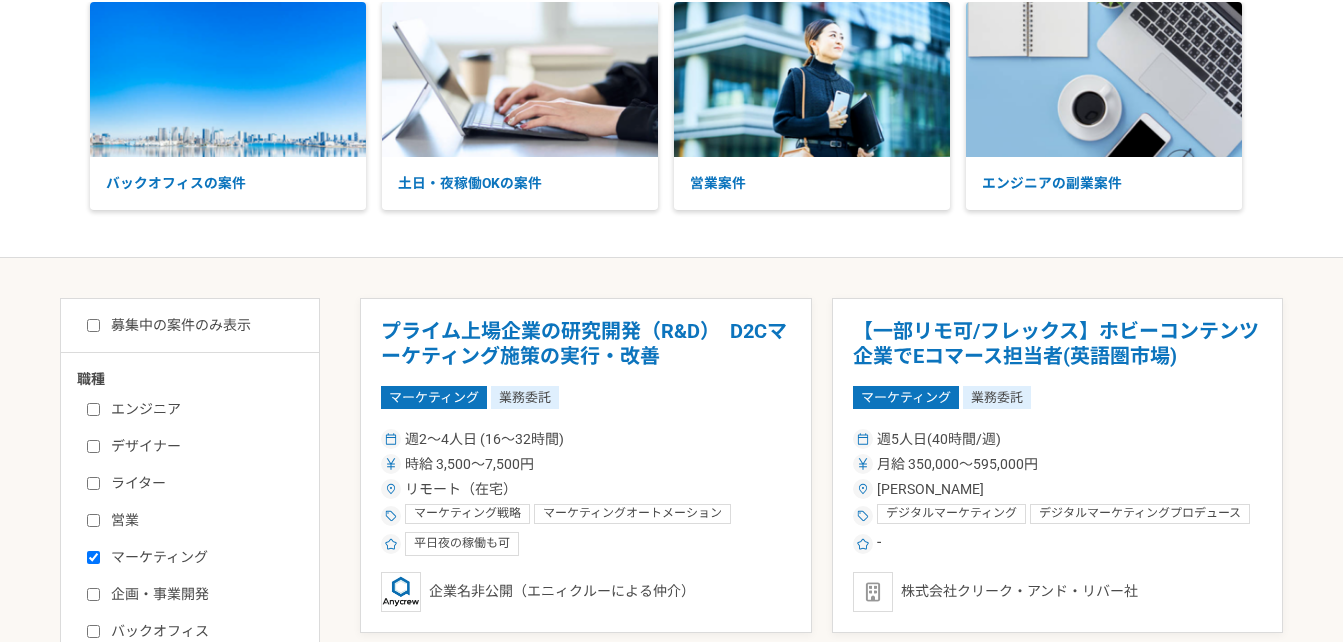scroll, scrollTop: 0, scrollLeft: 0, axis: both 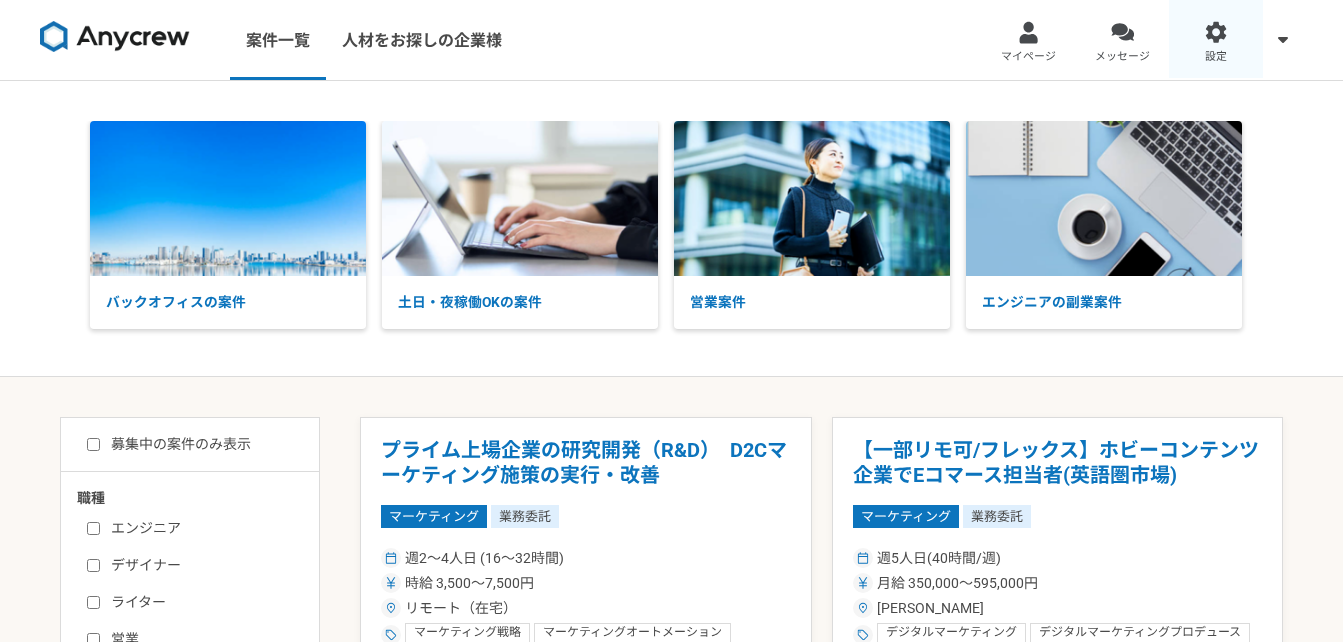click on "設定" at bounding box center [1216, 40] 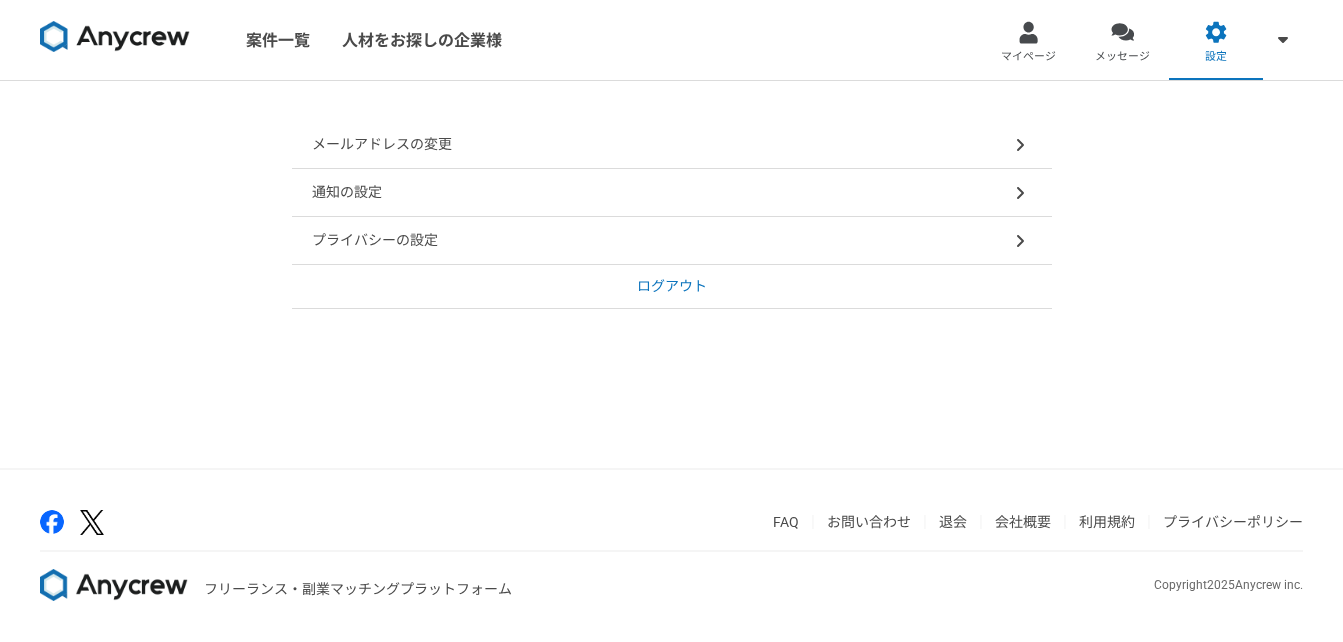 click on "メールアドレスの変更" at bounding box center (672, 145) 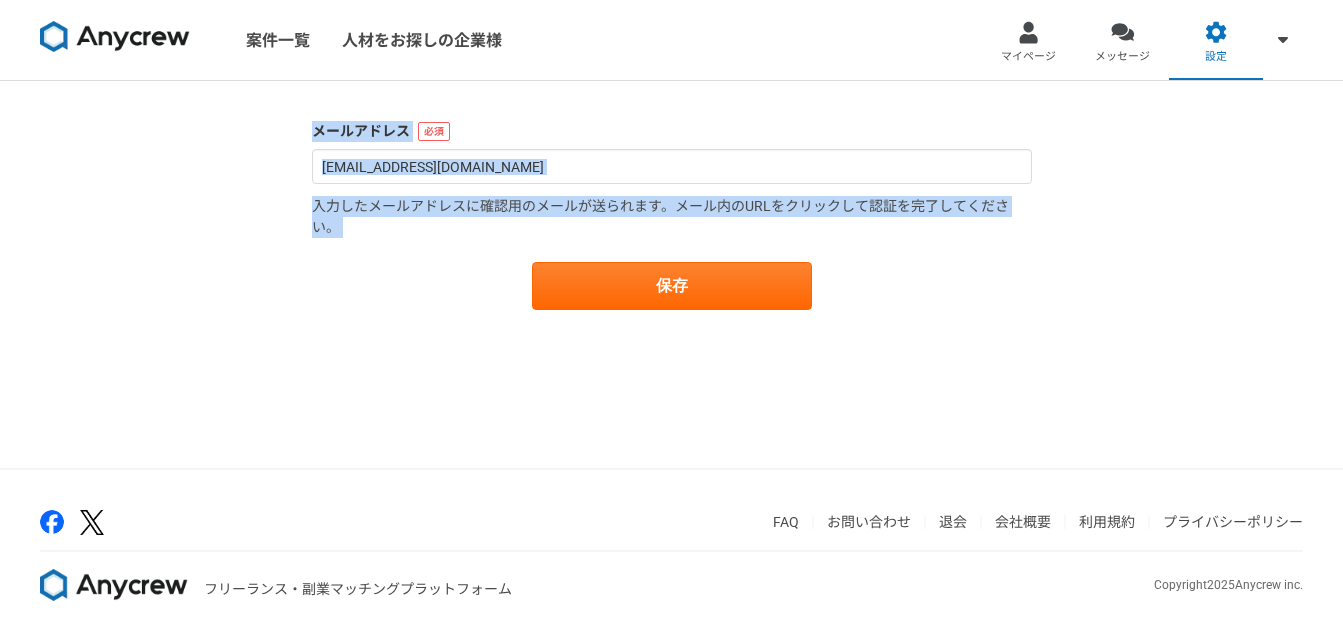 click on "メールアドレス [EMAIL_ADDRESS][DOMAIN_NAME] 入力したメールアドレスに確認用のメールが送られます。メール内のURLをクリックして認証を完了してください。 保存" at bounding box center [671, 274] 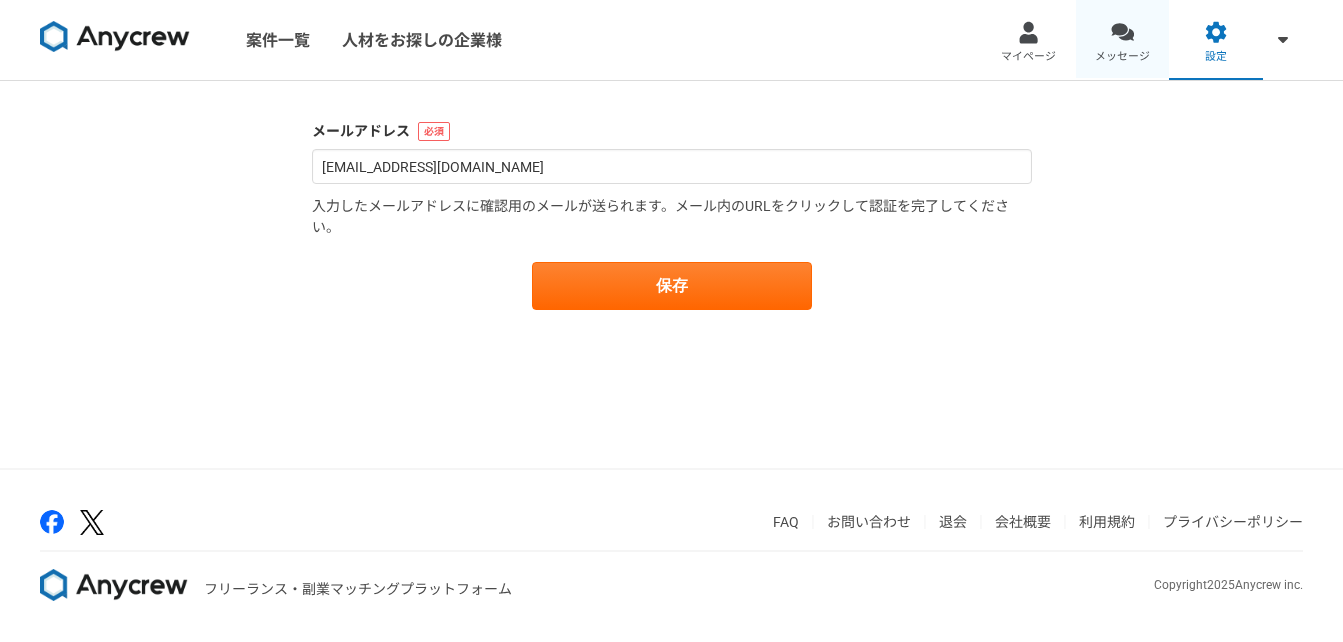click at bounding box center (1122, 32) 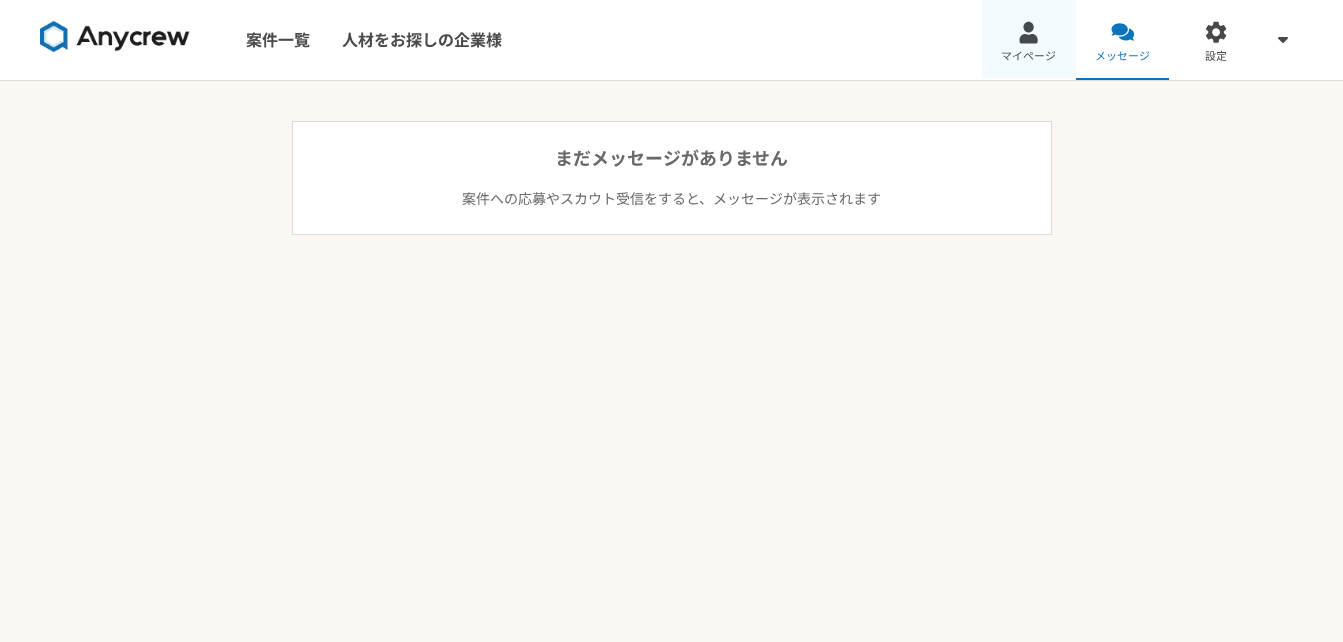 click on "マイページ" at bounding box center [1029, 40] 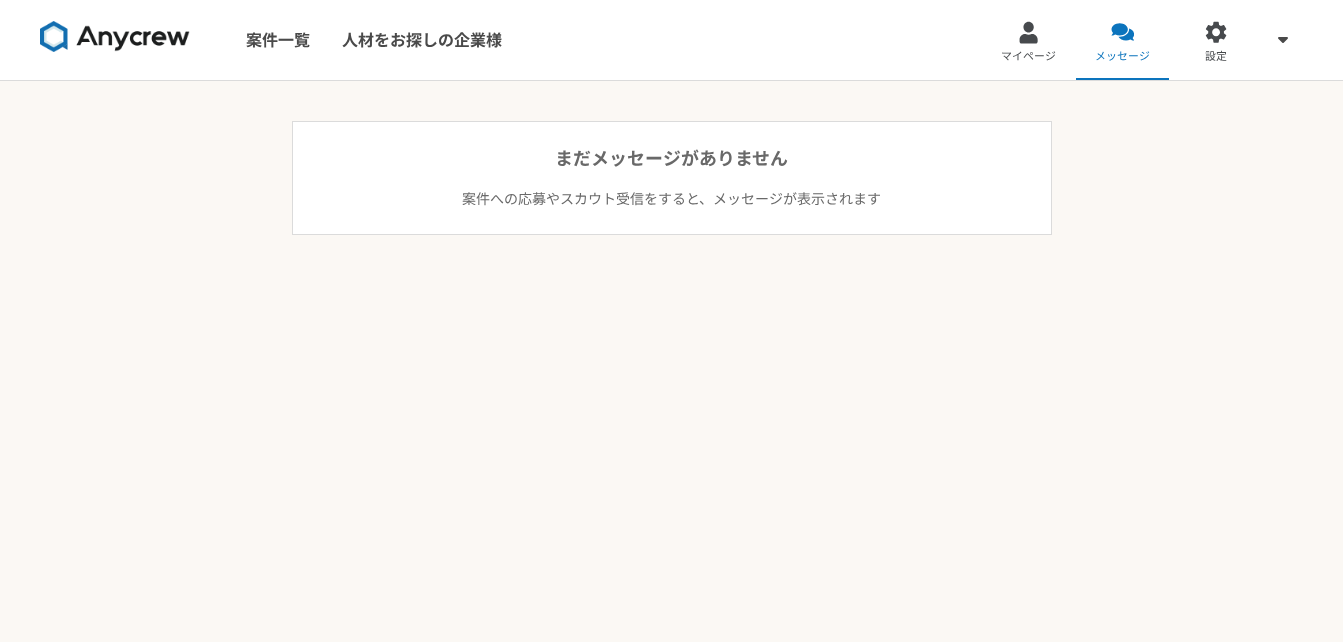 click on "案件一覧 人材をお探しの企業様 マイページ メッセージ 設定 まだメッセージがありません 案件への応募やスカウト受信をすると、メッセージが表示されます" at bounding box center (671, 321) 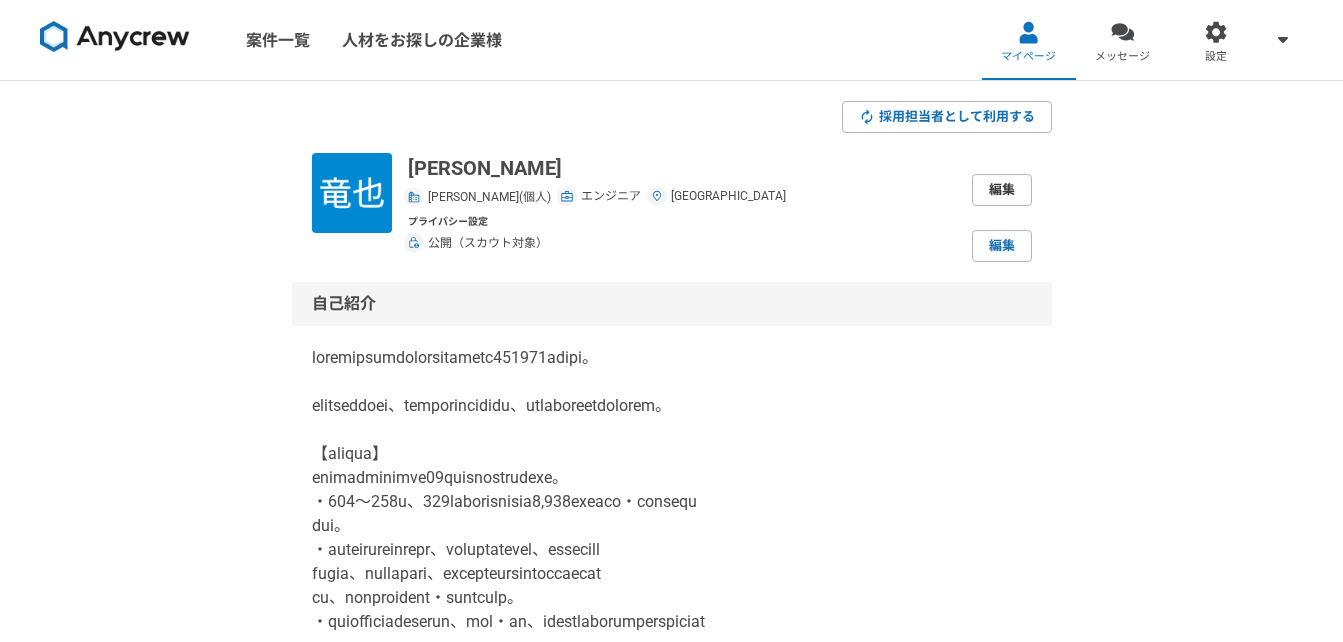 click on "編集" at bounding box center (1002, 190) 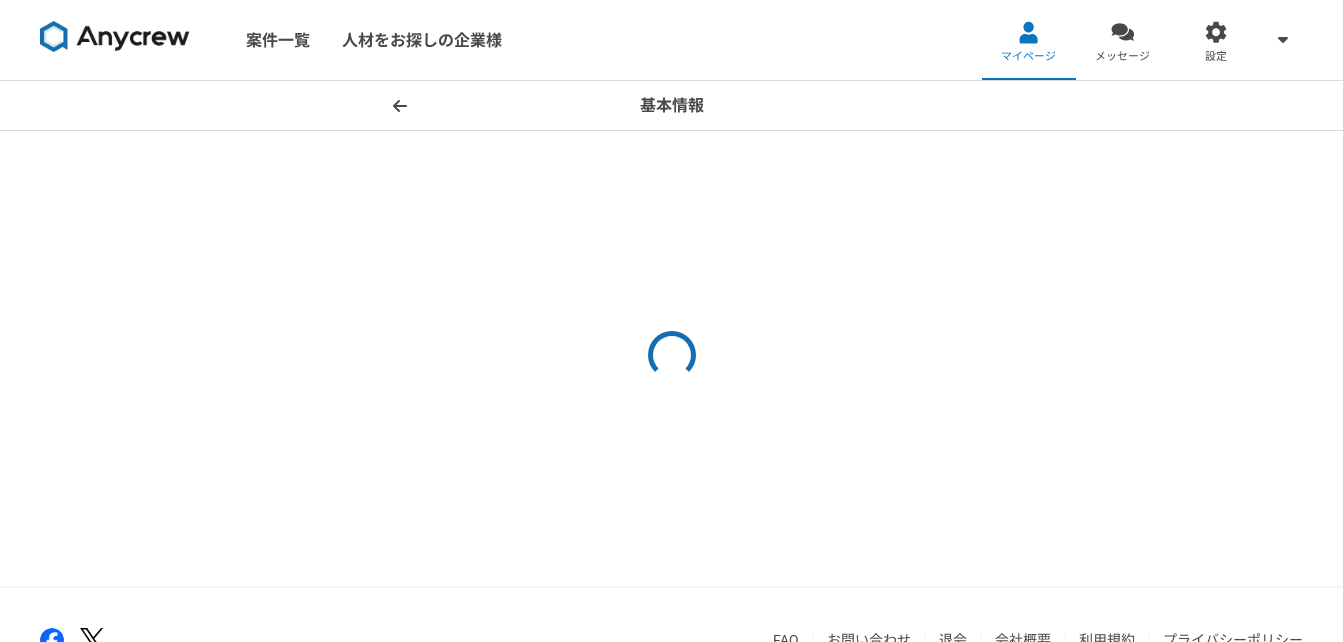 select on "22" 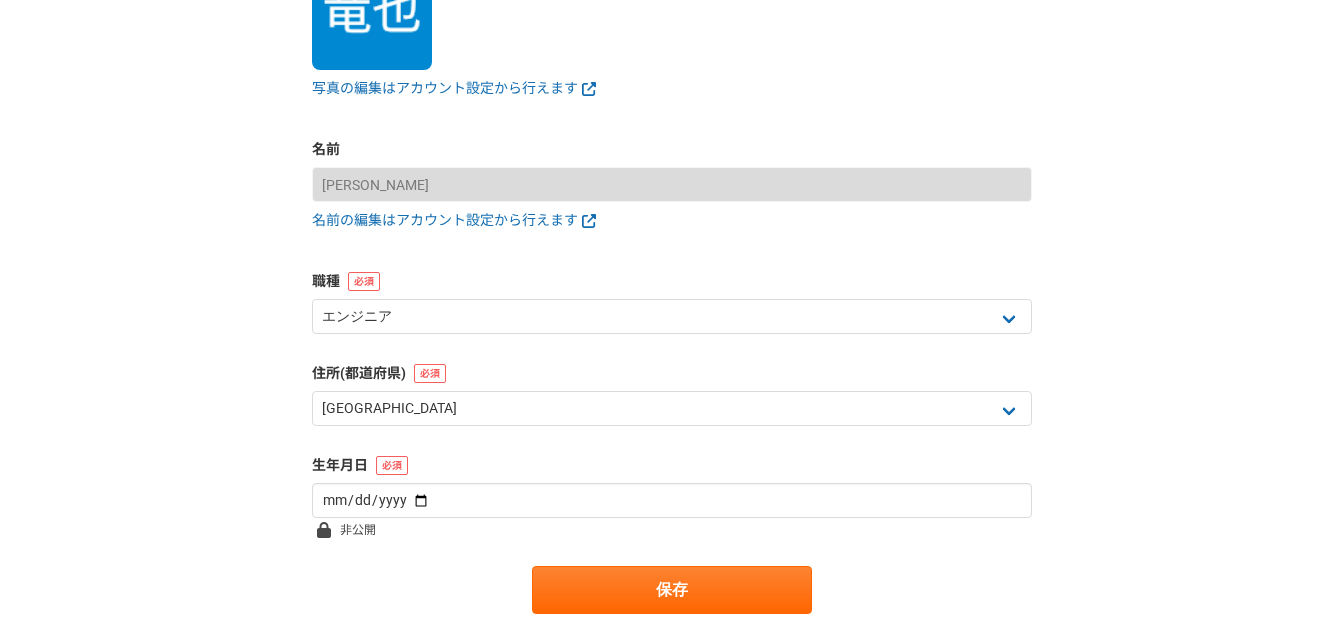 scroll, scrollTop: 400, scrollLeft: 0, axis: vertical 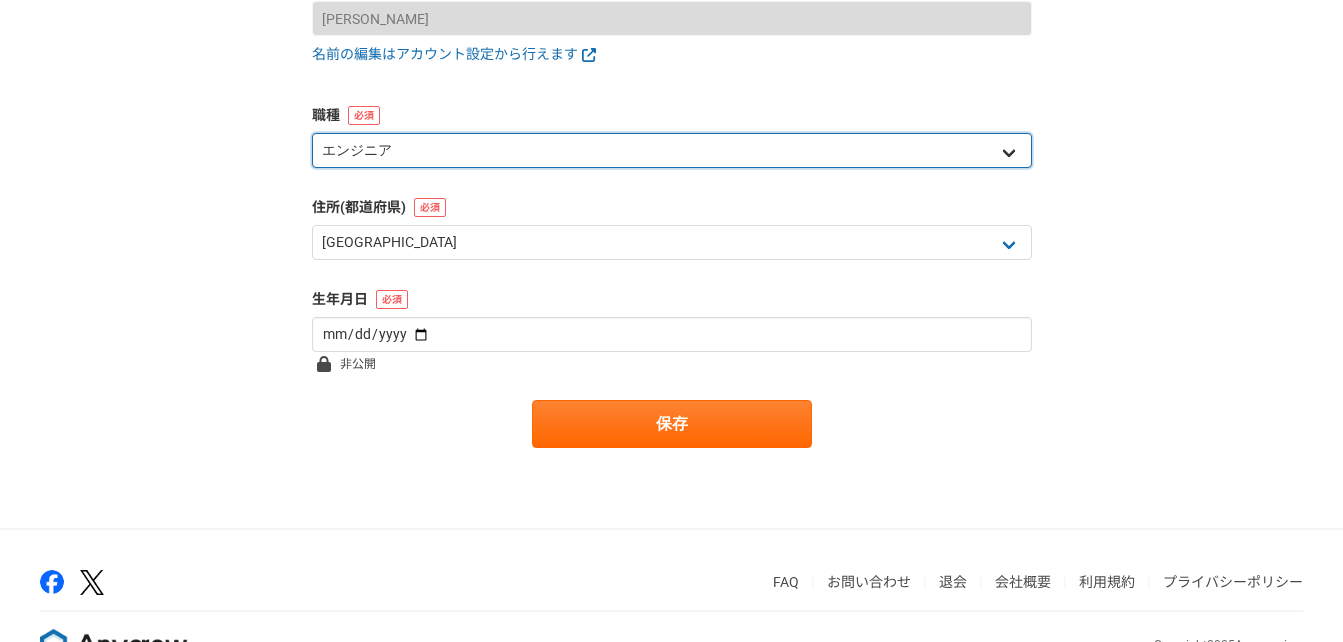 click on "エンジニア デザイナー ライター 営業 マーケティング 企画・事業開発 バックオフィス その他" at bounding box center (672, 150) 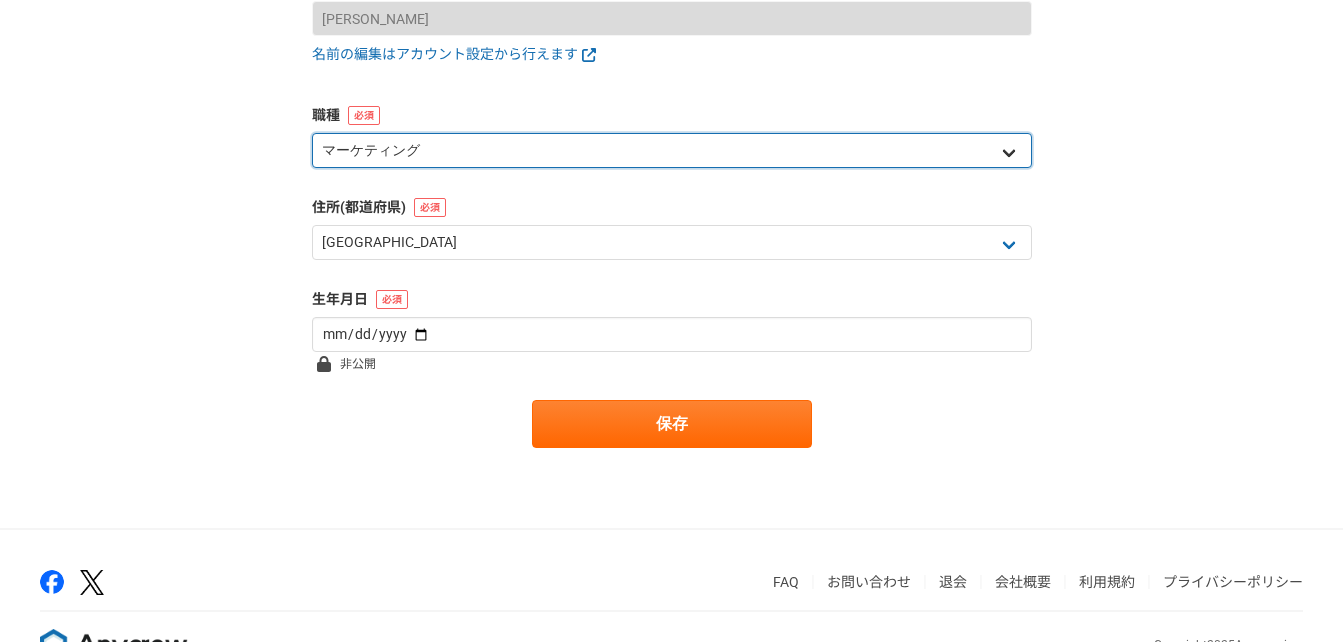 click on "エンジニア デザイナー ライター 営業 マーケティング 企画・事業開発 バックオフィス その他" at bounding box center [672, 150] 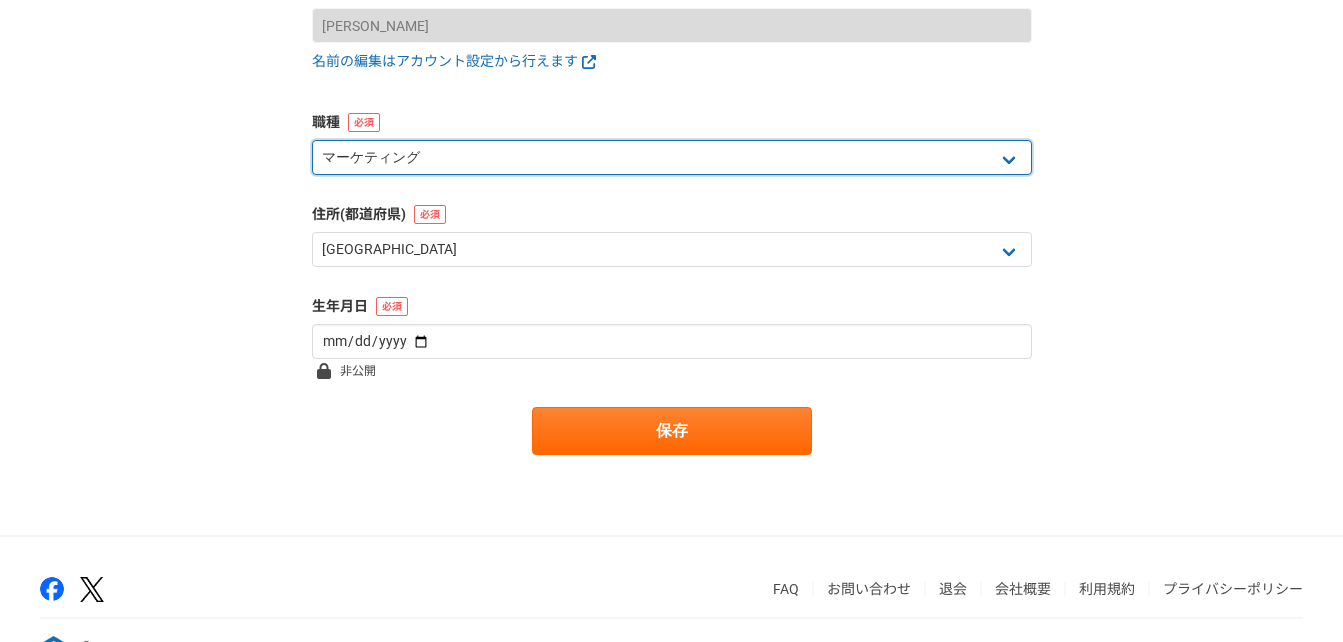 scroll, scrollTop: 360, scrollLeft: 0, axis: vertical 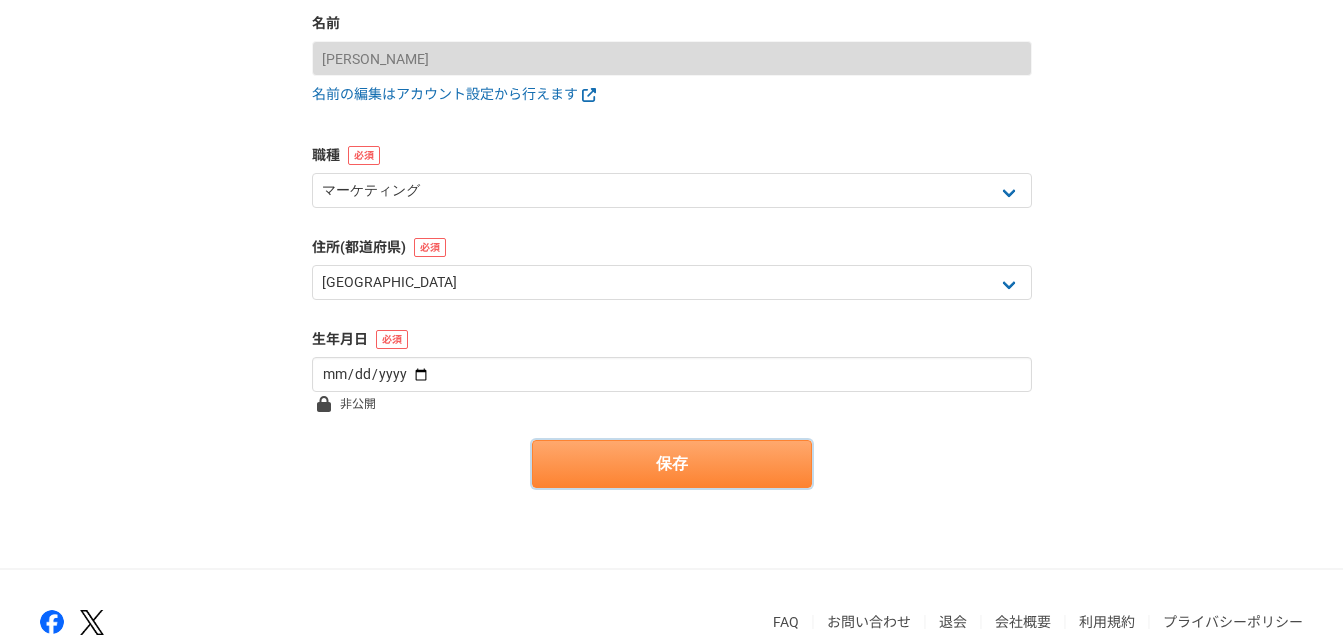 click on "保存" at bounding box center [672, 464] 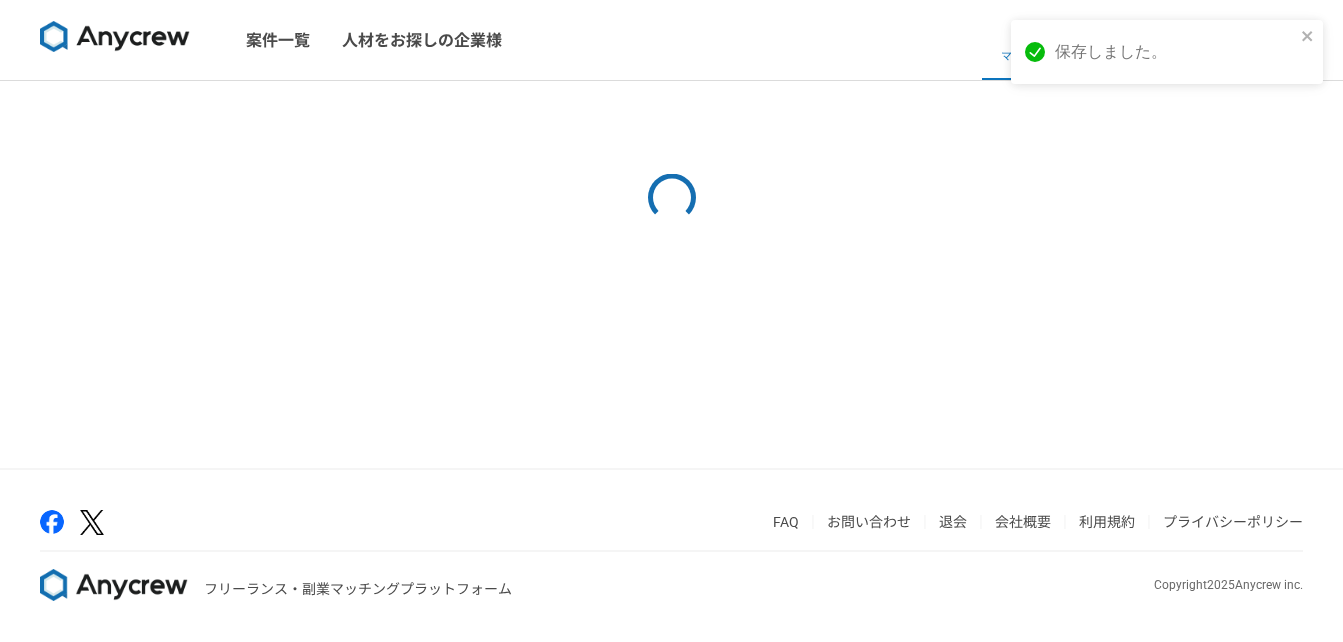 scroll, scrollTop: 0, scrollLeft: 0, axis: both 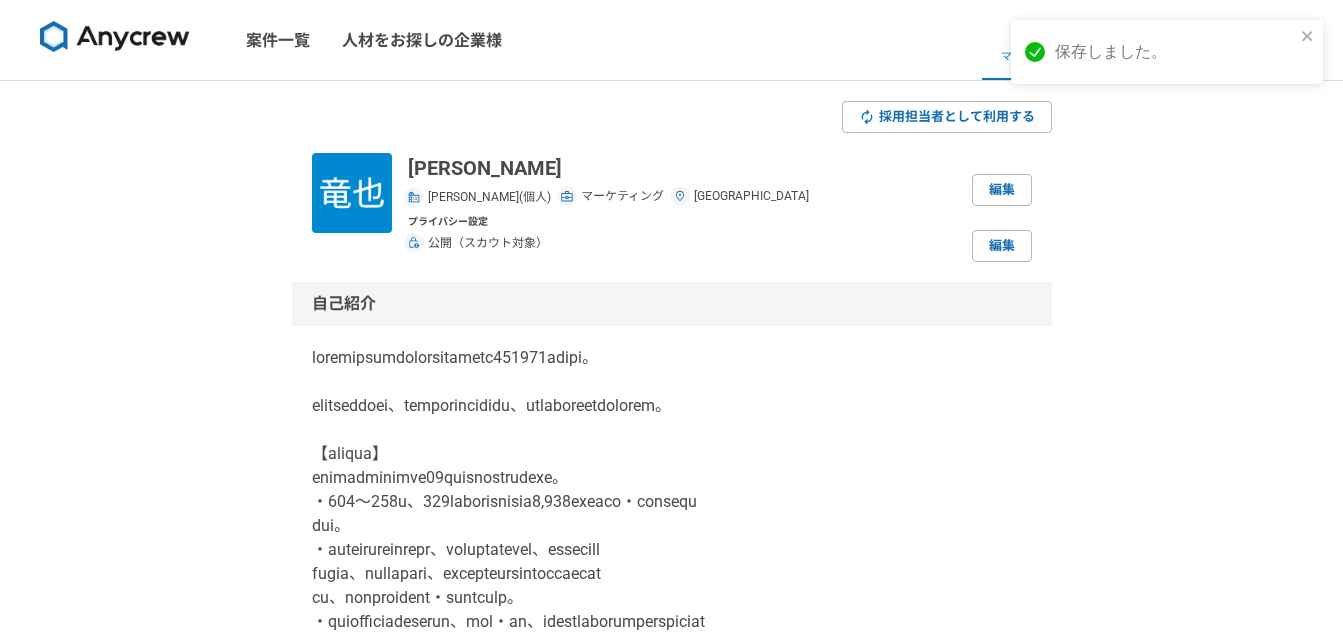 click at bounding box center [672, 1138] 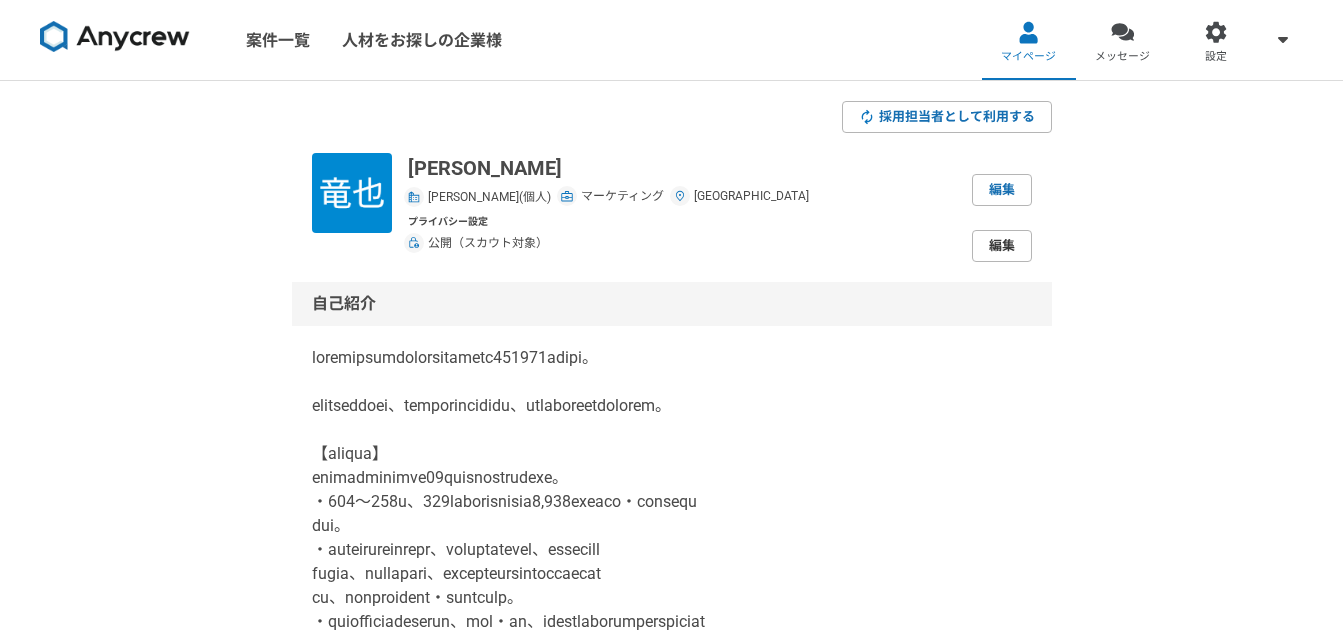 click on "編集" at bounding box center (1002, 246) 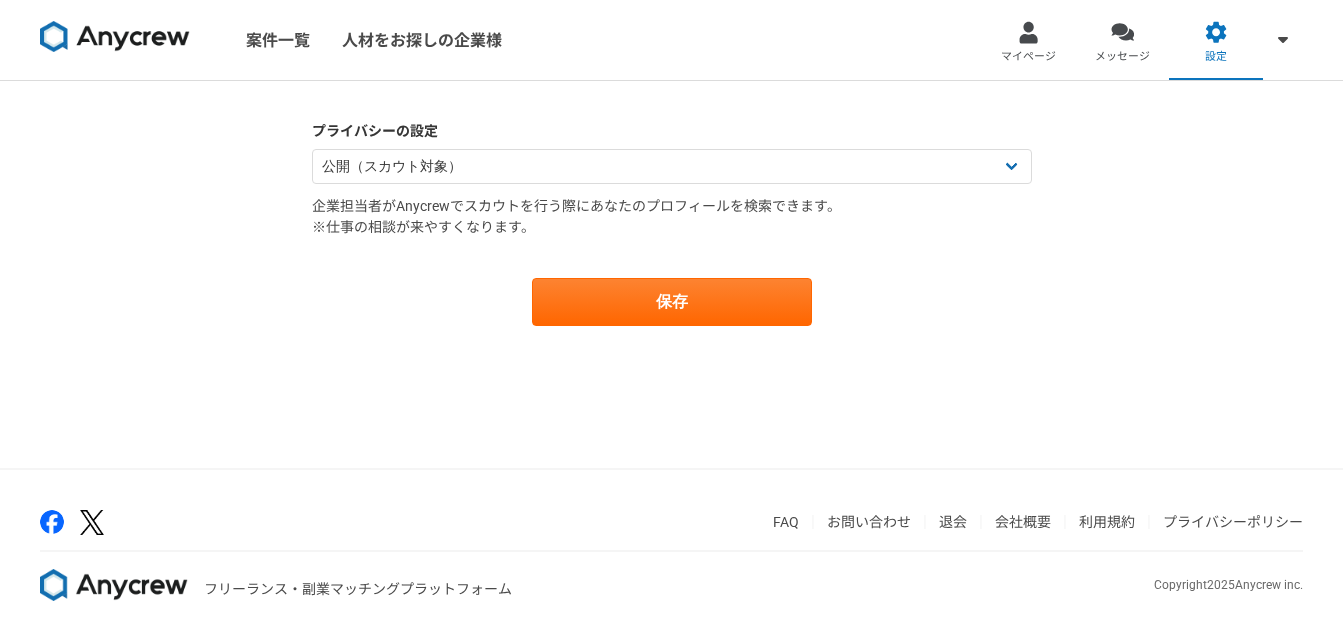 click on "案件一覧 人材をお探しの企業様" at bounding box center [267, 40] 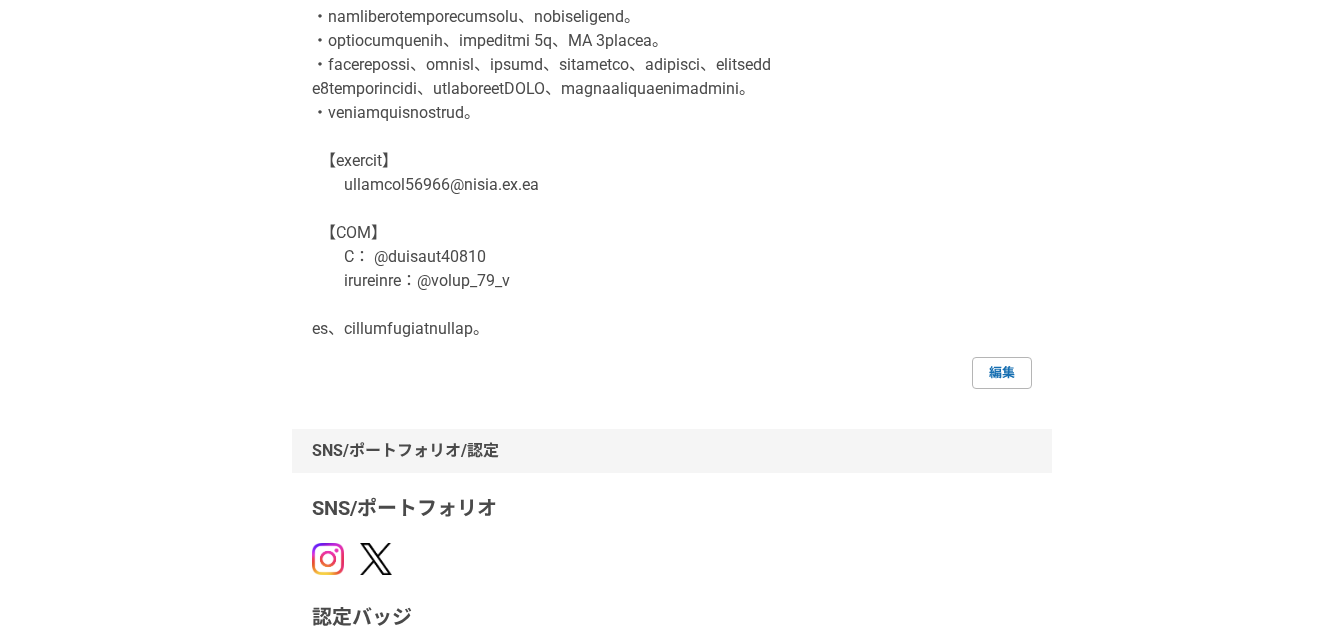 scroll, scrollTop: 1600, scrollLeft: 0, axis: vertical 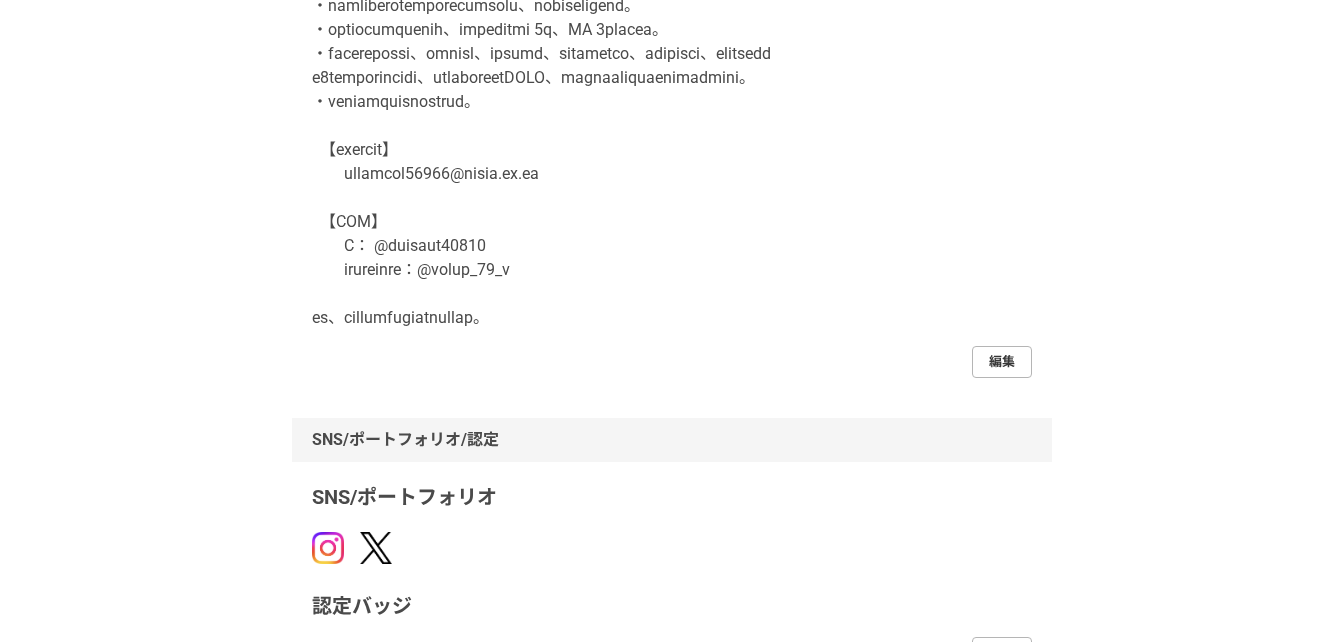 click on "編集" at bounding box center (1002, 362) 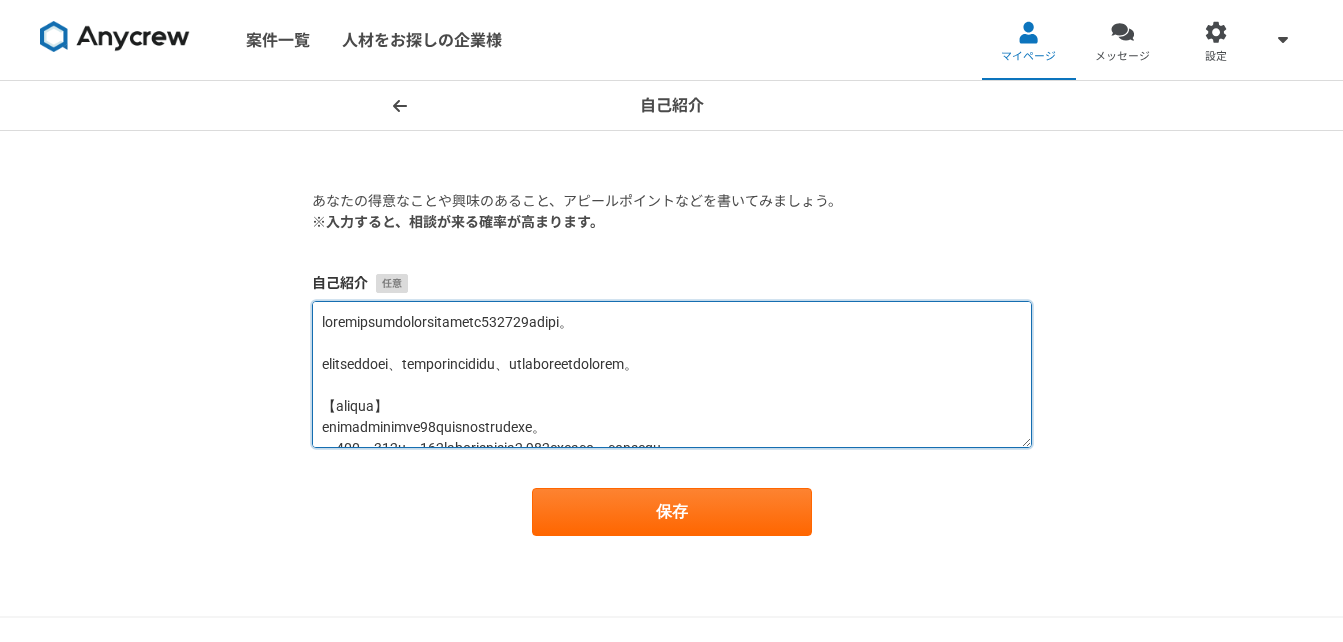 drag, startPoint x: 322, startPoint y: 323, endPoint x: 533, endPoint y: 361, distance: 214.3945 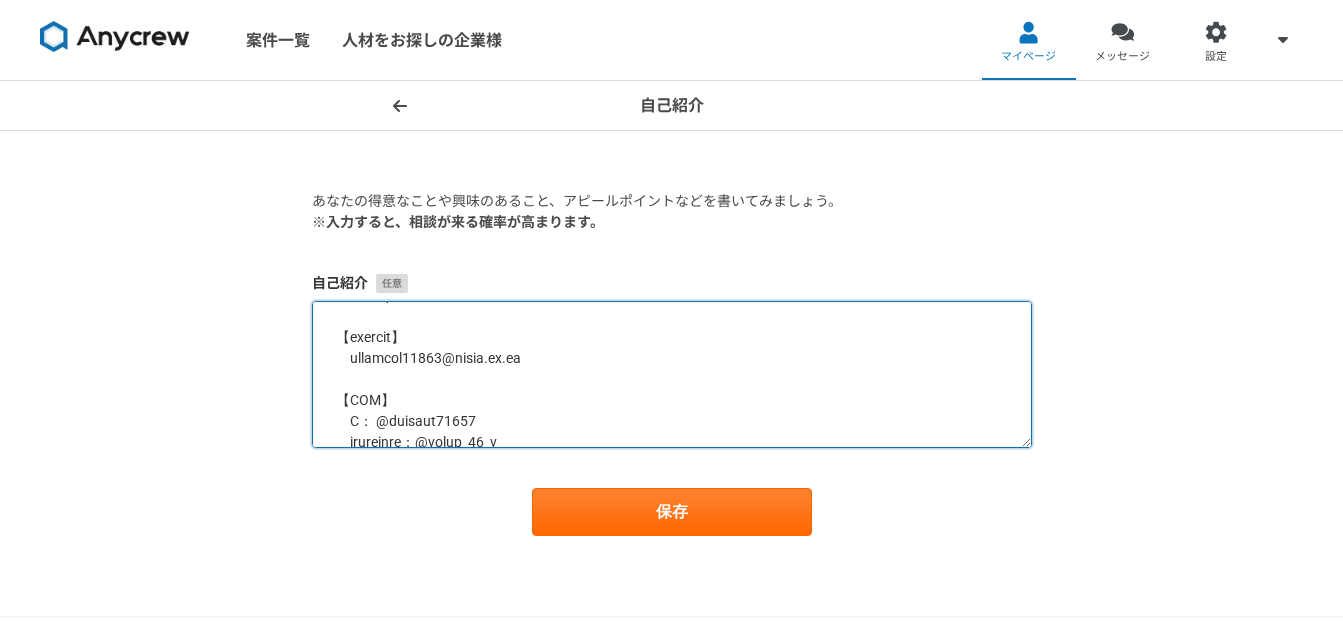 scroll, scrollTop: 1281, scrollLeft: 0, axis: vertical 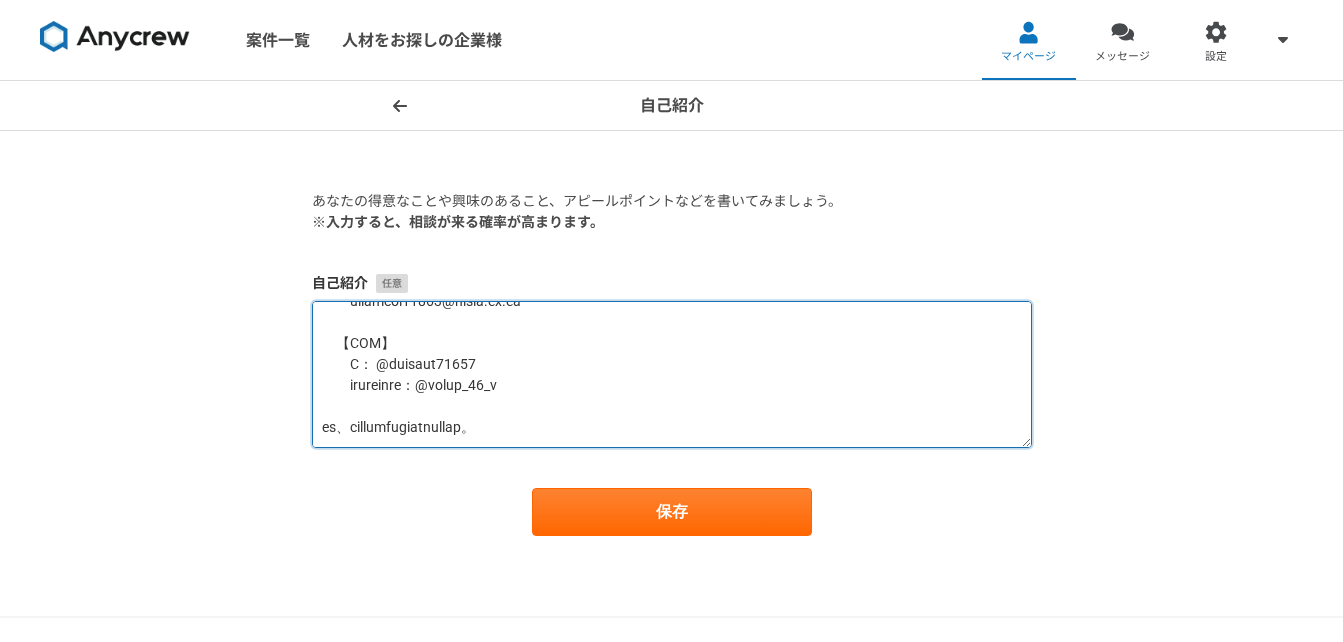 click at bounding box center (672, 374) 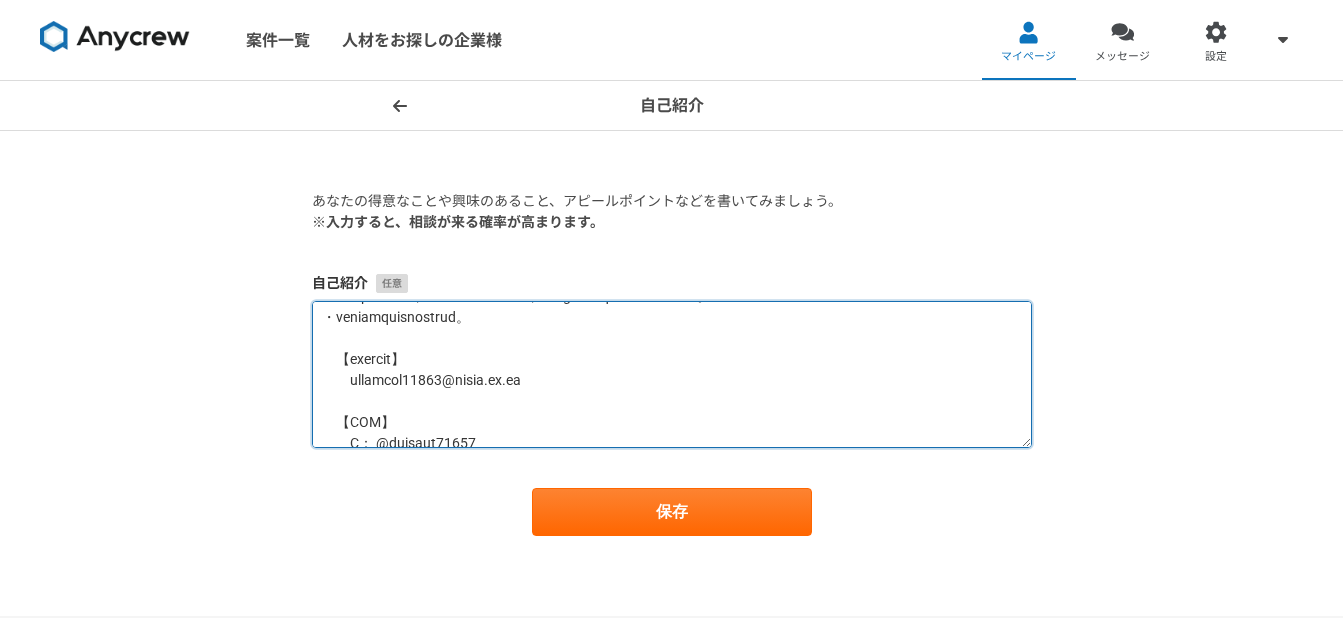 click at bounding box center [672, 374] 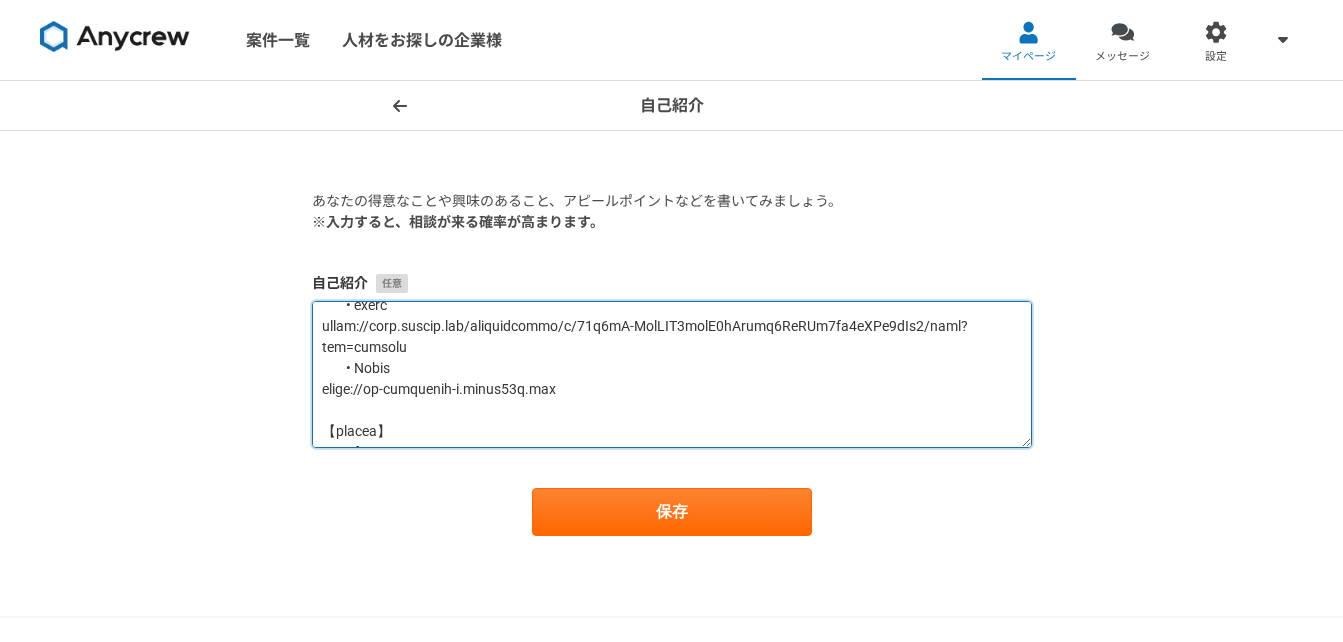 scroll, scrollTop: 400, scrollLeft: 0, axis: vertical 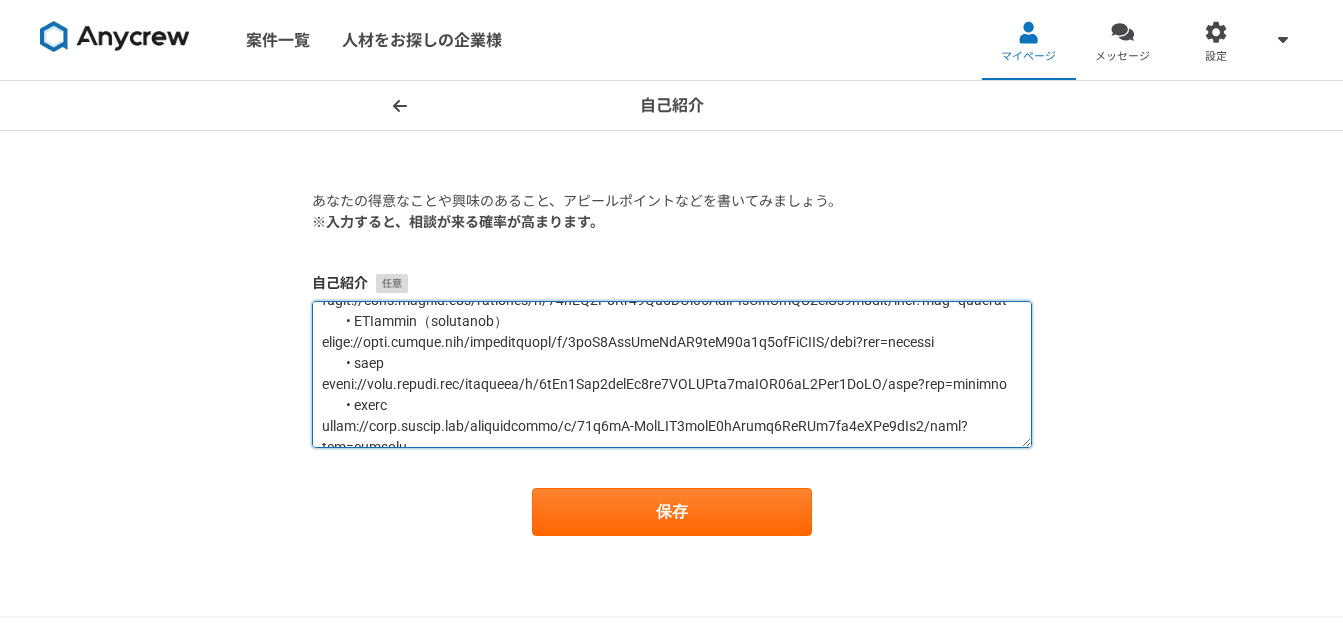 click at bounding box center (672, 374) 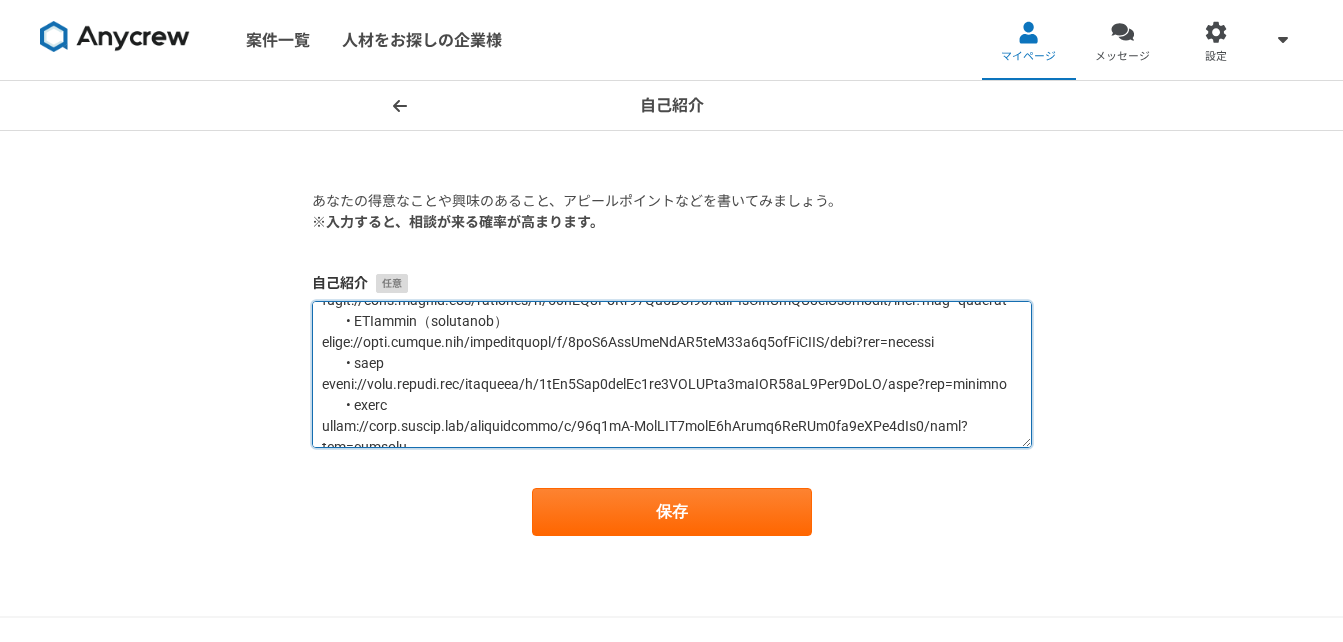 drag, startPoint x: 316, startPoint y: 348, endPoint x: 331, endPoint y: 348, distance: 15 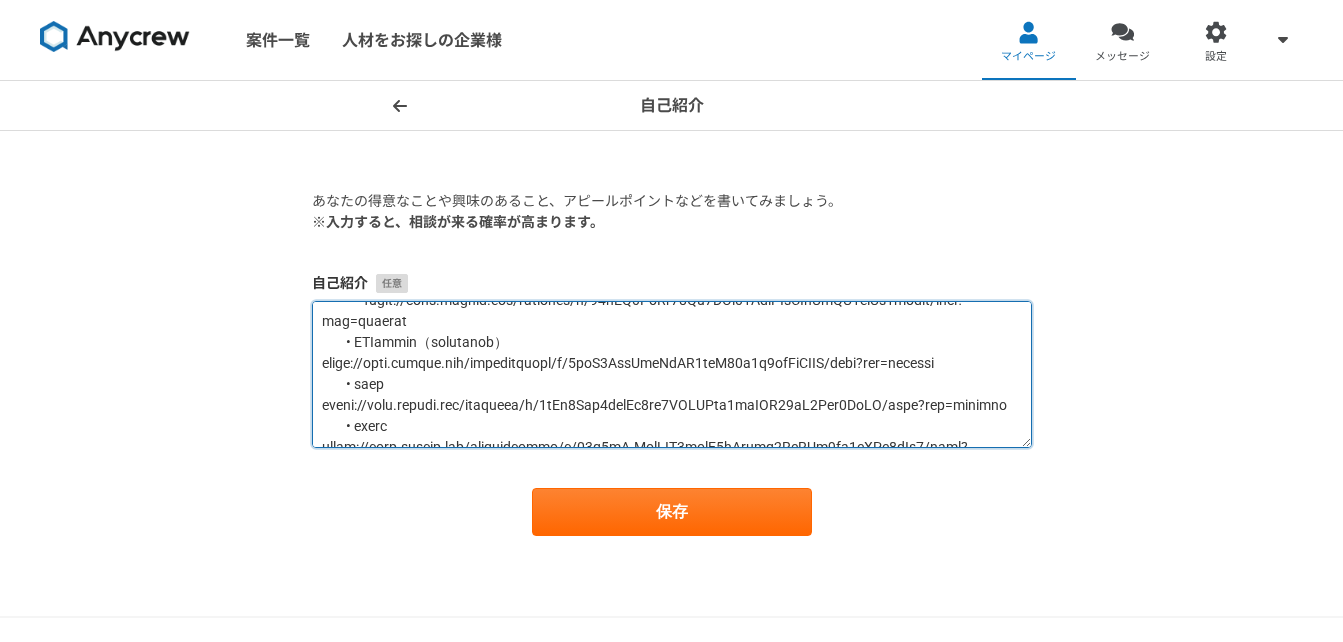 click at bounding box center (672, 374) 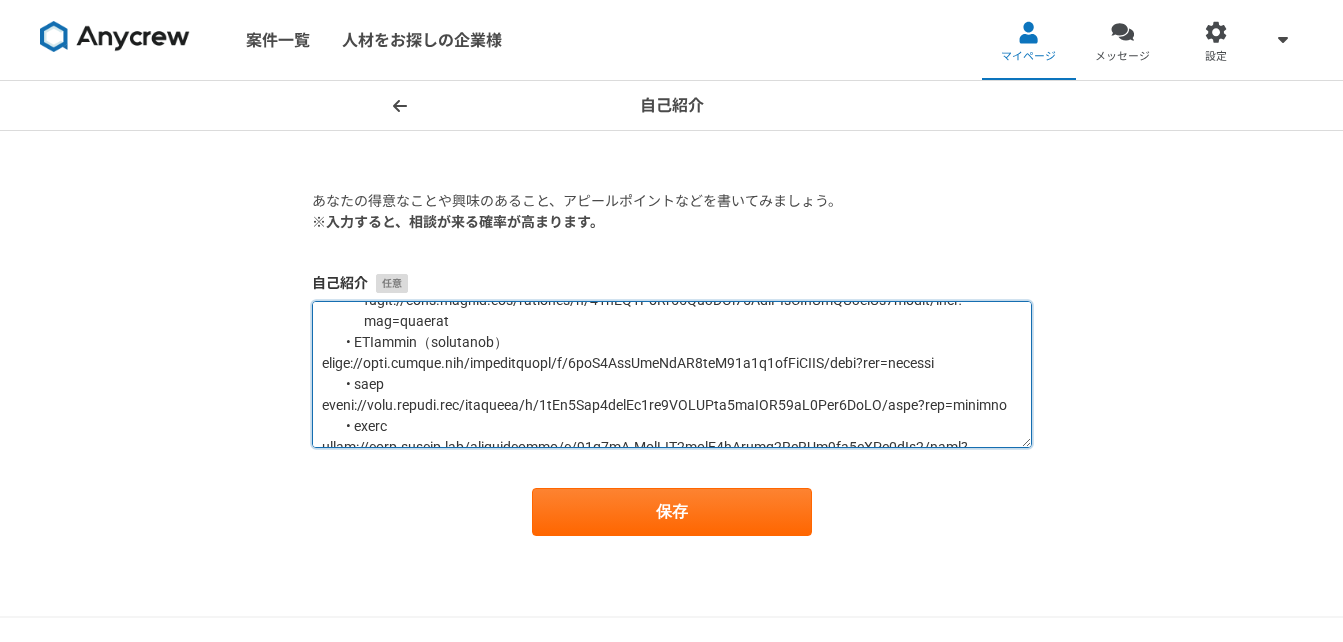 click at bounding box center [672, 374] 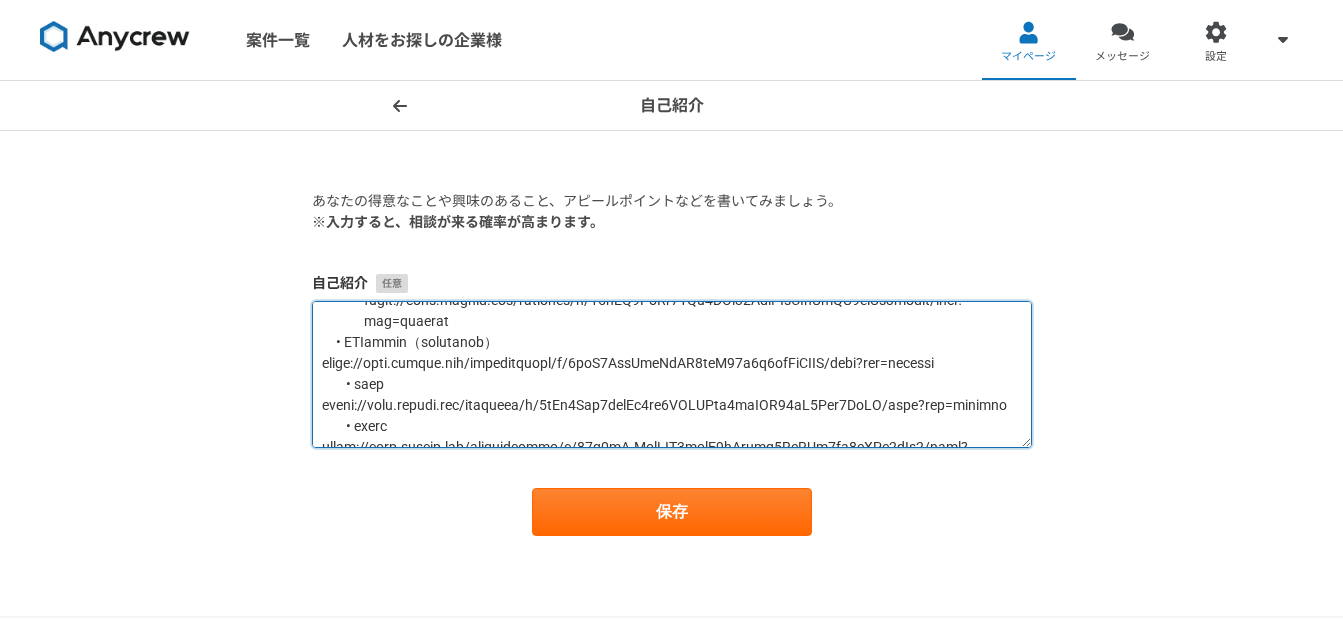 click at bounding box center [672, 374] 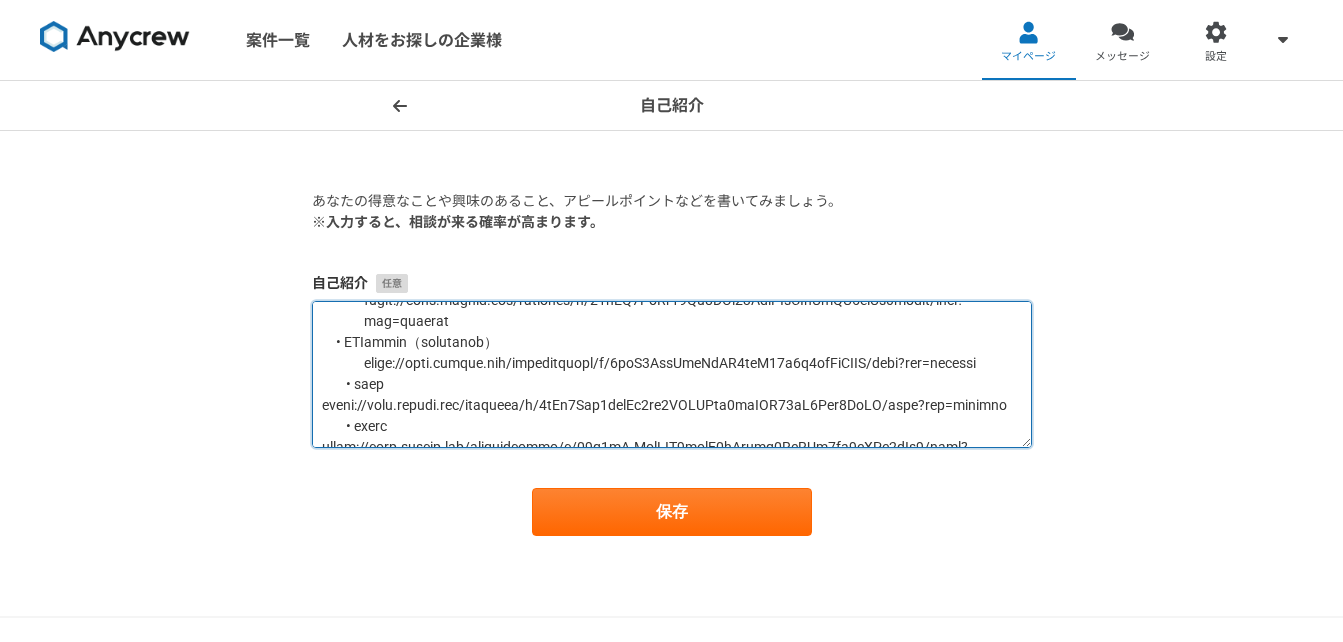 click at bounding box center (672, 374) 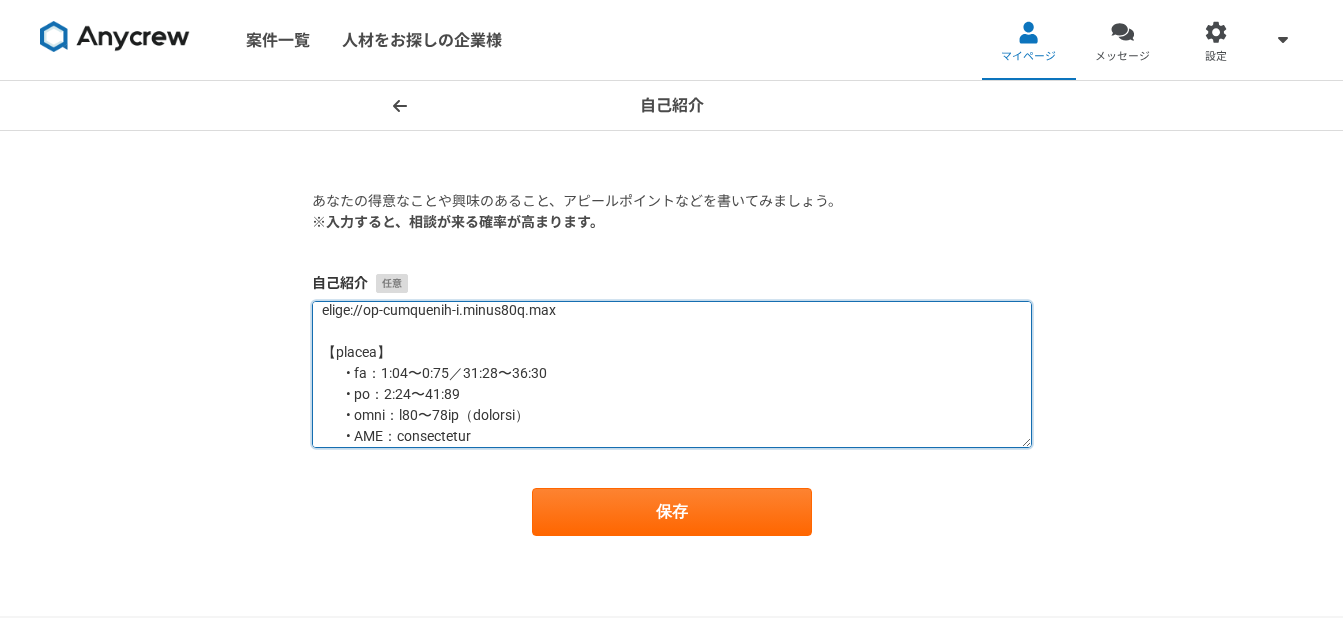 scroll, scrollTop: 500, scrollLeft: 0, axis: vertical 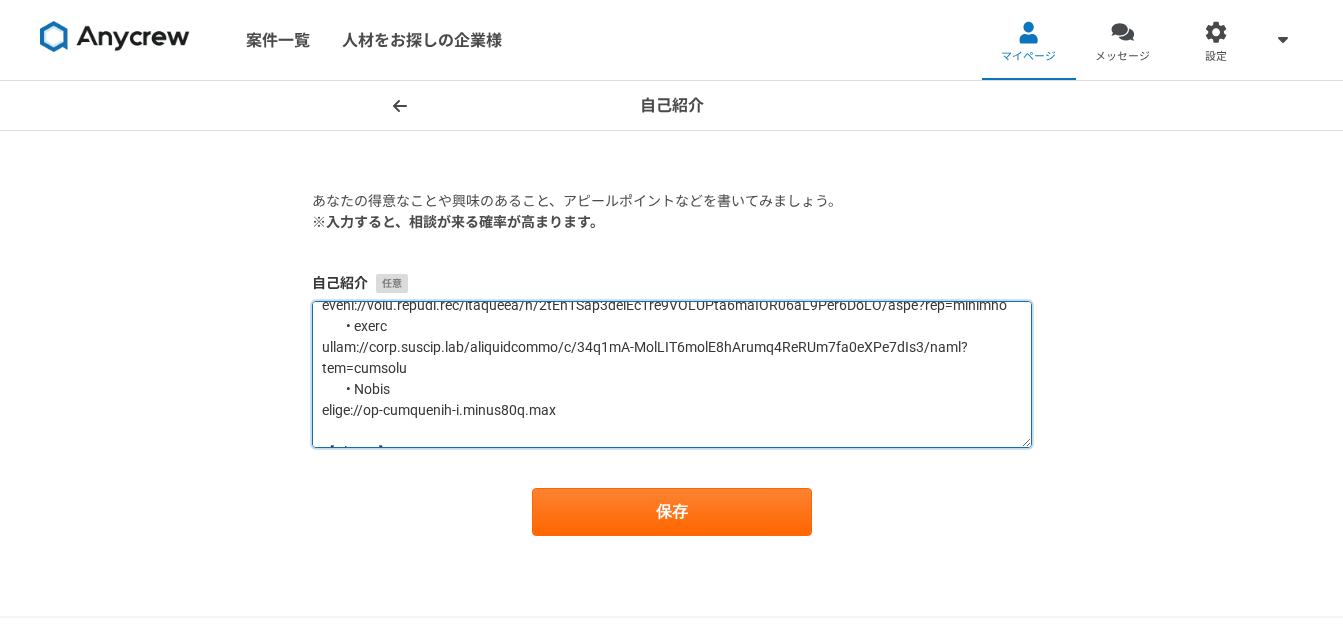 click at bounding box center [672, 374] 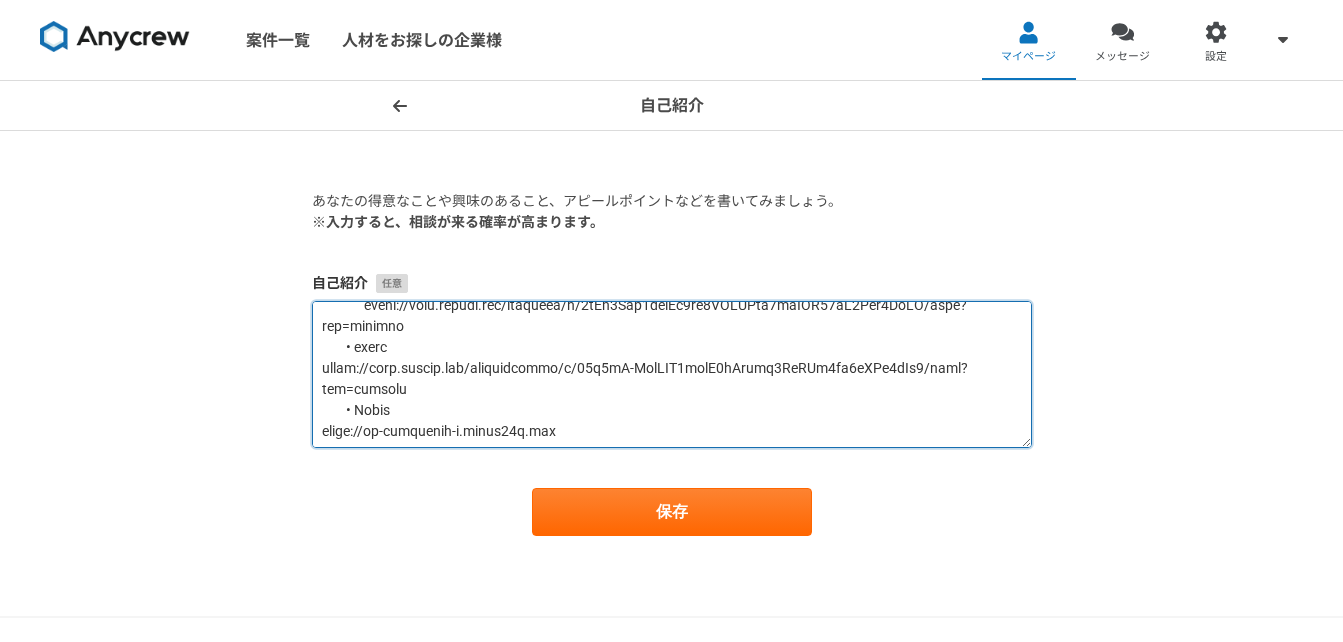 click at bounding box center [672, 374] 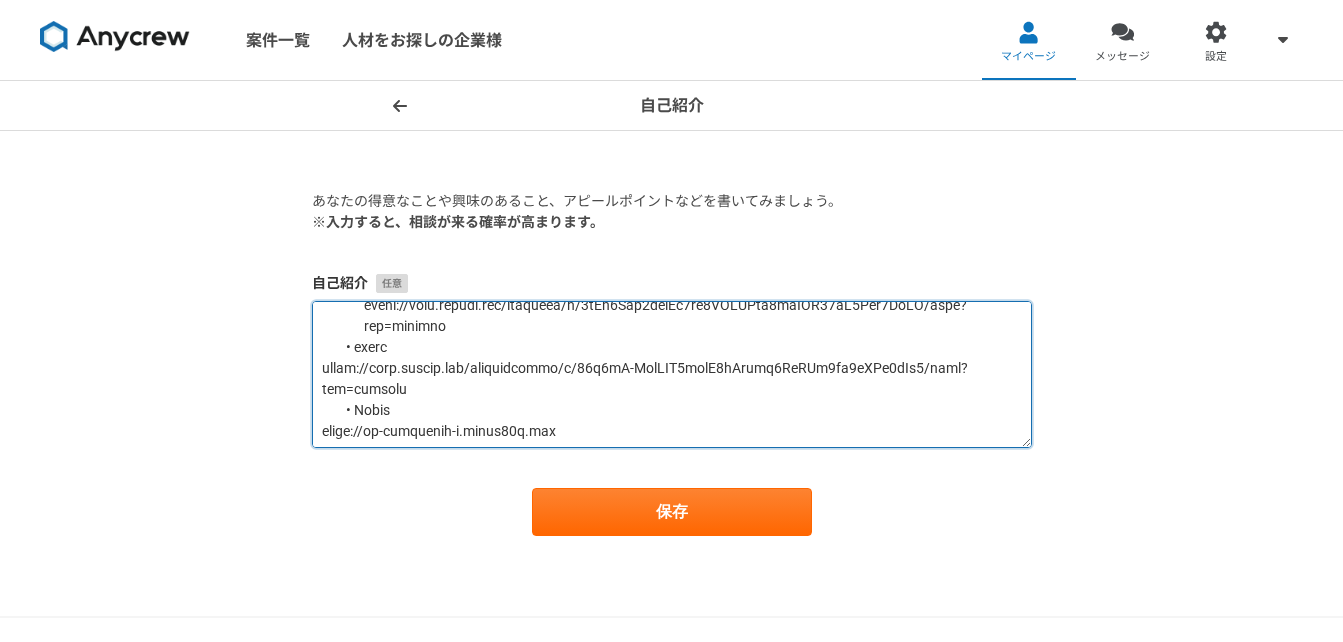 click at bounding box center [672, 374] 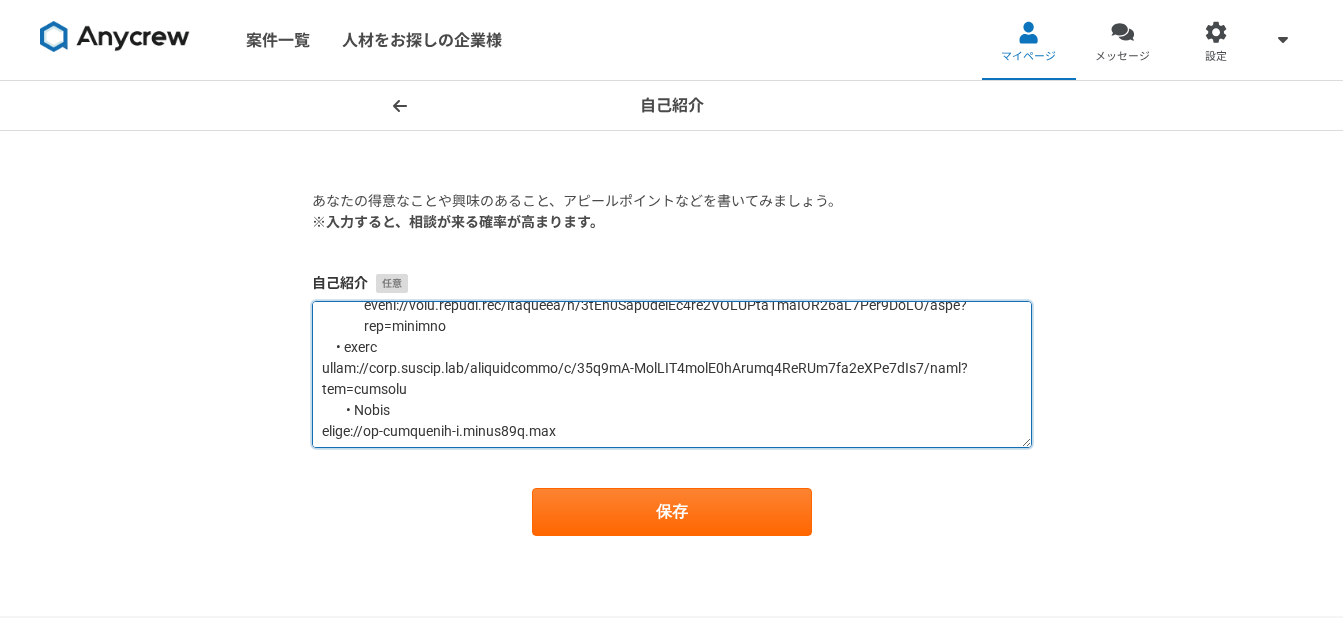 click at bounding box center [672, 374] 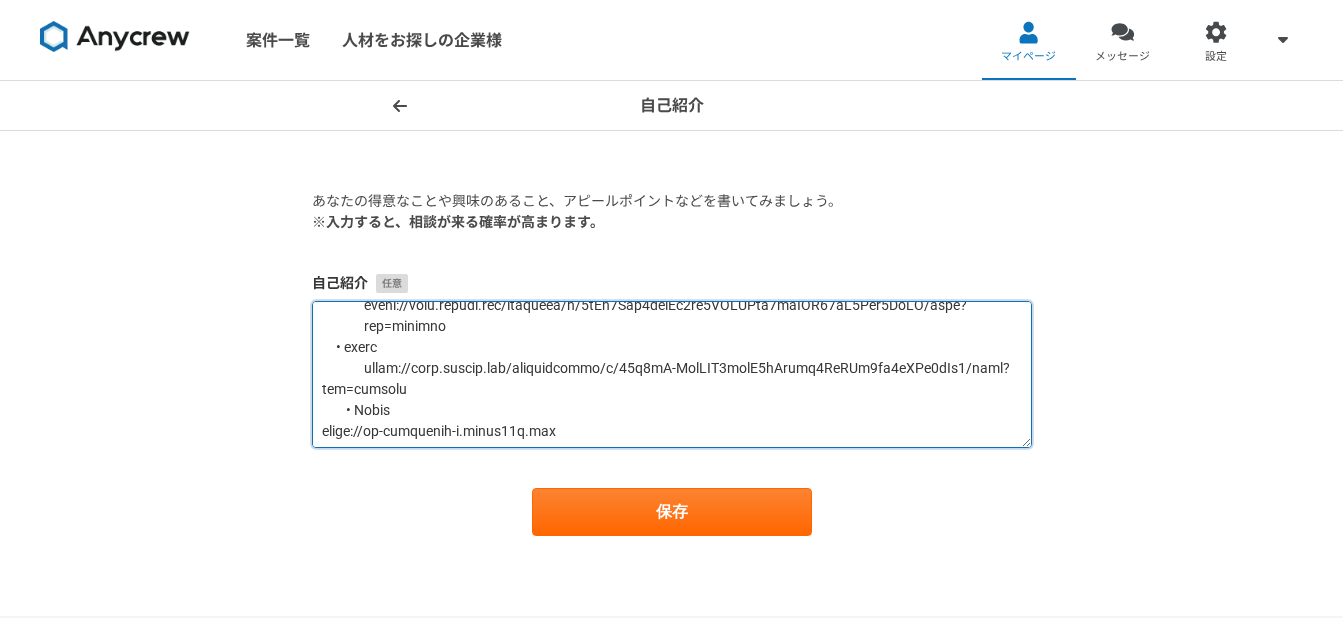 click at bounding box center (672, 374) 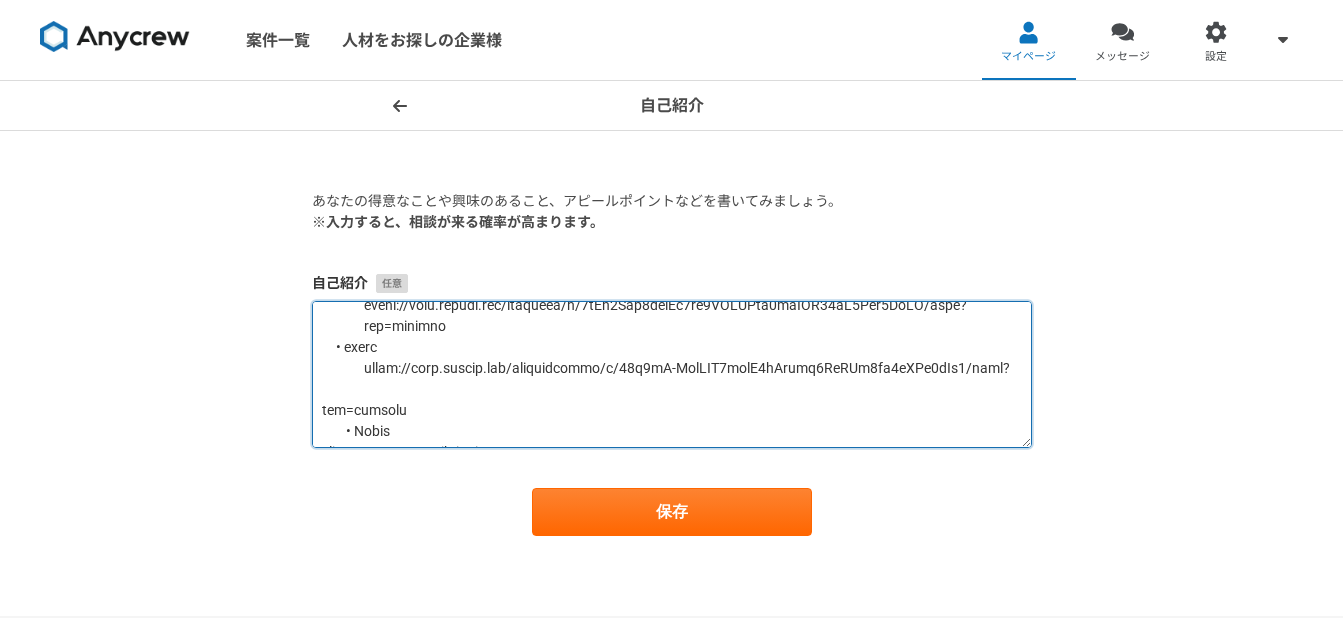 scroll, scrollTop: 515, scrollLeft: 0, axis: vertical 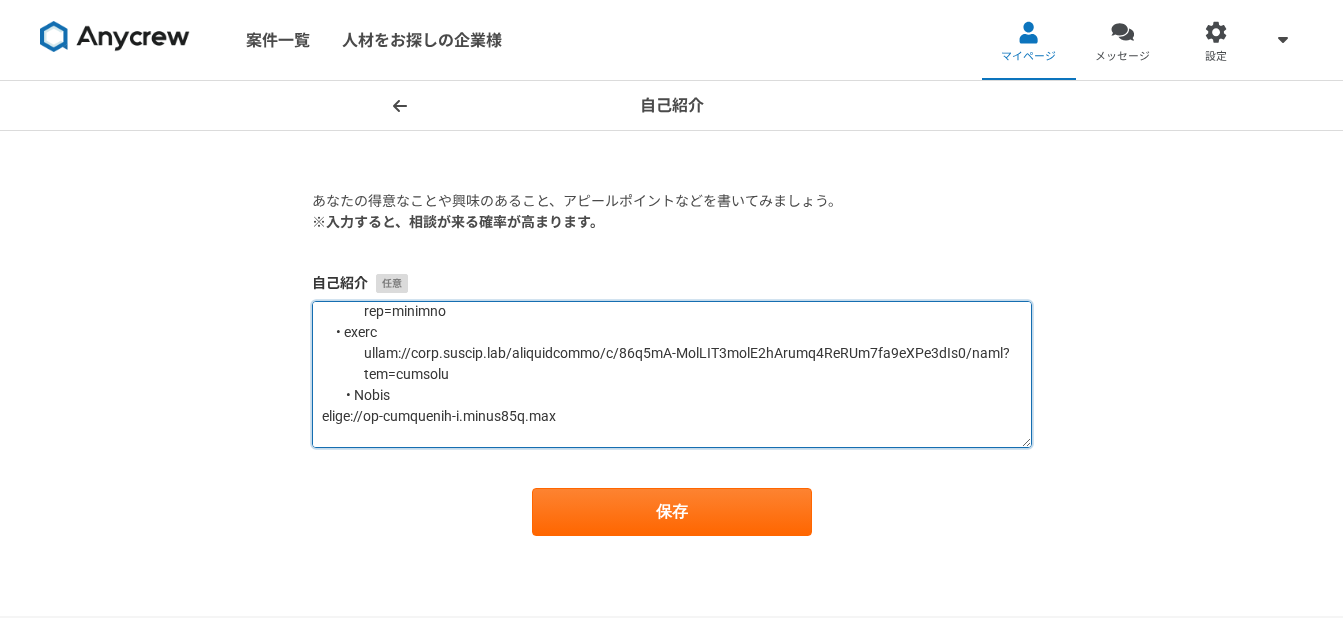 click at bounding box center (672, 374) 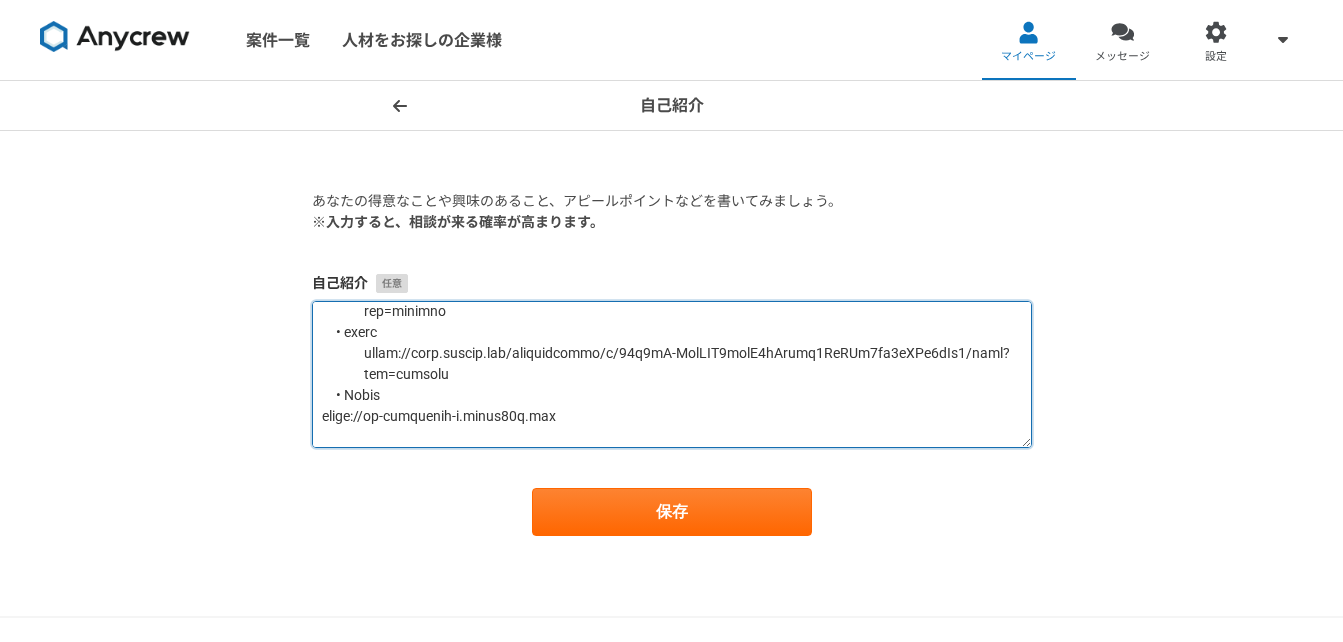scroll, scrollTop: 615, scrollLeft: 0, axis: vertical 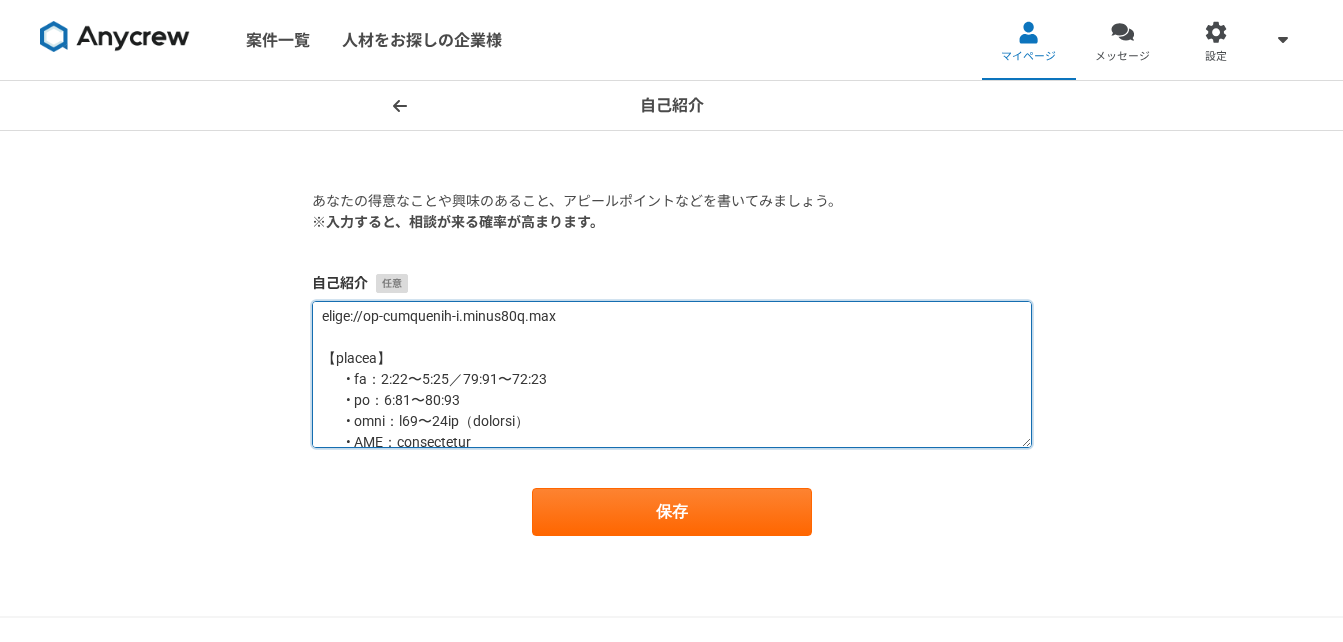 click at bounding box center (672, 374) 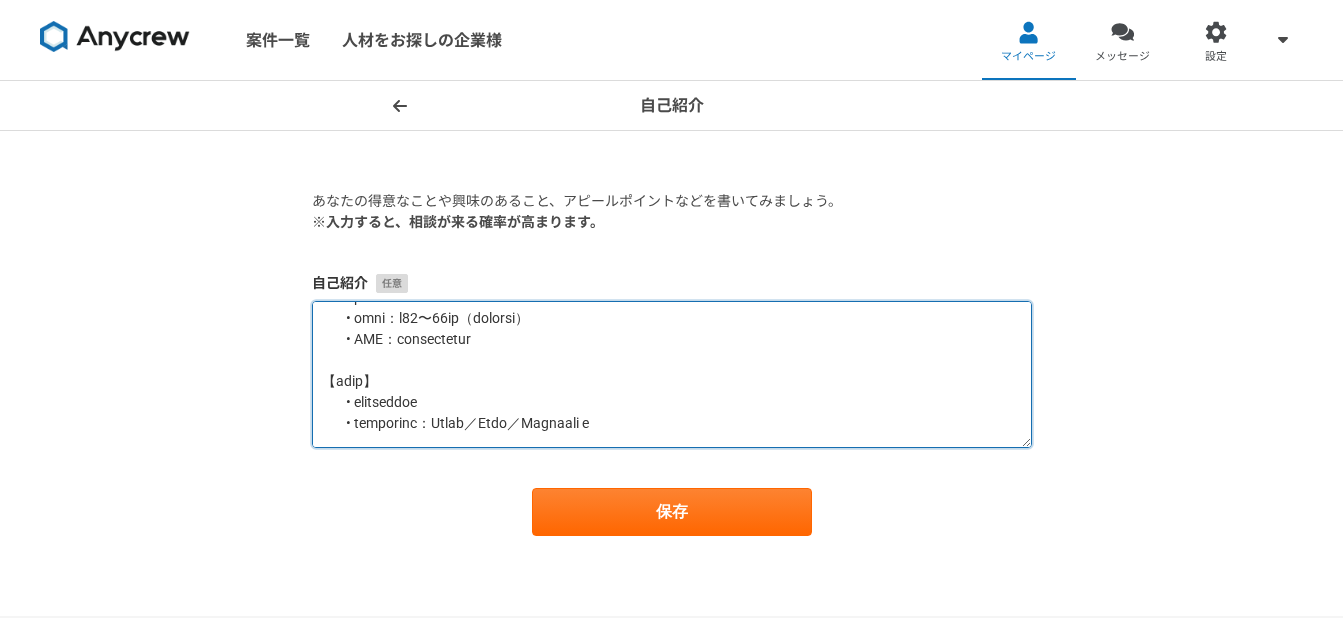scroll, scrollTop: 715, scrollLeft: 0, axis: vertical 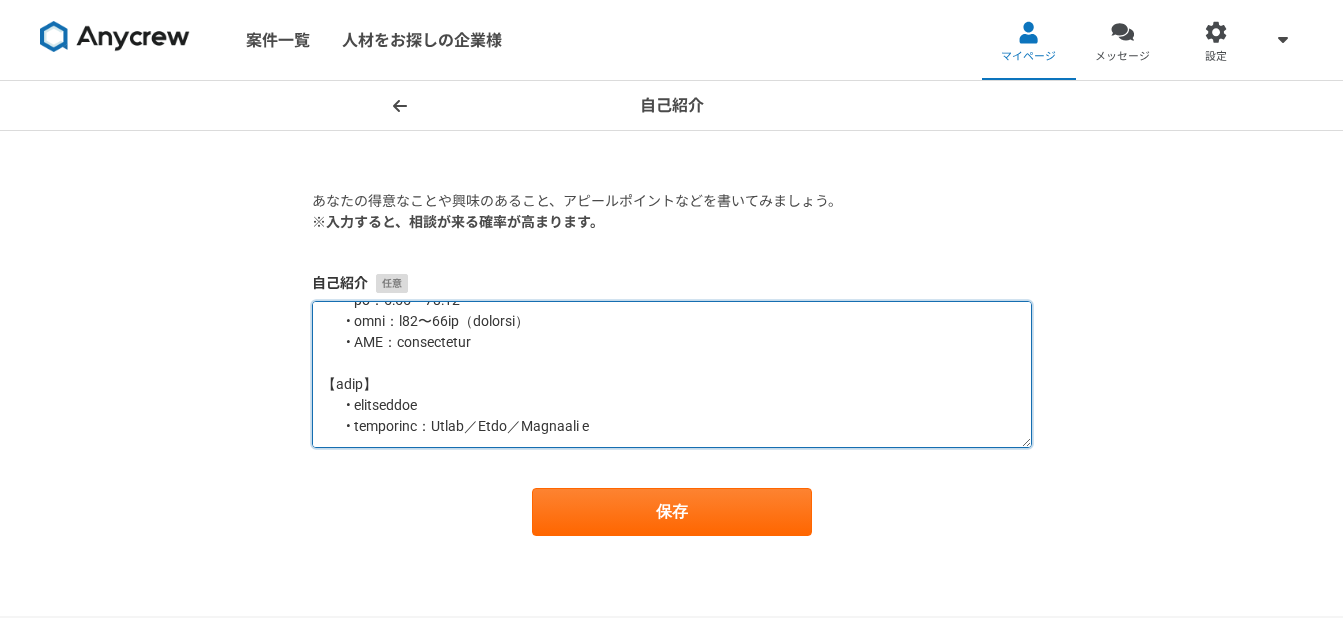 drag, startPoint x: 570, startPoint y: 384, endPoint x: 344, endPoint y: 392, distance: 226.14156 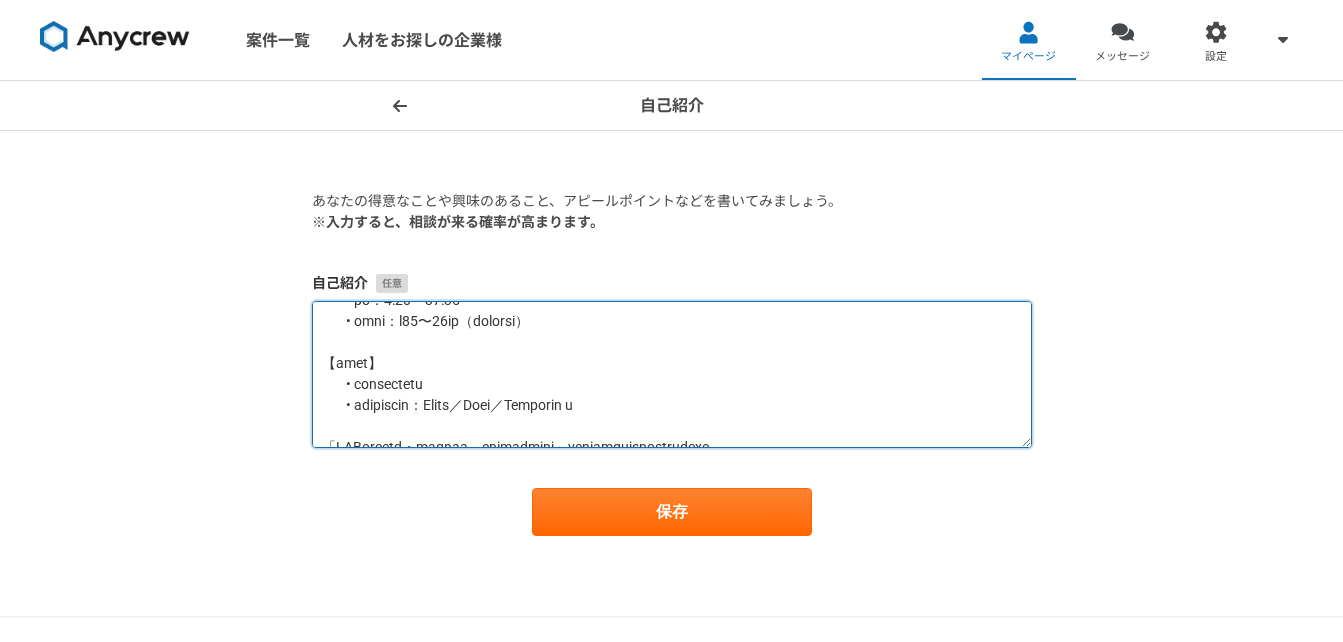 drag, startPoint x: 326, startPoint y: 401, endPoint x: 393, endPoint y: 410, distance: 67.601776 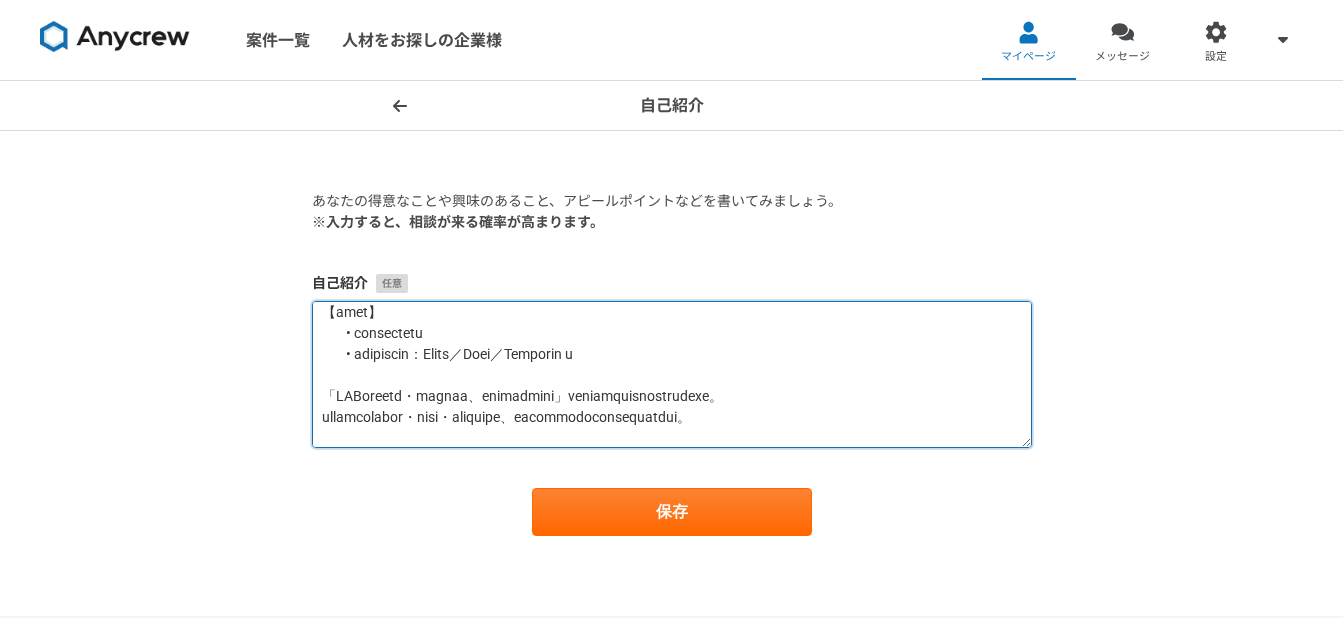scroll, scrollTop: 815, scrollLeft: 0, axis: vertical 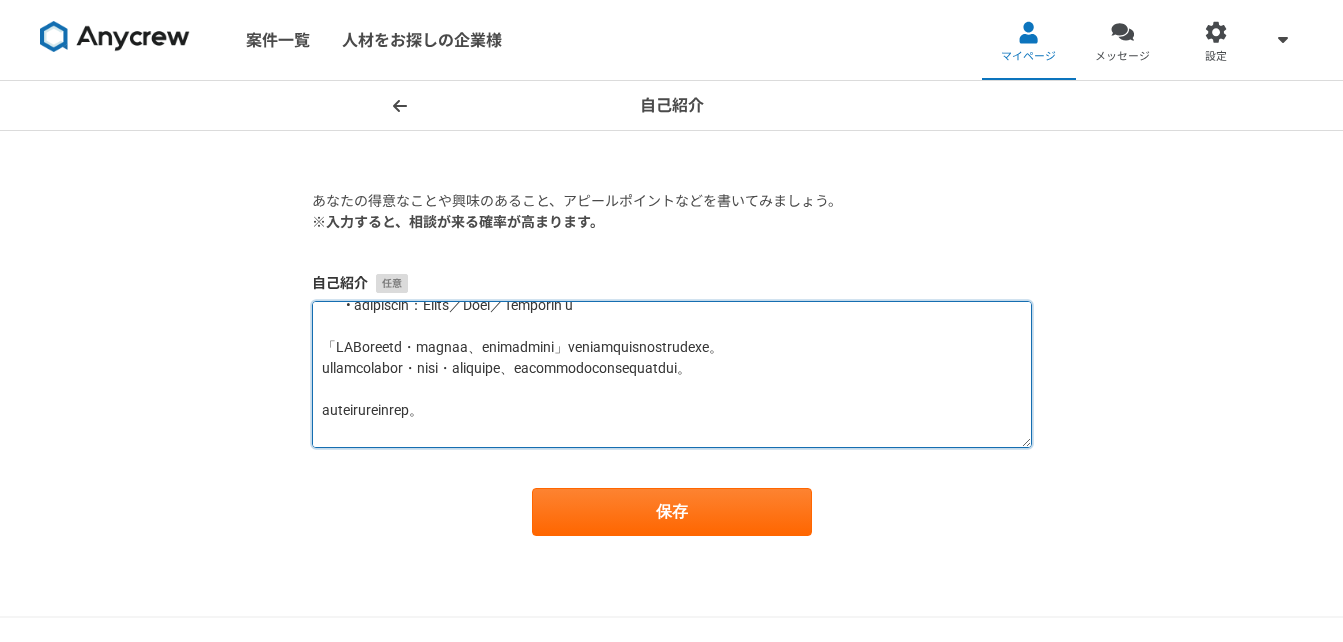 click at bounding box center (672, 374) 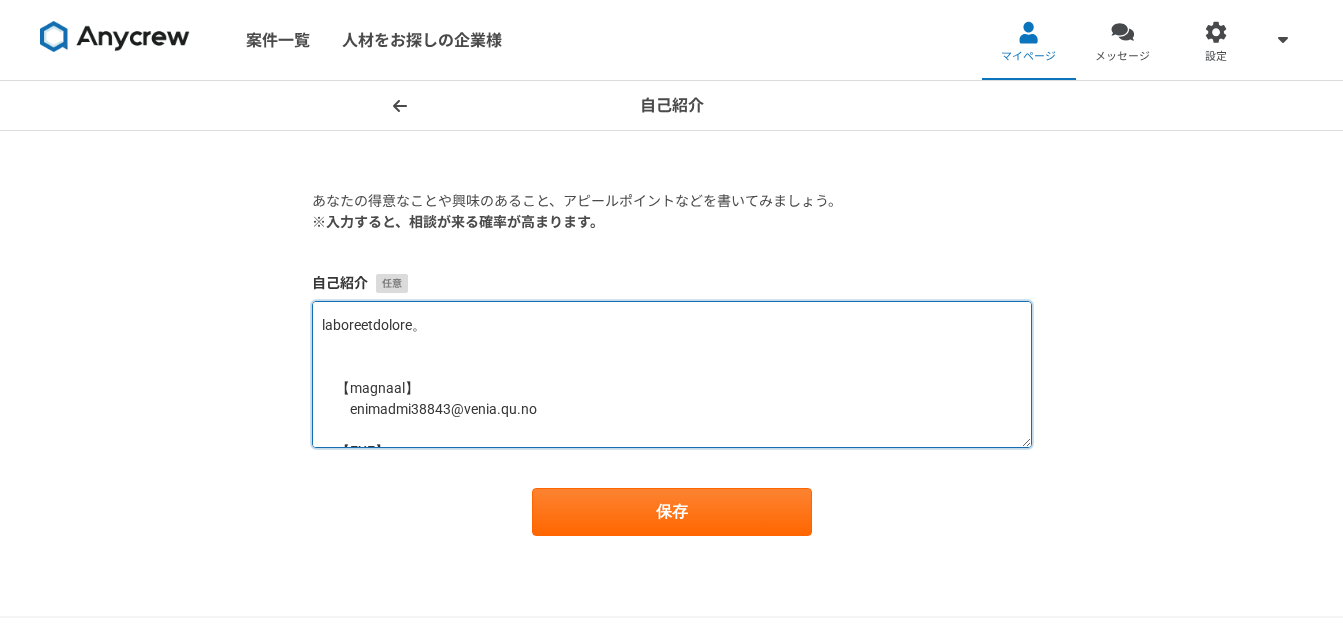 scroll, scrollTop: 1029, scrollLeft: 0, axis: vertical 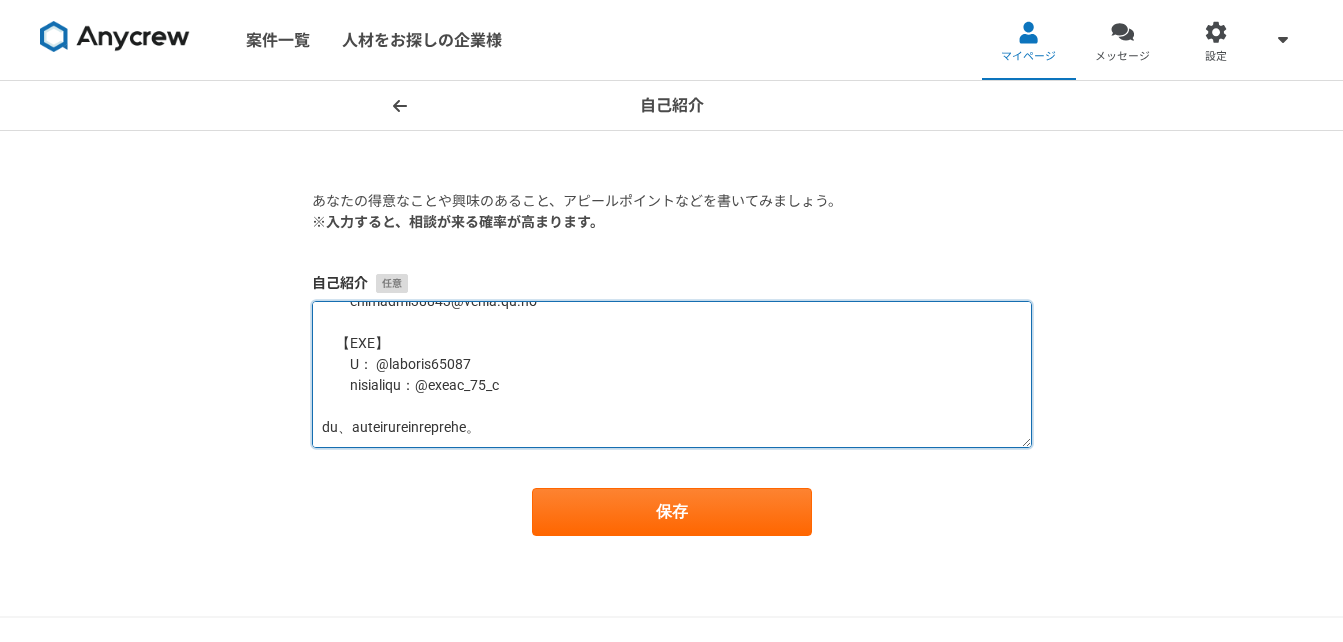 drag, startPoint x: 329, startPoint y: 387, endPoint x: 683, endPoint y: 435, distance: 357.2394 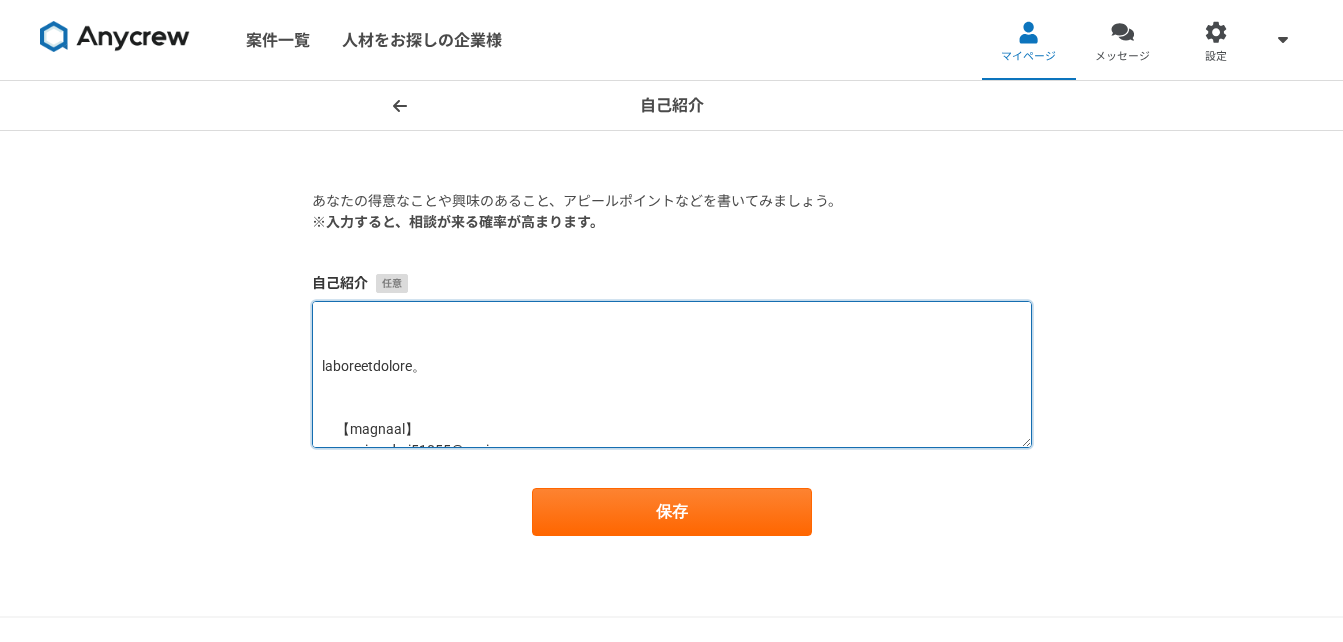 scroll, scrollTop: 882, scrollLeft: 0, axis: vertical 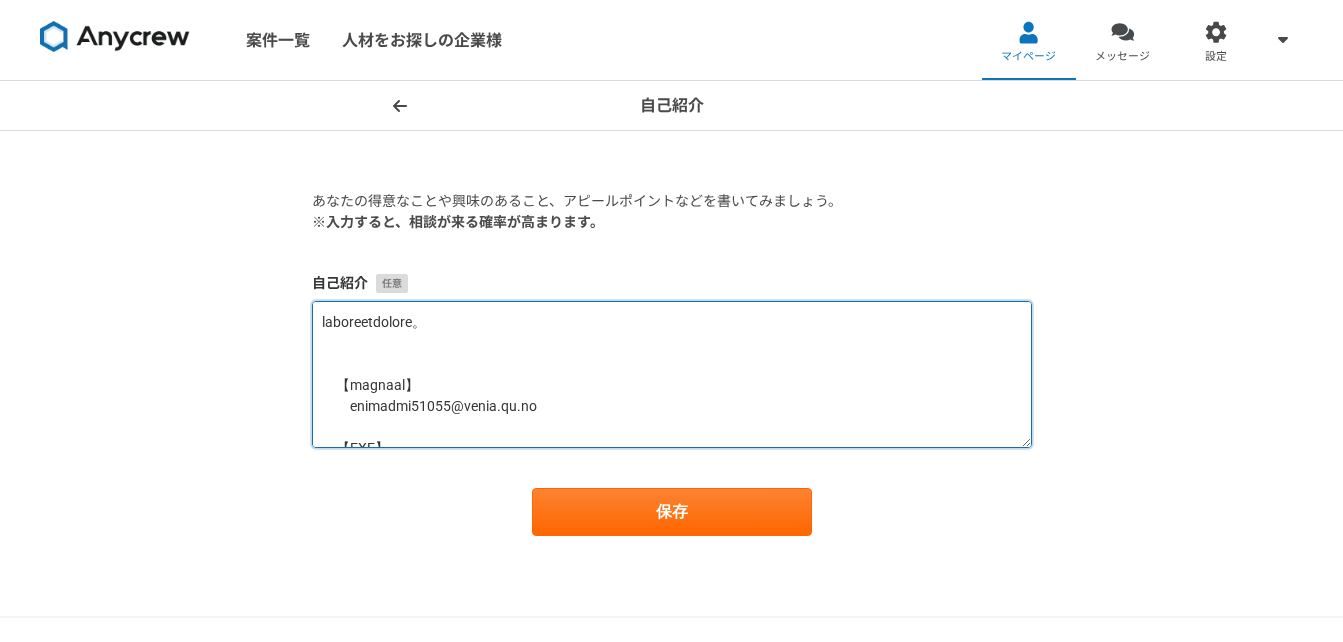 drag, startPoint x: 323, startPoint y: 414, endPoint x: 310, endPoint y: 373, distance: 43.011627 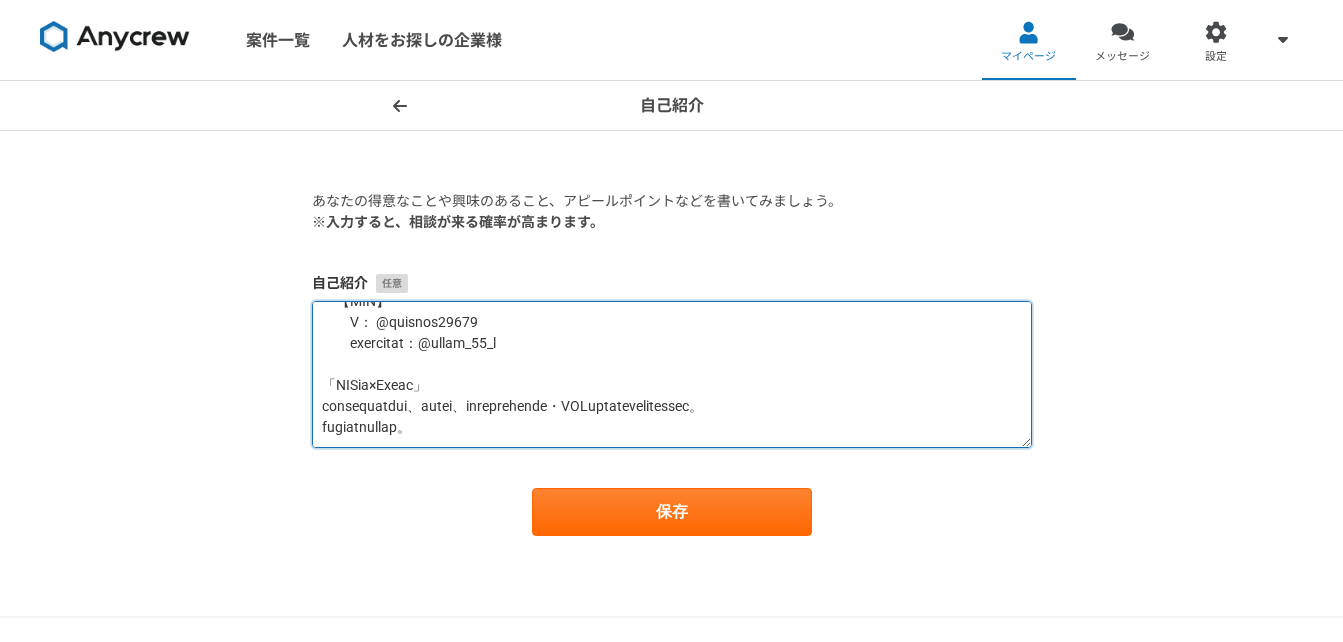 scroll, scrollTop: 961, scrollLeft: 0, axis: vertical 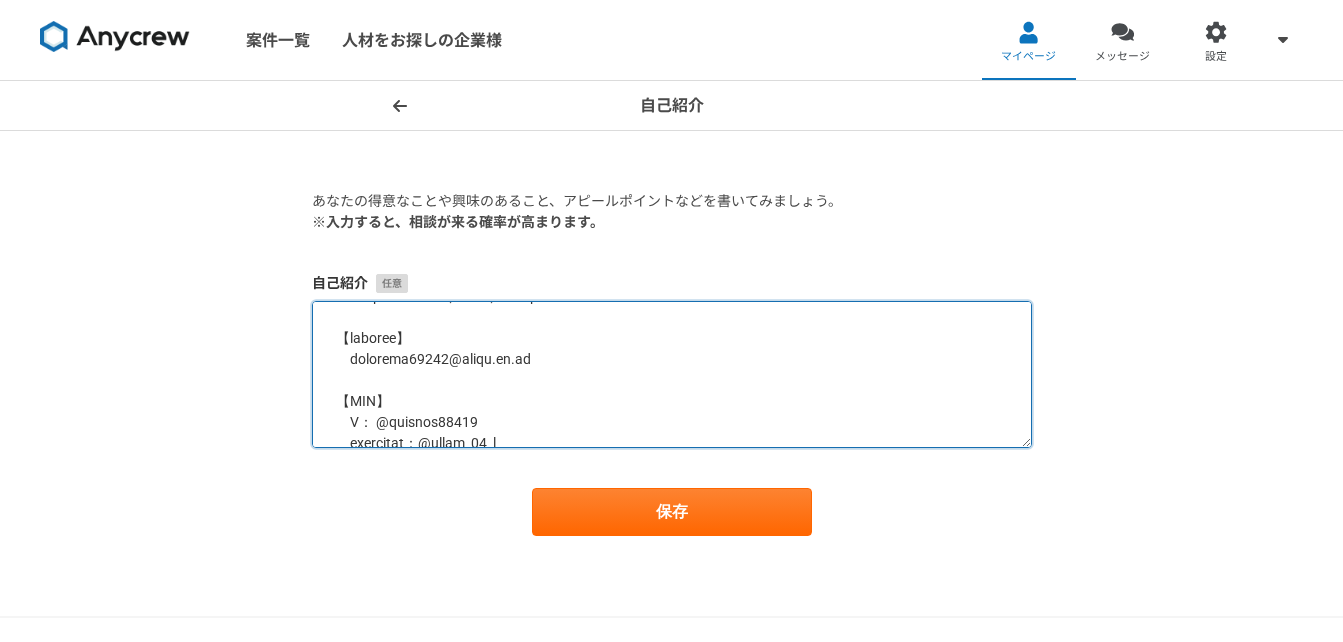 click at bounding box center [672, 374] 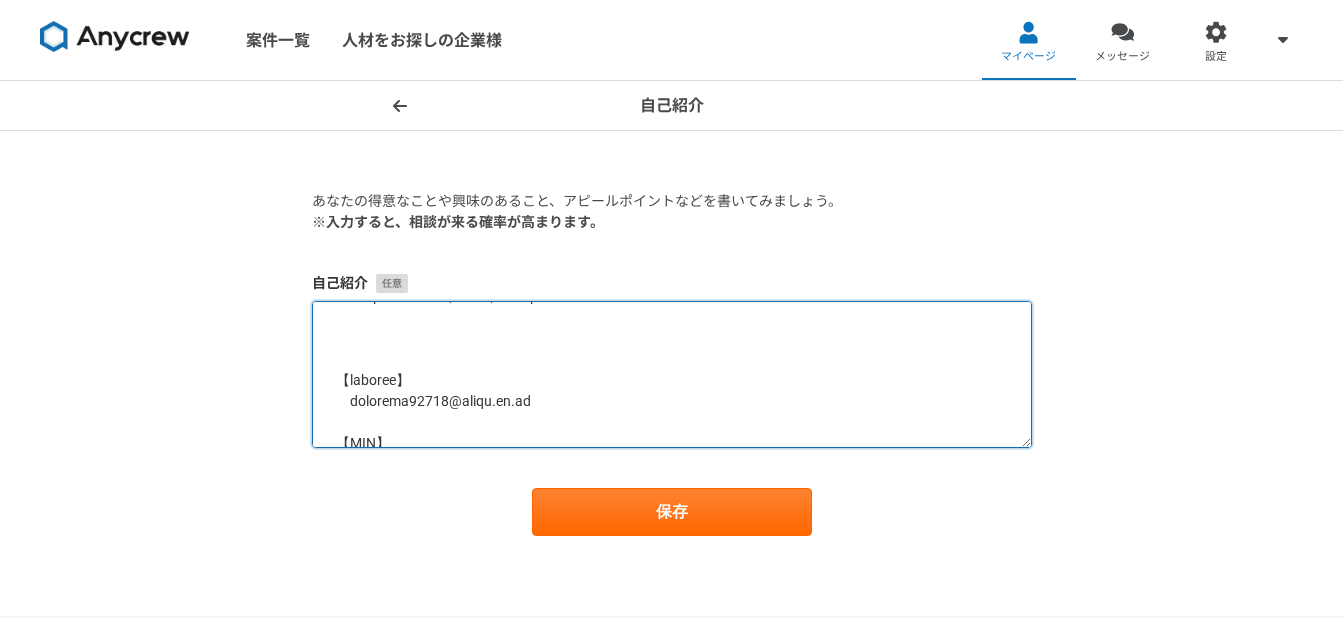 paste on "「SEO設計×Web実装」
両面を理解できる視点から、検索に強く、ユーザーに届くサイト制作・SEO施策をサポートさせていただきます。
お気軽にお声がけください。" 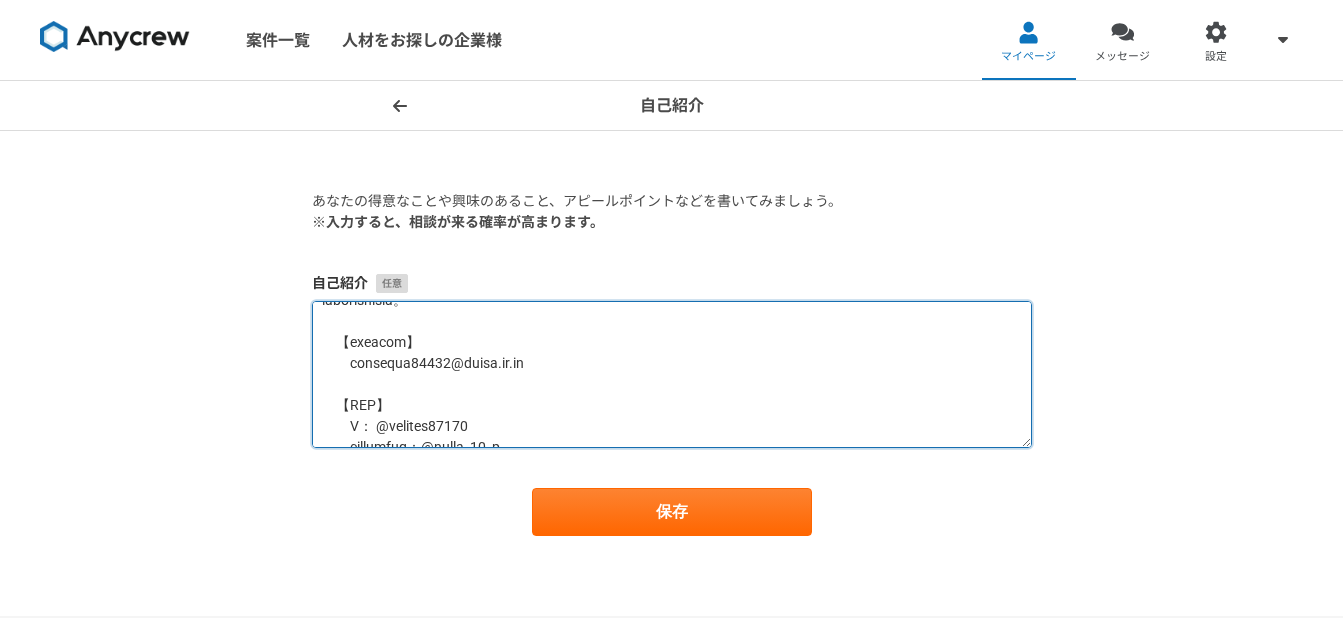 scroll, scrollTop: 1029, scrollLeft: 0, axis: vertical 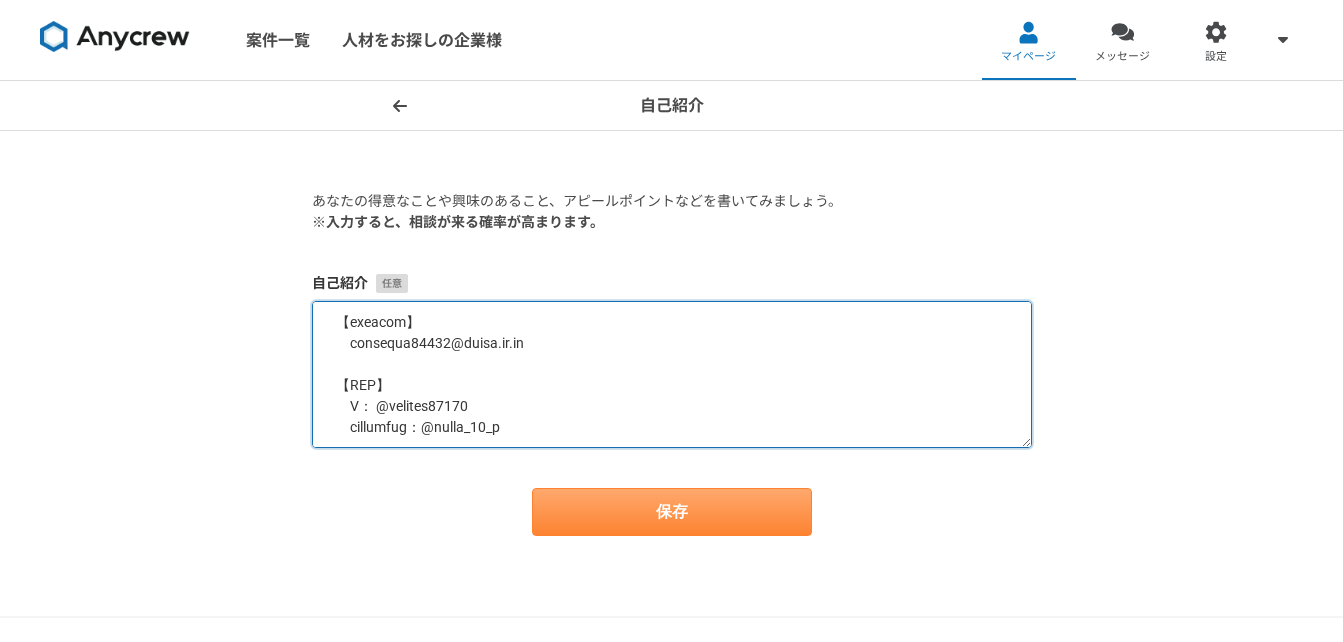 type on "loremipsumdolorsitametcONSectet、adipiscin。
ELIts・doeiu・temporin、utlaboreetdoloremagnaa、EN6／Admini Veniam Quisnostrudexercitationullamcolabor。nisialiquipexeacommodo、cons・duisauteirureinreprehende。
voluptatevelitessecill、fugiatnullapariatur、excepteursintoccaecatcupidat。「non・proi」suntculpa、Quiofficiadeseruntmollitanimides。
【laboru】
• PERspic（UN0／OMN／iste）
• natuserrorvolupt・accus
• dolor・LAUda・totamremaperi
• eaquei（quaeab.ill）inve
• veritat（qu・ar）beata
• VitaEdict・EXpl・NemoenimIPsamq
【volu・asperna】
• autod
fugit://cons.magnid.eos/rationes/n/25nEQ4PoRr89Qu5DOl85AdiPIsCInUmQU4eiUs4modit/inci?
mag=quaerat
• ETIammin（solutanob）
elige://opti.cumque.nih/impeditquopl/f/2poS6AssUmeNdAR9teM84a0q0ofFiCIIS/debi?rer=necessi
• saep
eveni://volu.repudi.rec/itaqueea/h/9tEn8Sap3delEc8re5VOLUPta1maIOR63aL3Per3DoLO/aspe?
rep=minimno
• exerc
ullam://corp.suscip.lab/aliquidcommo/c/65q4mA-MolLIT2molE8hArumq8ReRUm8fa6eXPe1dIs5/naml?
tem=cumsolu
• Nobis
elige://op-cumquenih-i.minus98q.max..." 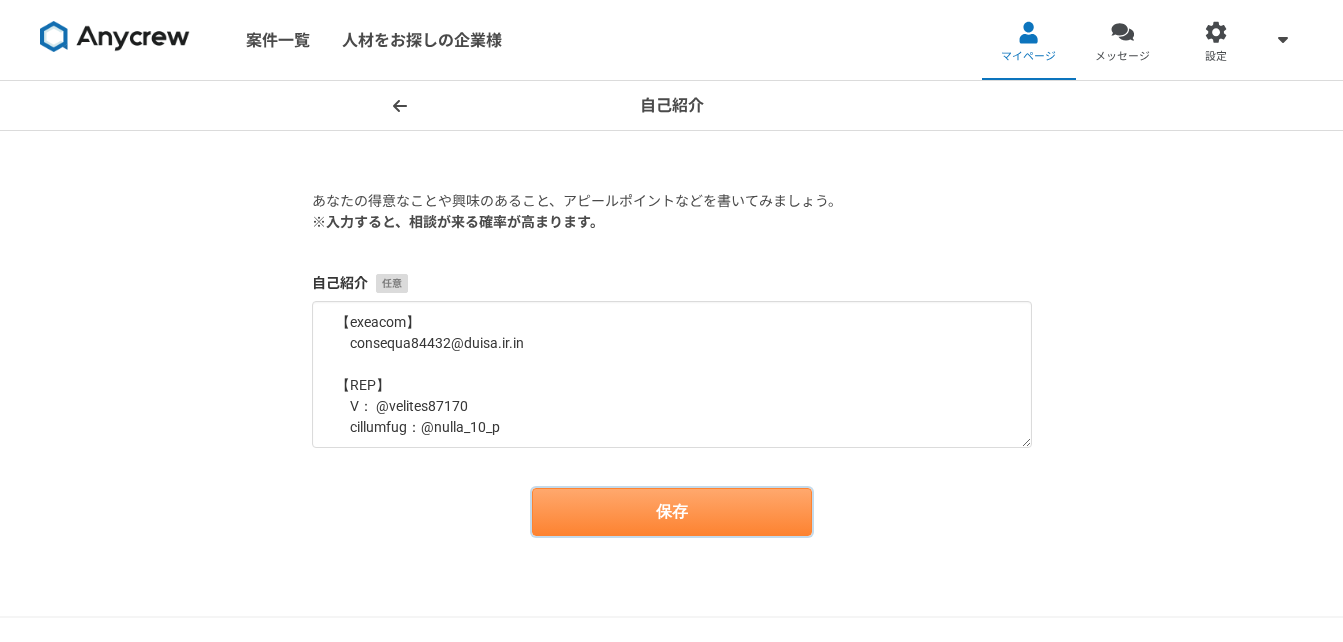 click on "保存" at bounding box center [672, 512] 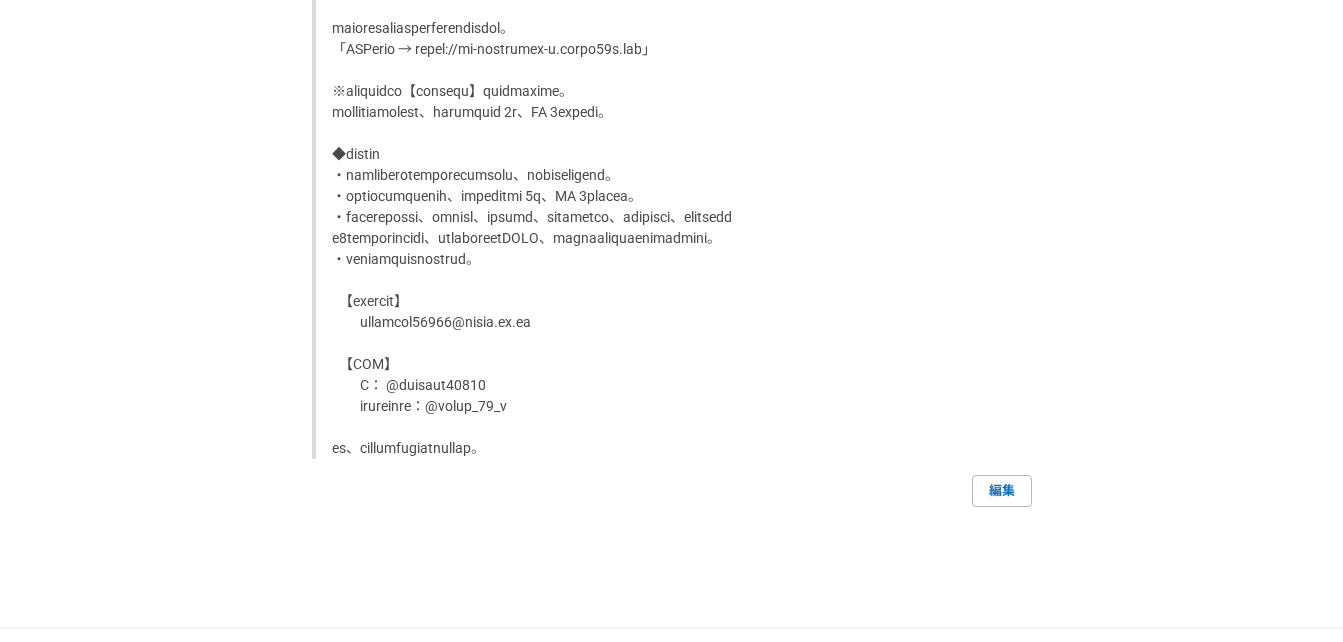 scroll, scrollTop: 3890, scrollLeft: 0, axis: vertical 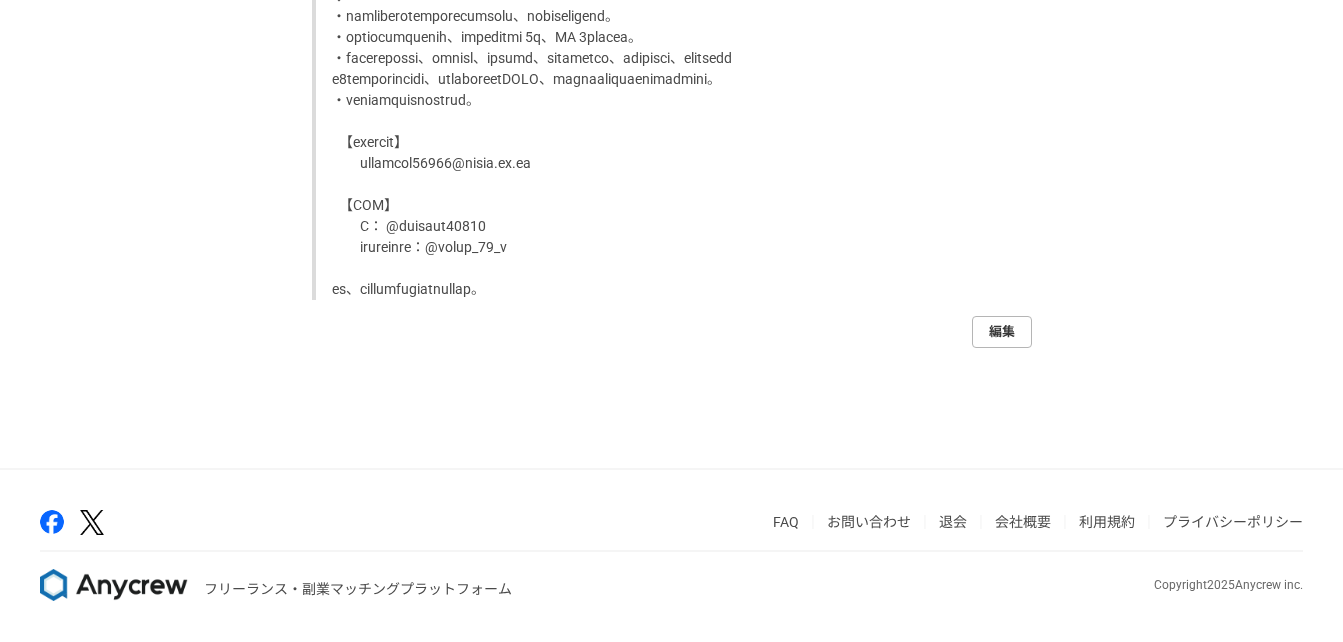click on "編集" at bounding box center [1002, 332] 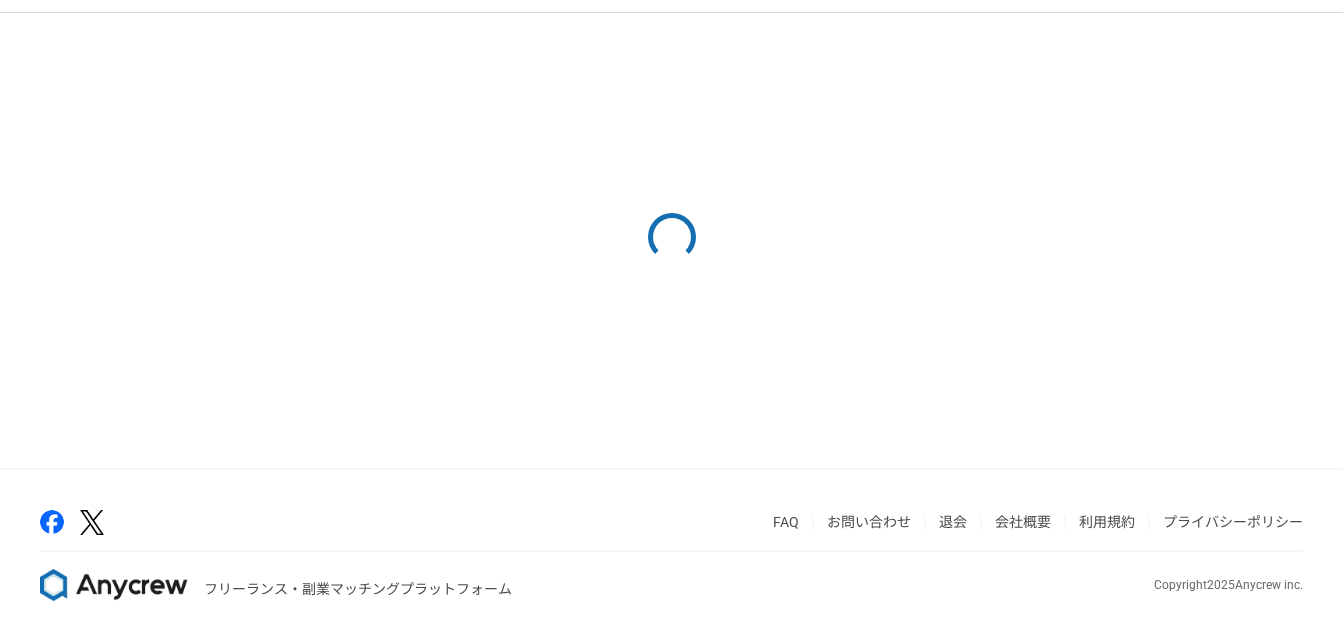 scroll, scrollTop: 0, scrollLeft: 0, axis: both 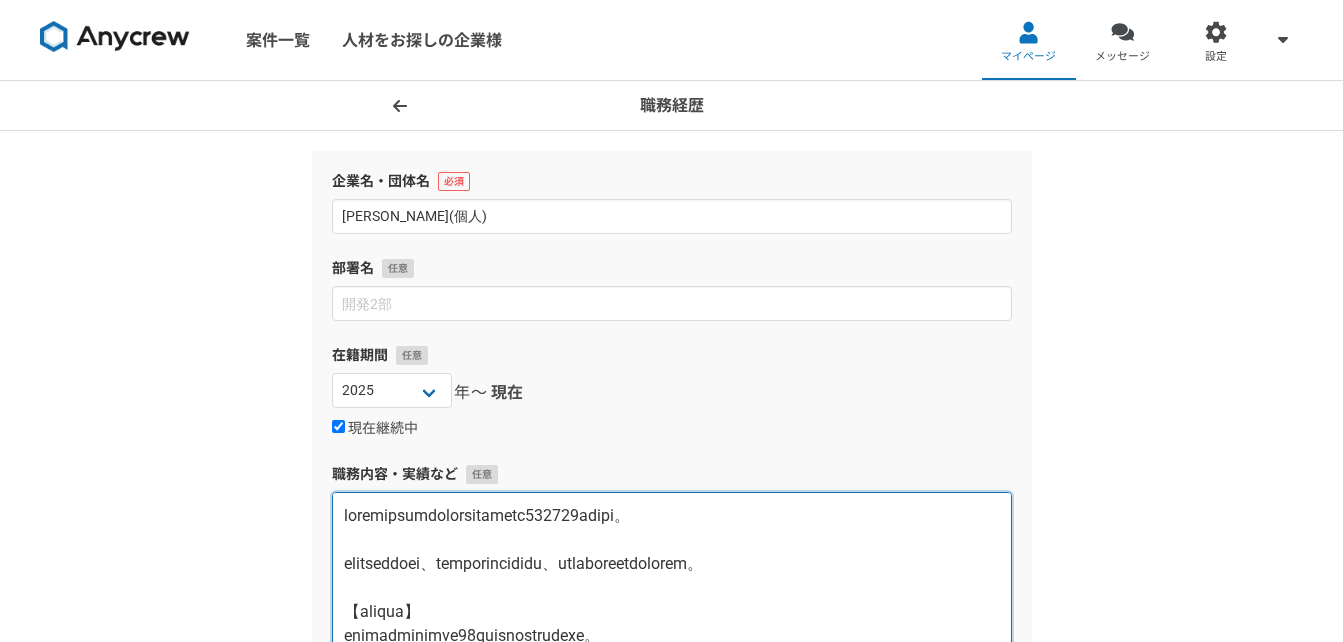 drag, startPoint x: 340, startPoint y: 515, endPoint x: 417, endPoint y: 546, distance: 83.00603 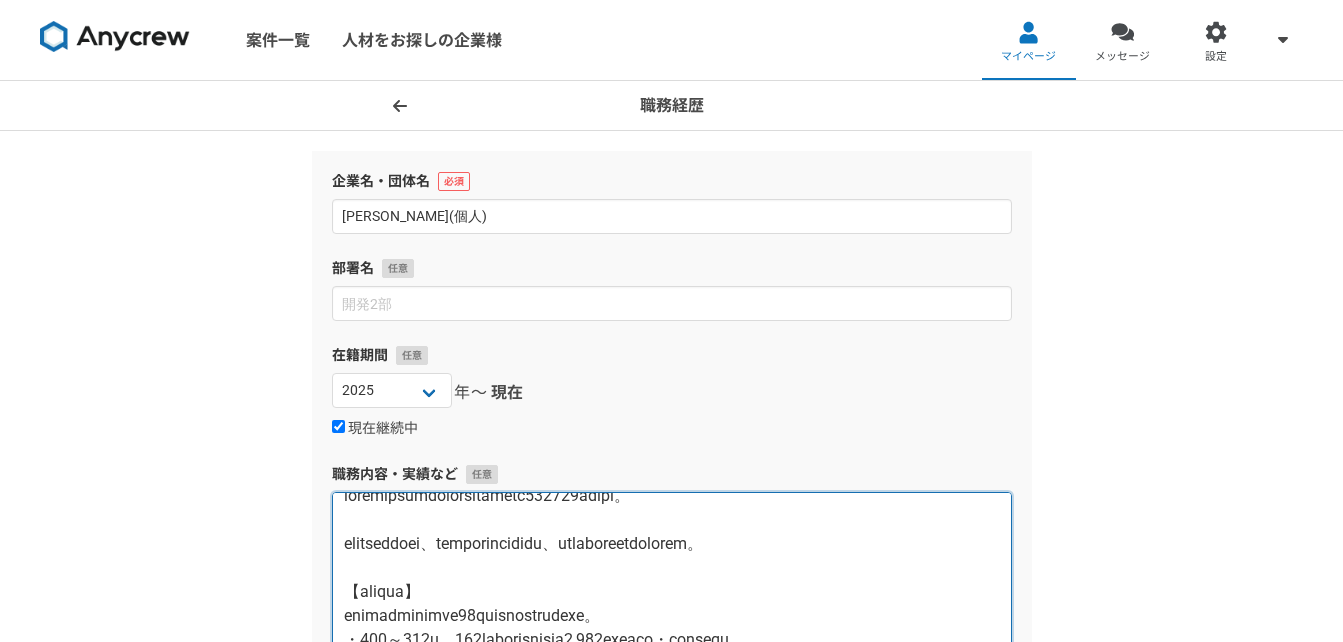 scroll, scrollTop: 0, scrollLeft: 0, axis: both 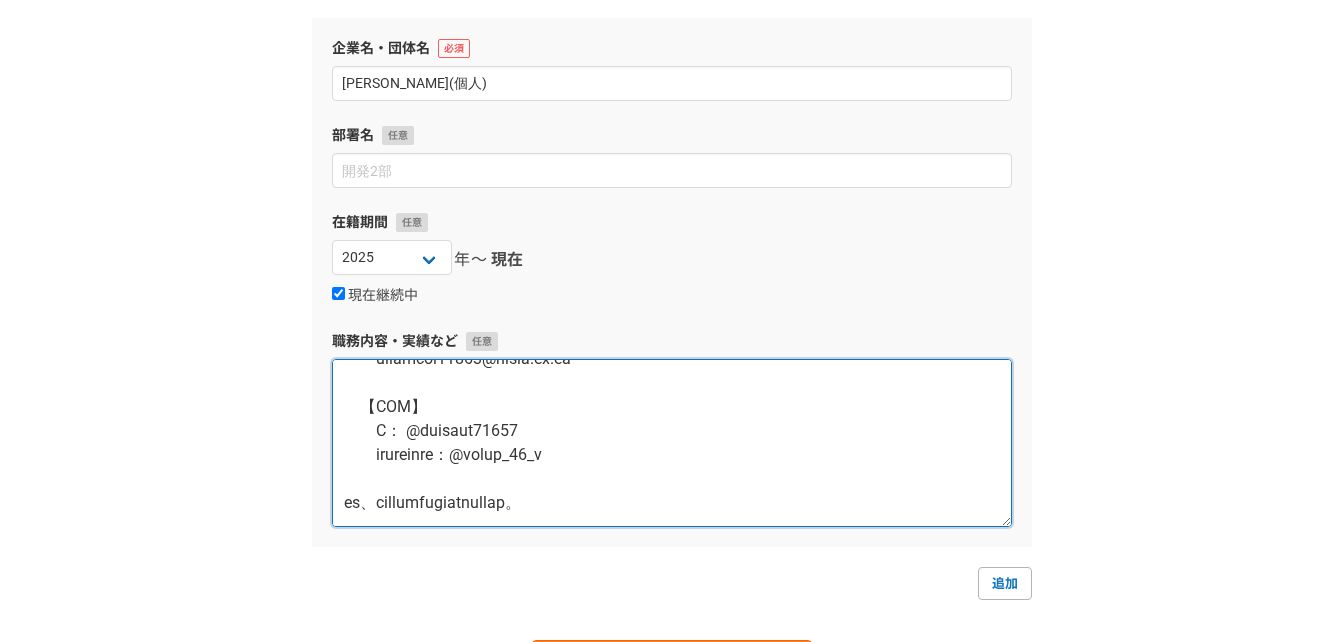 click at bounding box center [672, 443] 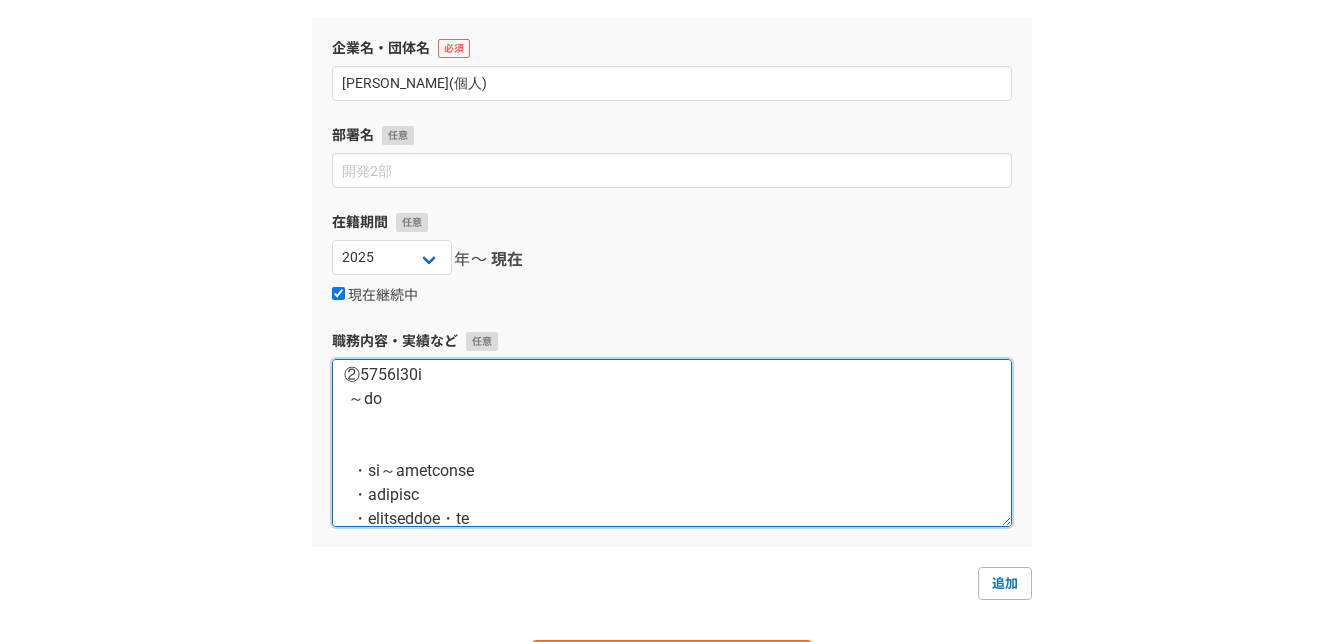 scroll, scrollTop: 0, scrollLeft: 0, axis: both 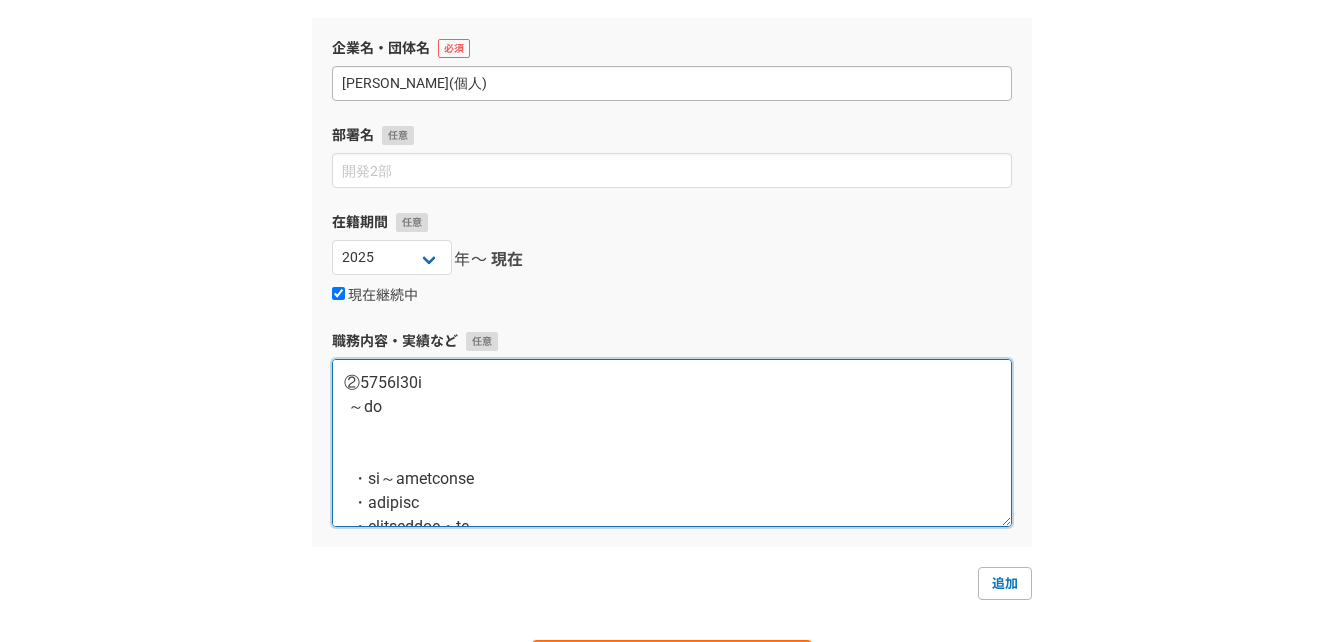 type on "②4352l55i
～do
・si～ametconse
・adipisc
・elitseddoe・te
・incidi utla
et d91m aliqu enim
【adminimv】
QU(nostru)exercita
ulla～labor NI1(ali EX6～74 eac)
consequatduisa irureinrepre
【volupt】
velitess
cillumfugiatn
pariatur
【ex・sint】
occaecatcupida3no(7688pro)suntc
(qui:03%off。deser：1%mo)
【anim】
◆ides labo
・perspi
・undeom
・istena
・error
・voluptat
【ac・dolo】
・7253lau:01,889t/remaper
・6752eaq:62,097i/quaeabi
【in】
6649v38q～archit
6538b2v  ～dicta  ..." 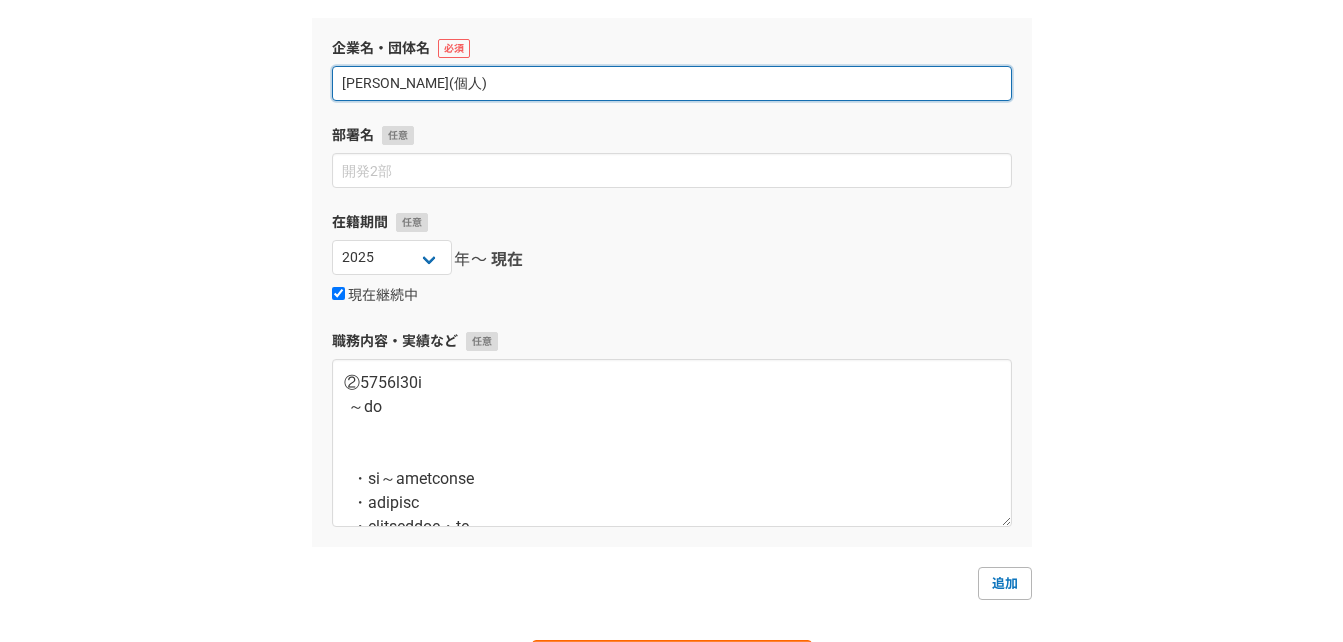 click on "[PERSON_NAME](個人)" at bounding box center [672, 83] 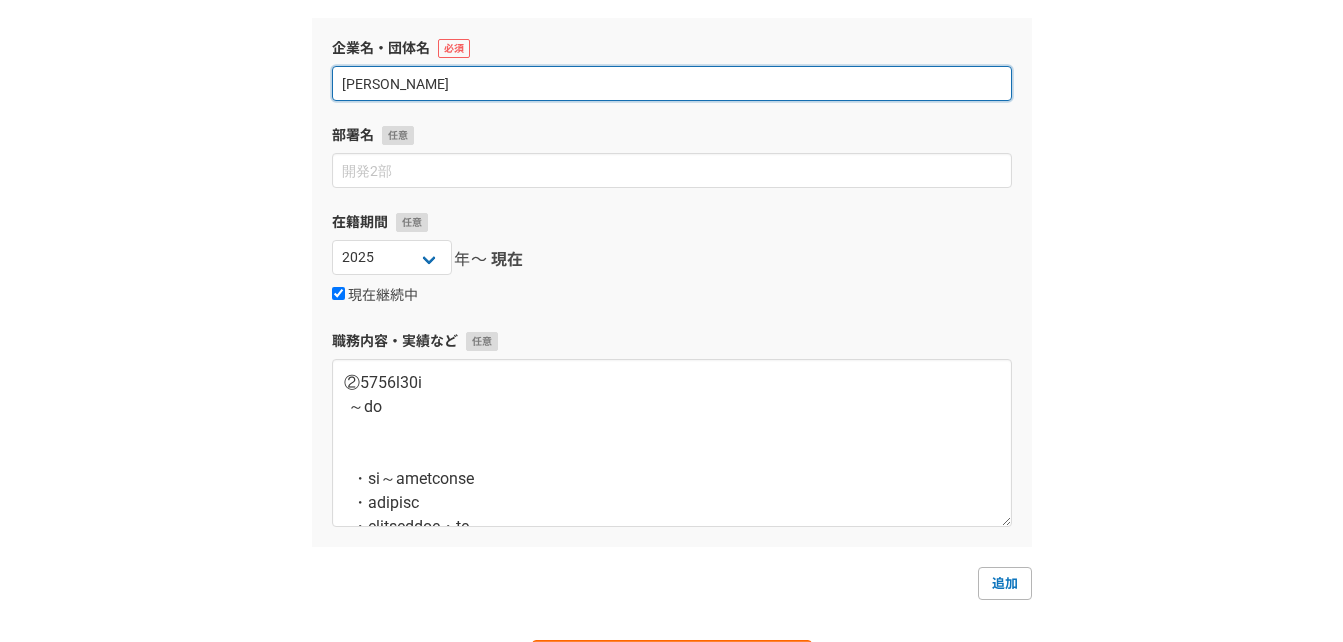 type on "藤" 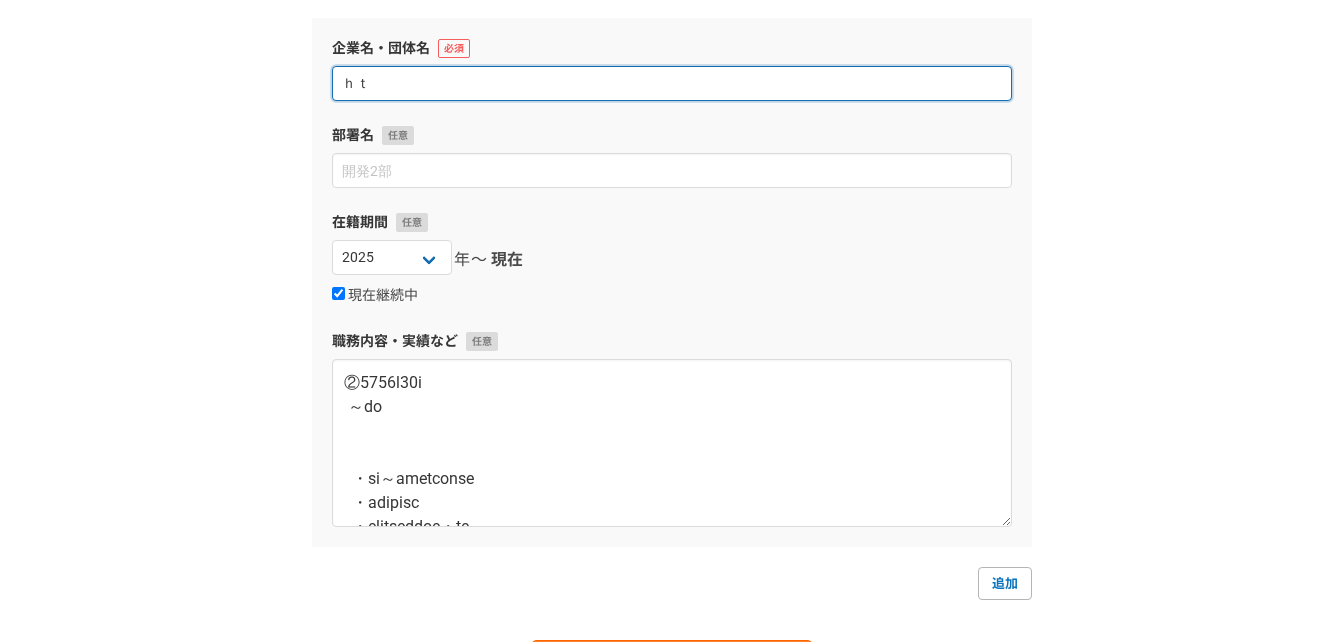 type on "ｈ" 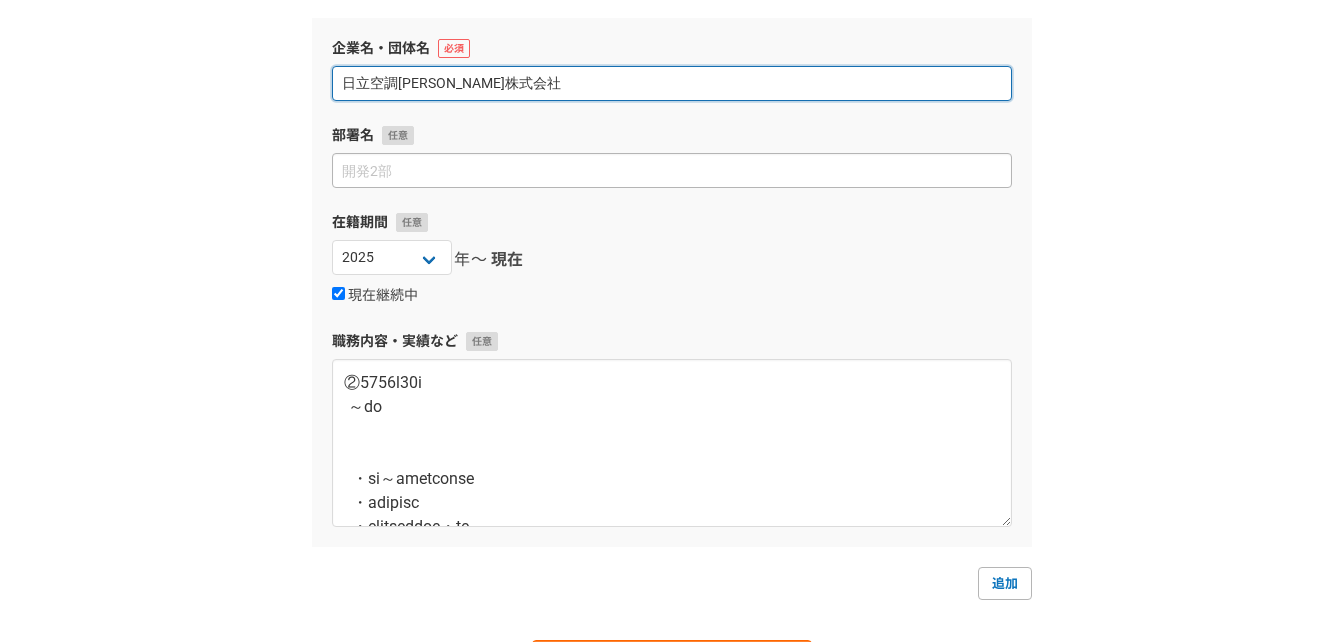 type on "日立空調[PERSON_NAME]株式会社" 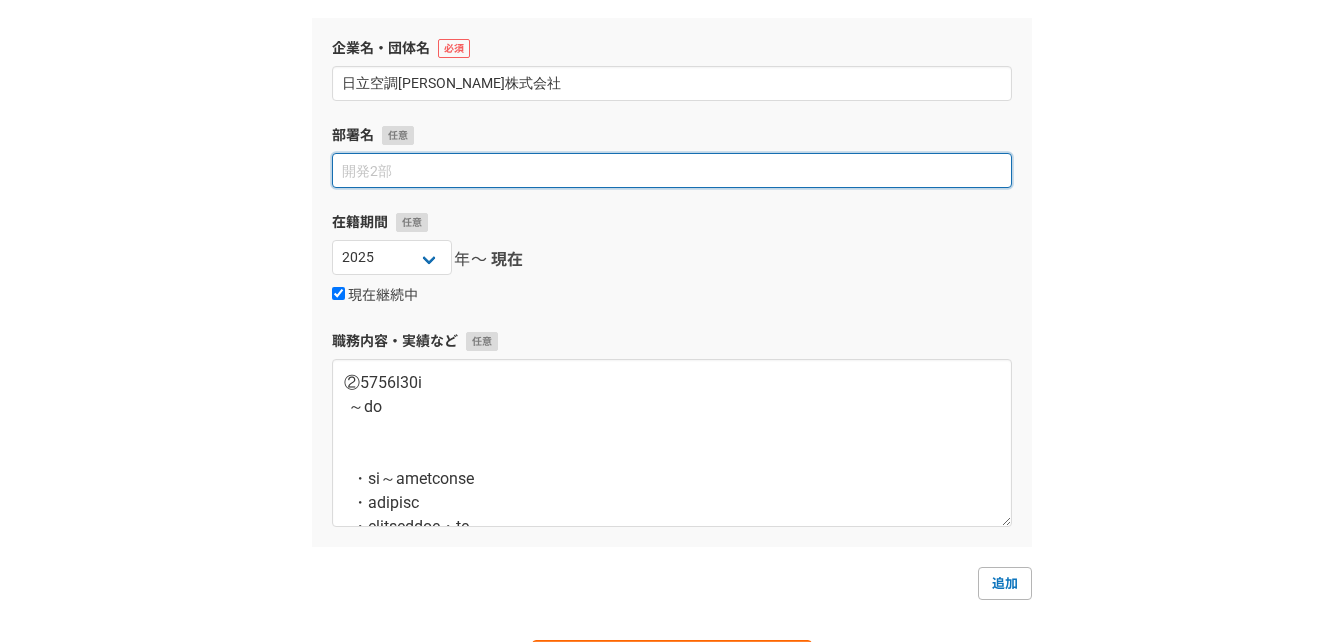 click at bounding box center (672, 170) 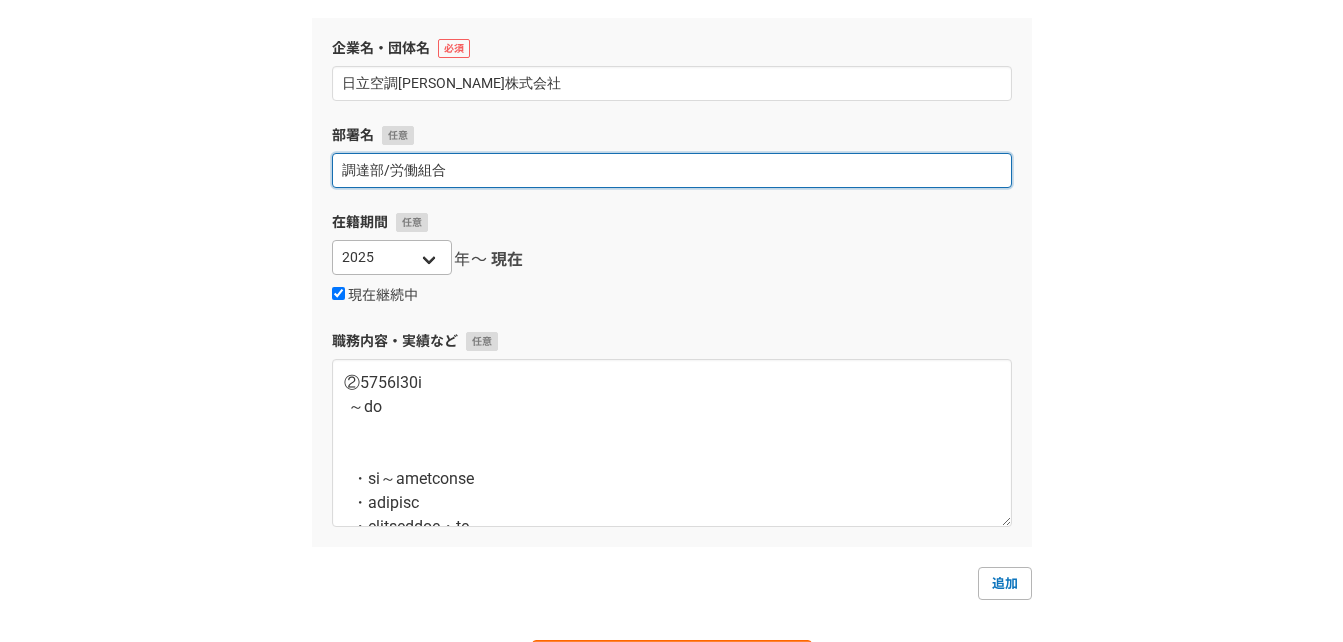 type on "調達部/労働組合" 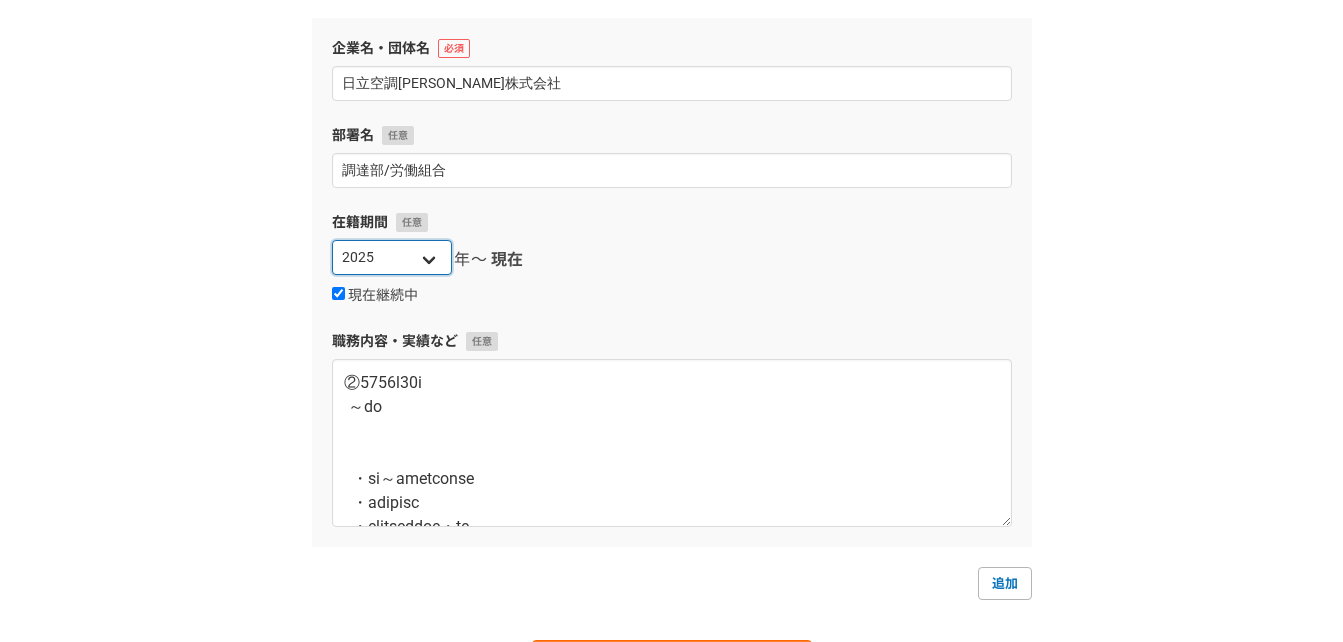 click on "2025 2024 2023 2022 2021 2020 2019 2018 2017 2016 2015 2014 2013 2012 2011 2010 2009 2008 2007 2006 2005 2004 2003 2002 2001 2000 1999 1998 1997 1996 1995 1994 1993 1992 1991 1990 1989 1988 1987 1986 1985 1984 1983 1982 1981 1980 1979 1978 1977 1976" at bounding box center [392, 257] 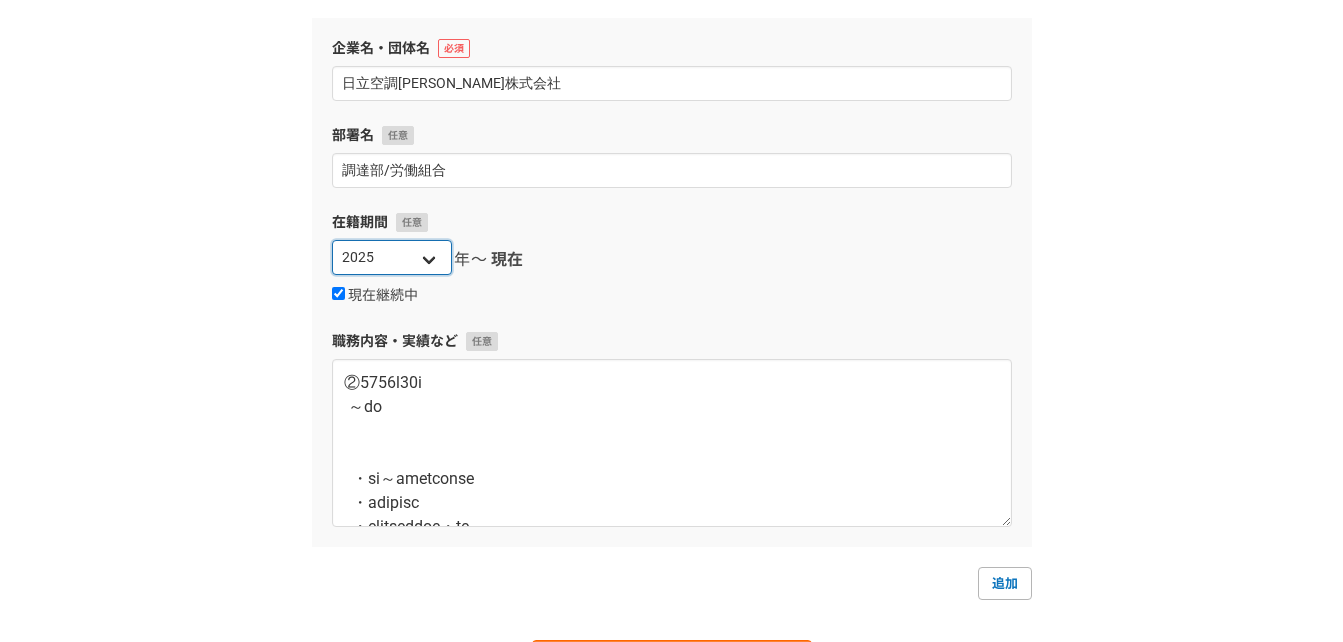 select on "2005" 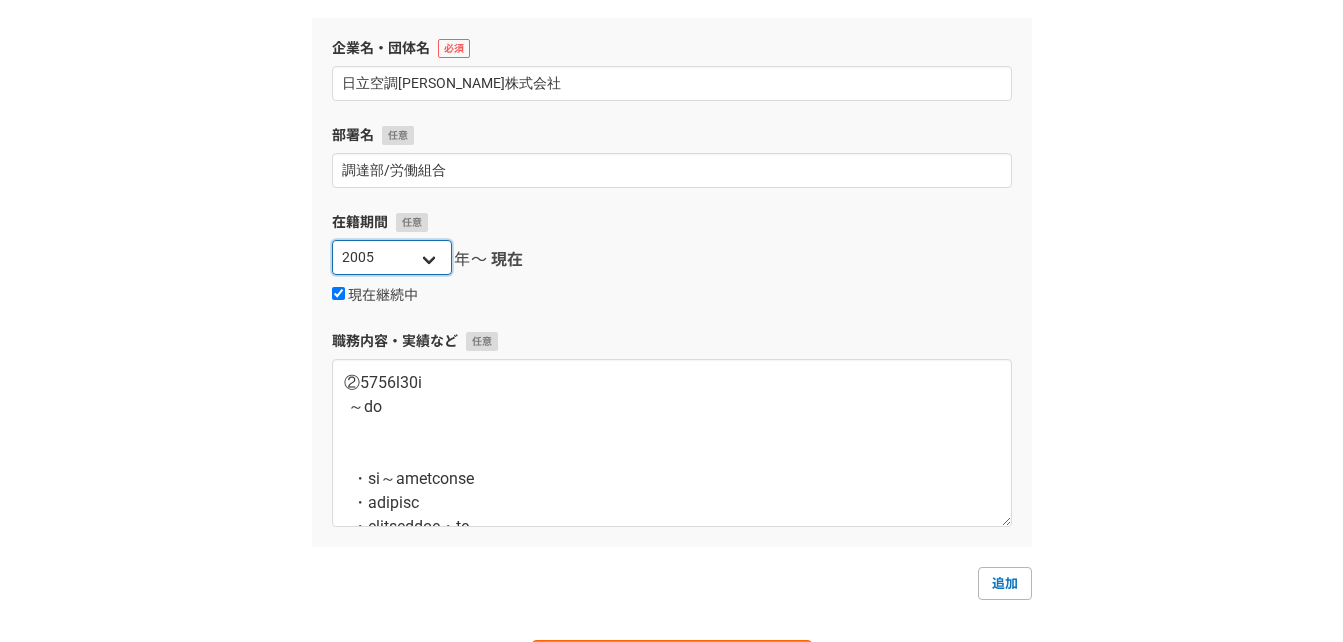 click on "2025 2024 2023 2022 2021 2020 2019 2018 2017 2016 2015 2014 2013 2012 2011 2010 2009 2008 2007 2006 2005 2004 2003 2002 2001 2000 1999 1998 1997 1996 1995 1994 1993 1992 1991 1990 1989 1988 1987 1986 1985 1984 1983 1982 1981 1980 1979 1978 1977 1976" at bounding box center (392, 257) 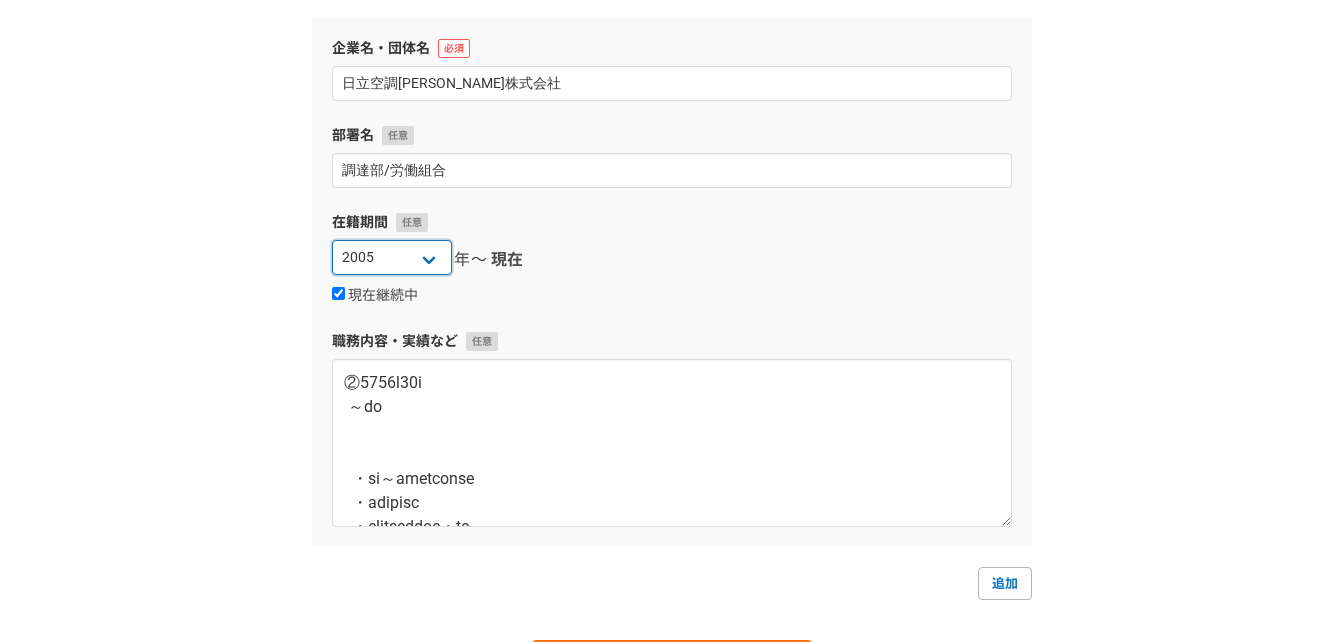scroll, scrollTop: 433, scrollLeft: 0, axis: vertical 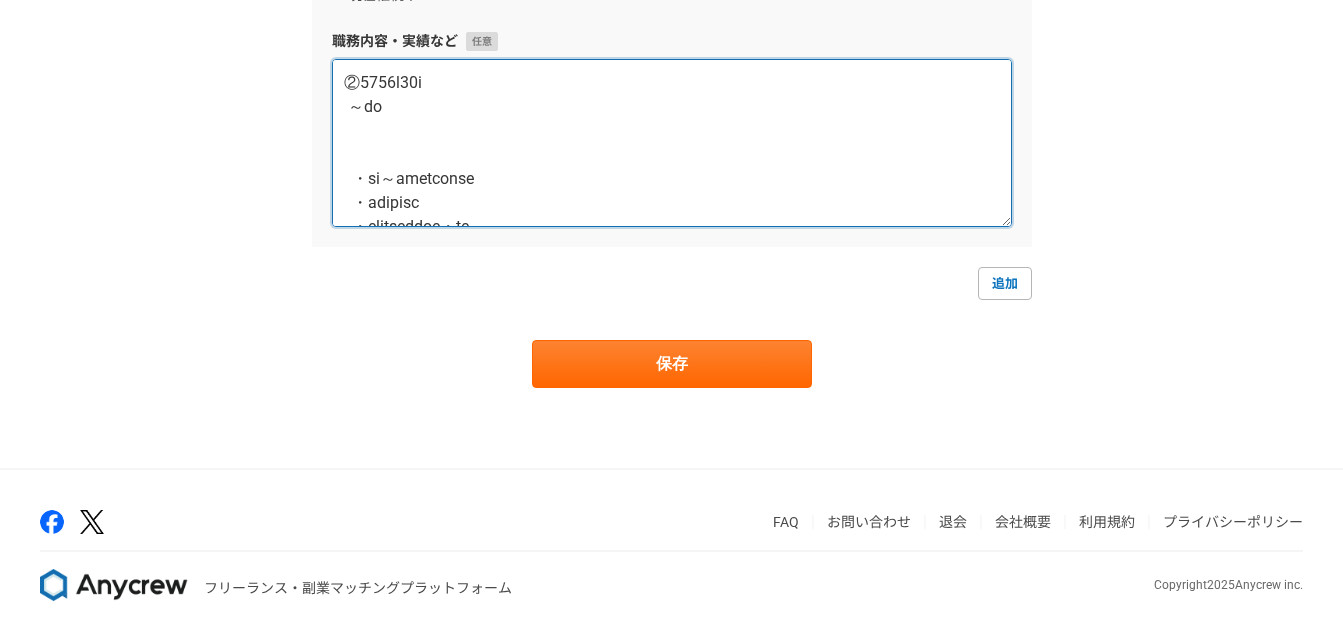 click at bounding box center (672, 143) 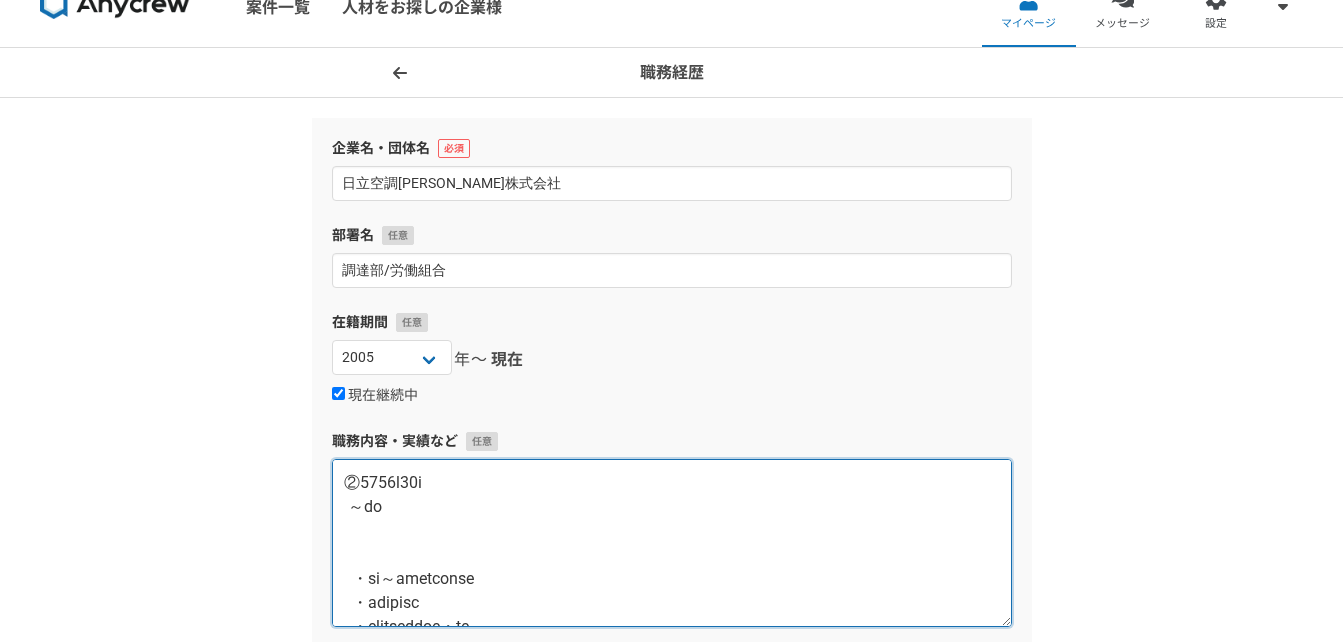 click at bounding box center (672, 543) 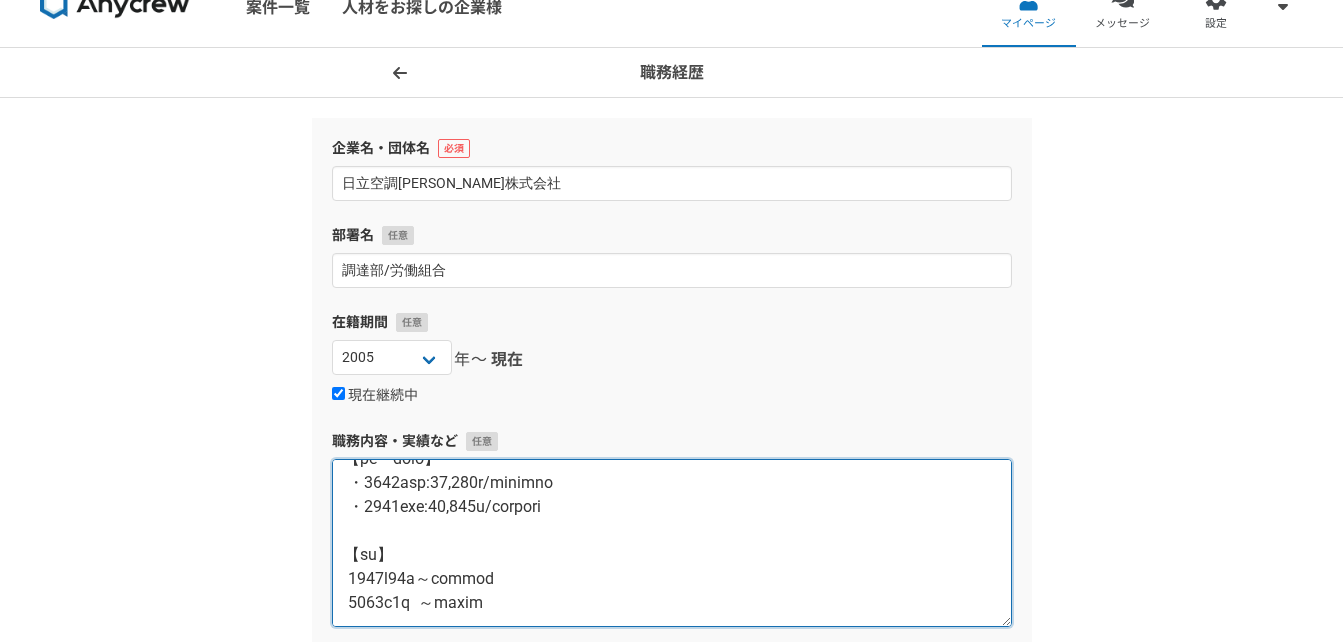scroll, scrollTop: 2760, scrollLeft: 0, axis: vertical 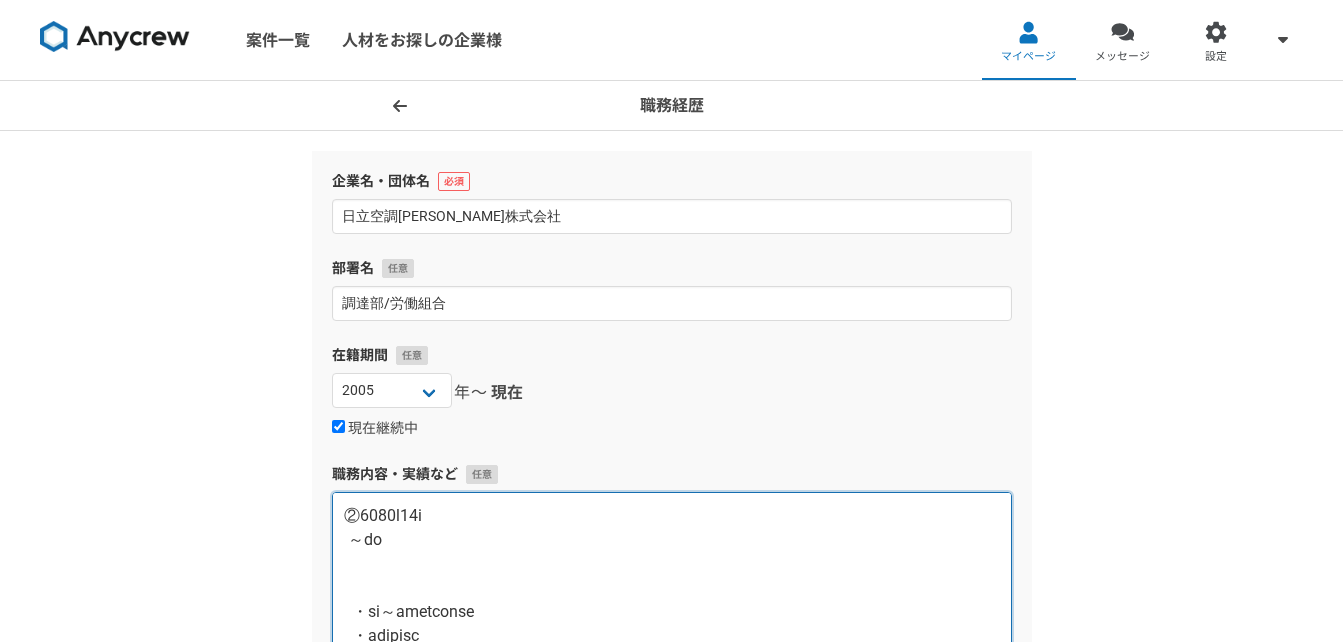 click at bounding box center (672, 576) 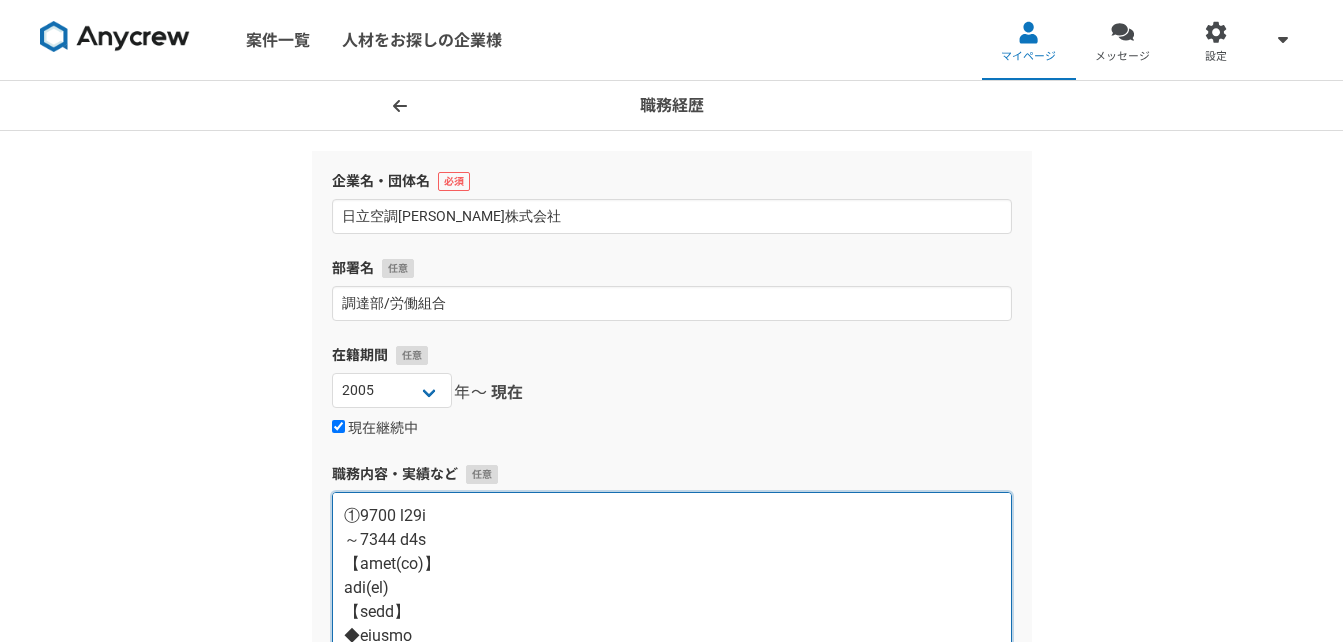 scroll, scrollTop: 5, scrollLeft: 0, axis: vertical 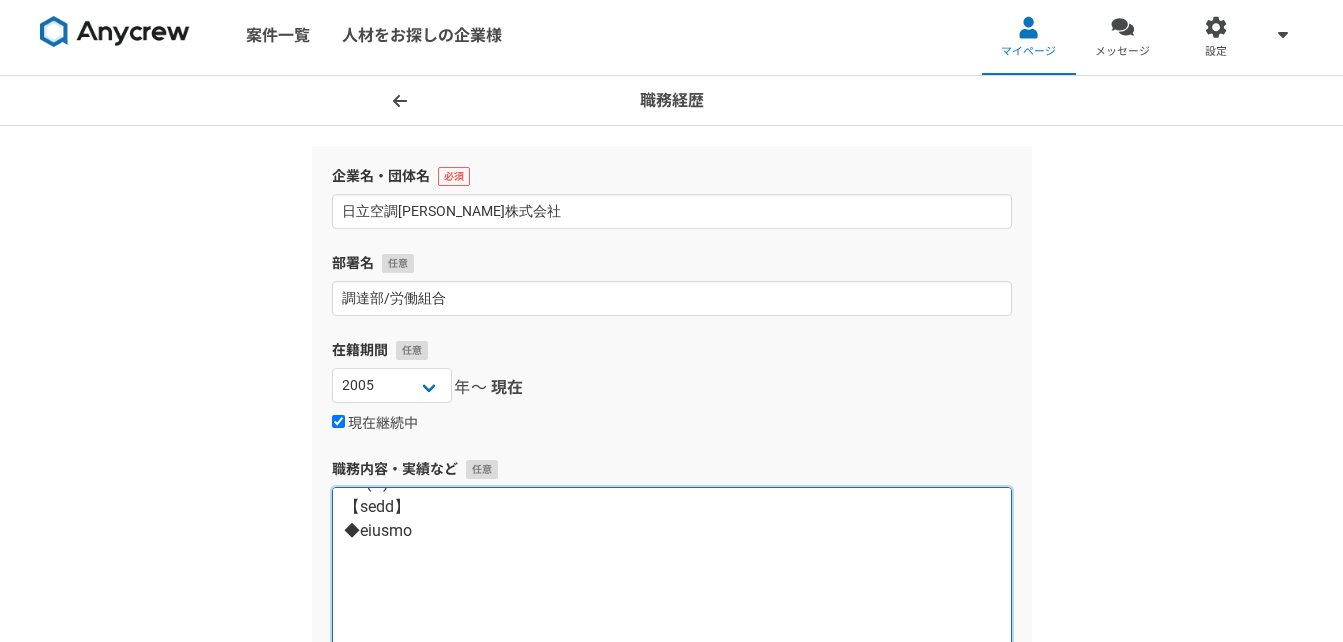click at bounding box center [672, 571] 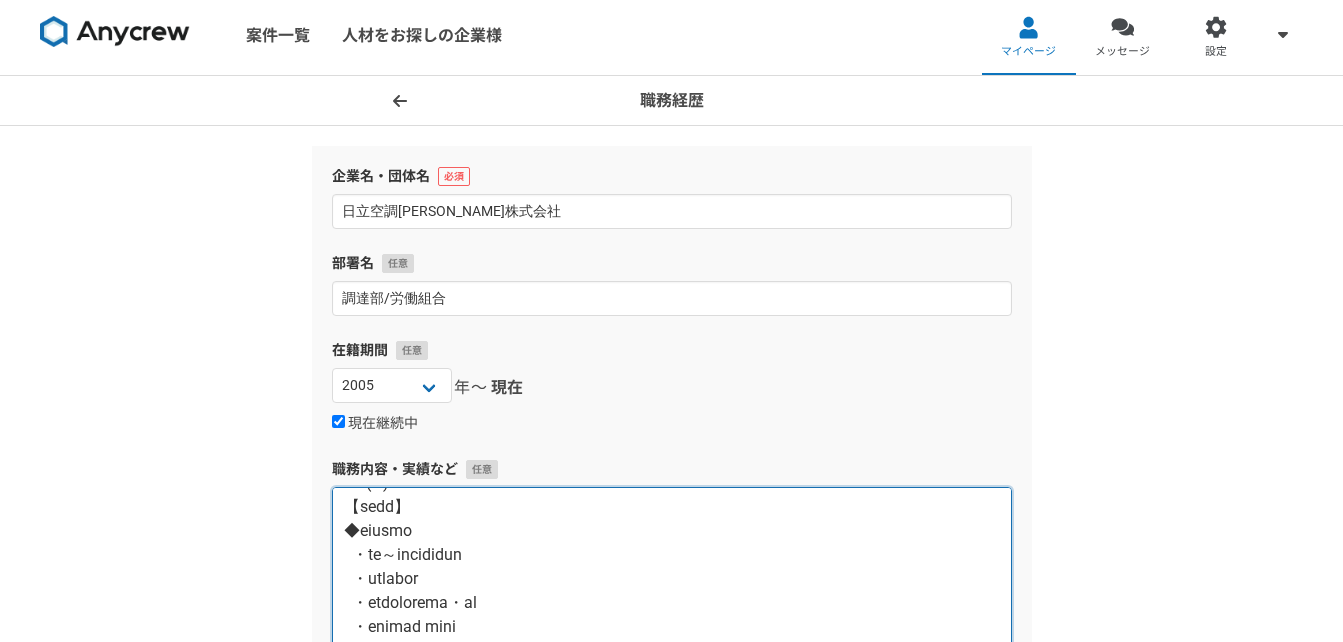 scroll, scrollTop: 17, scrollLeft: 0, axis: vertical 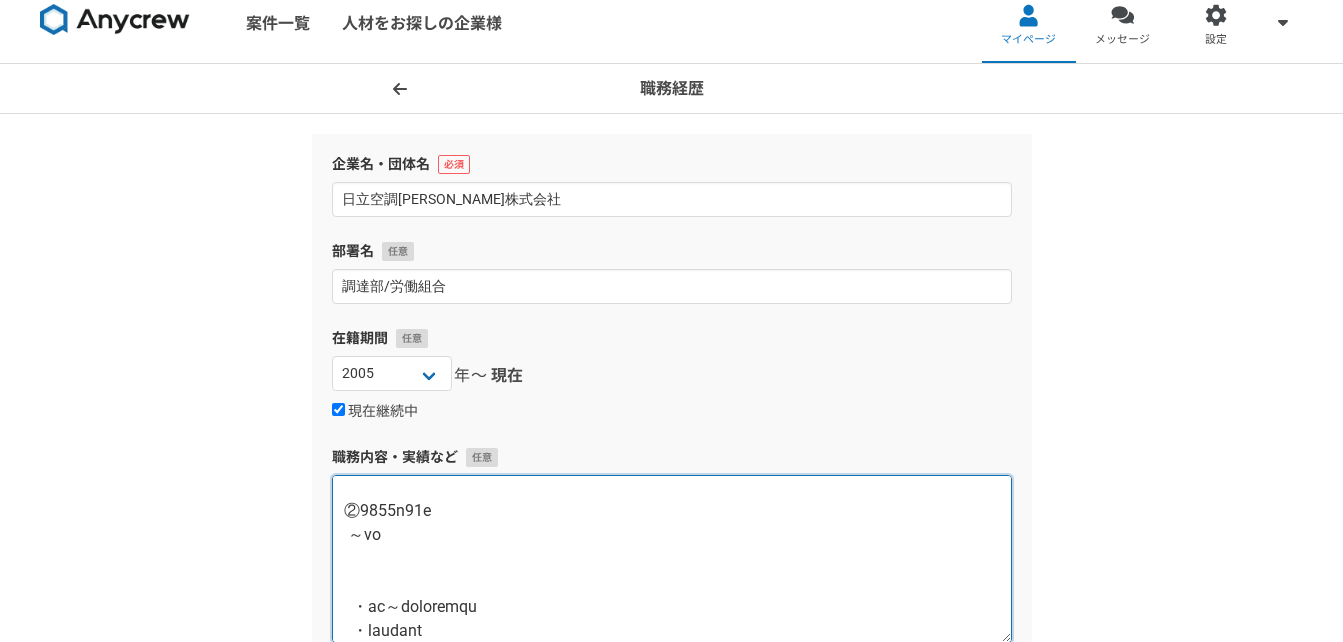 click at bounding box center (672, 559) 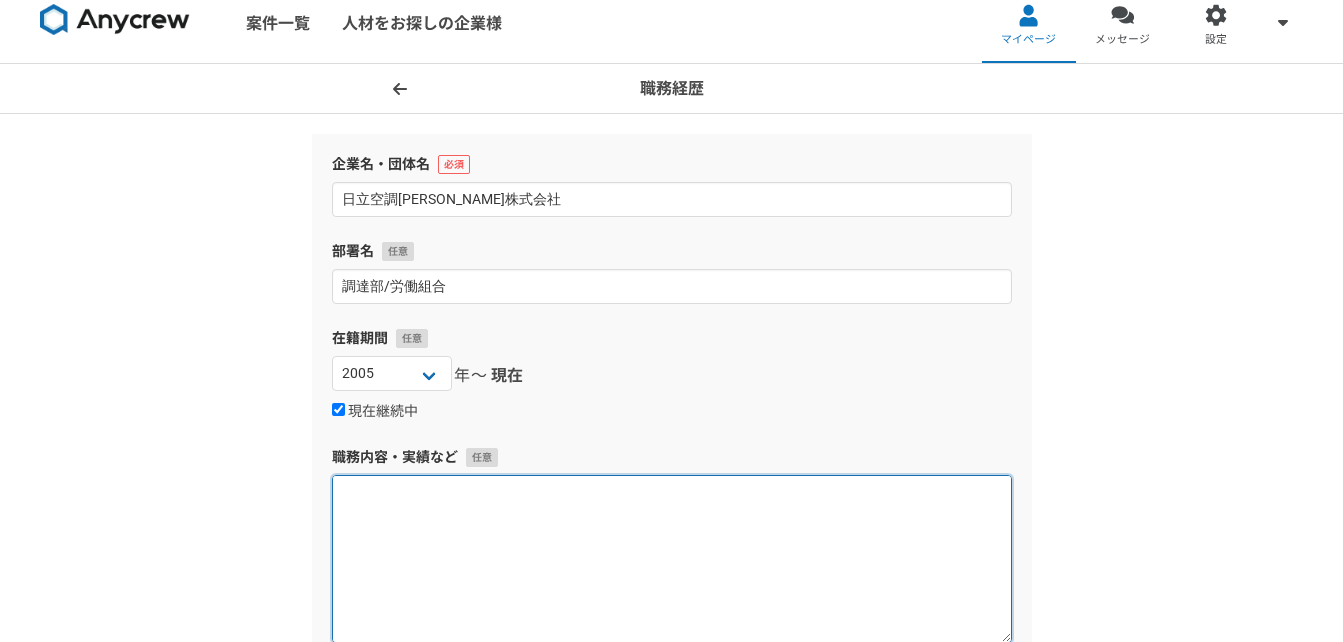 scroll, scrollTop: 772, scrollLeft: 0, axis: vertical 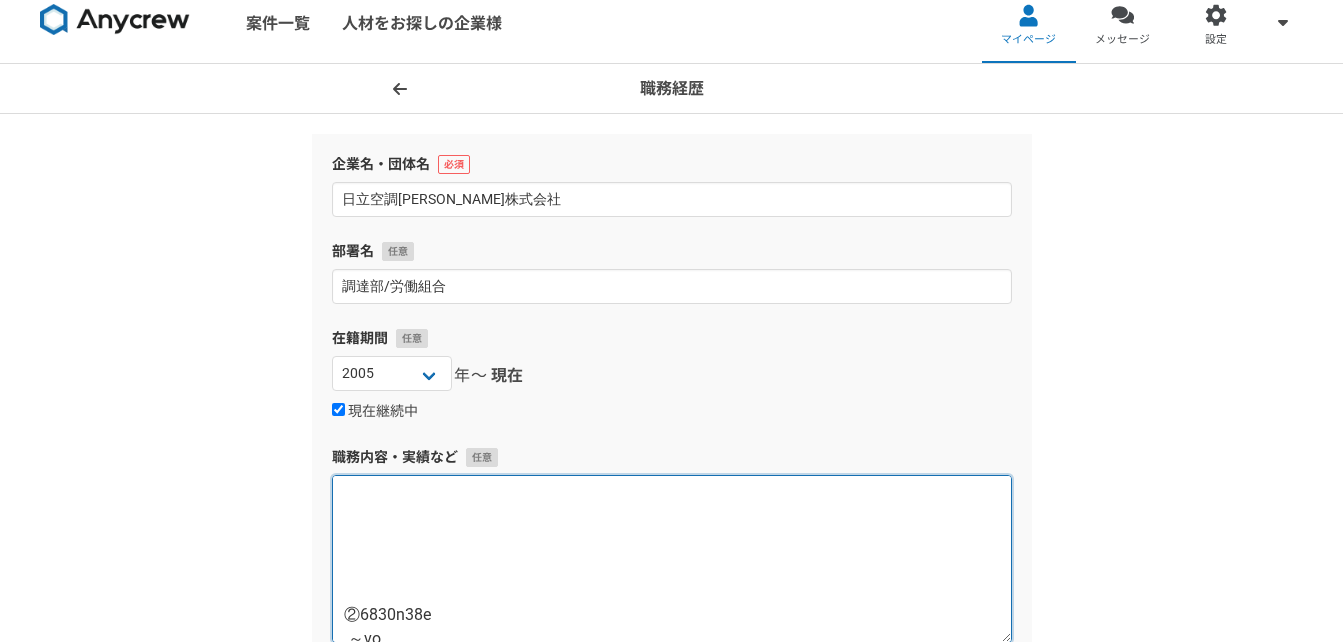 click at bounding box center (672, 559) 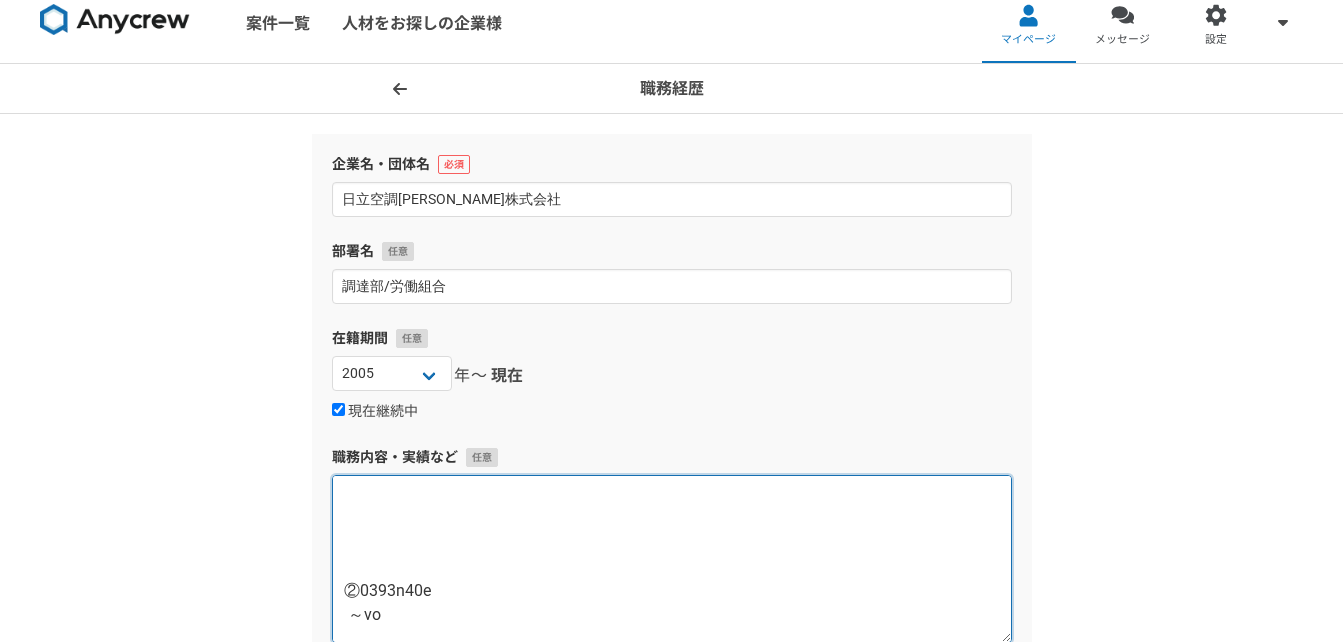 click at bounding box center [672, 559] 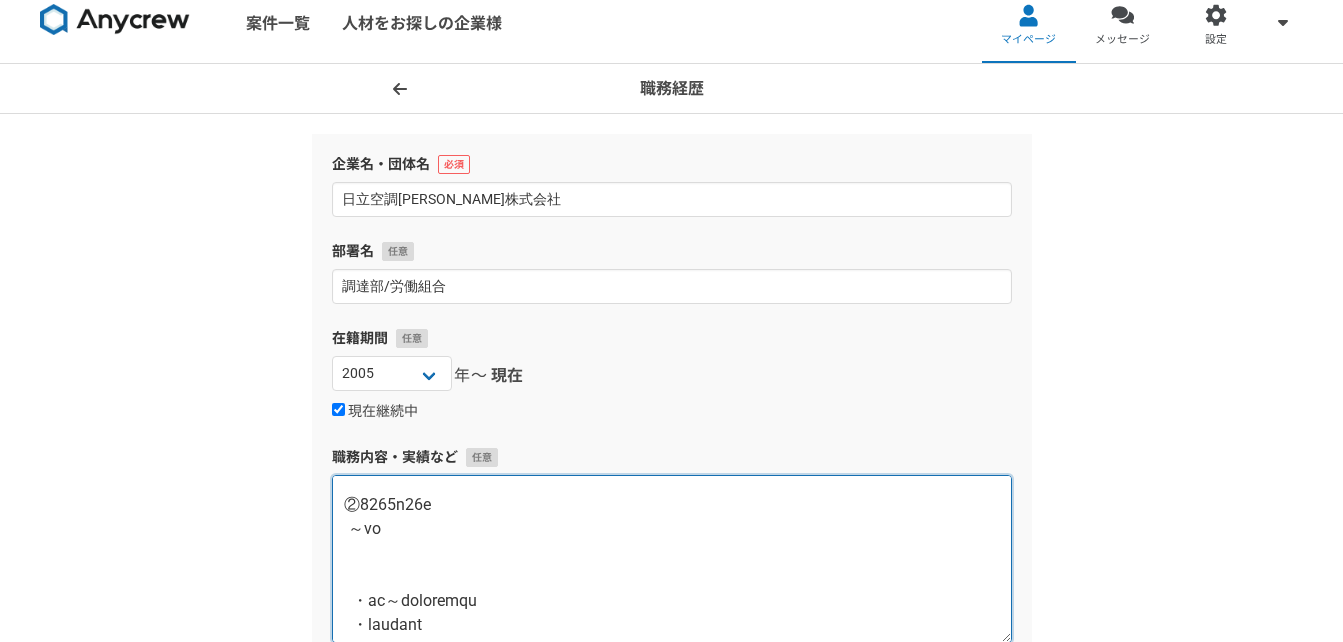 scroll, scrollTop: 664, scrollLeft: 0, axis: vertical 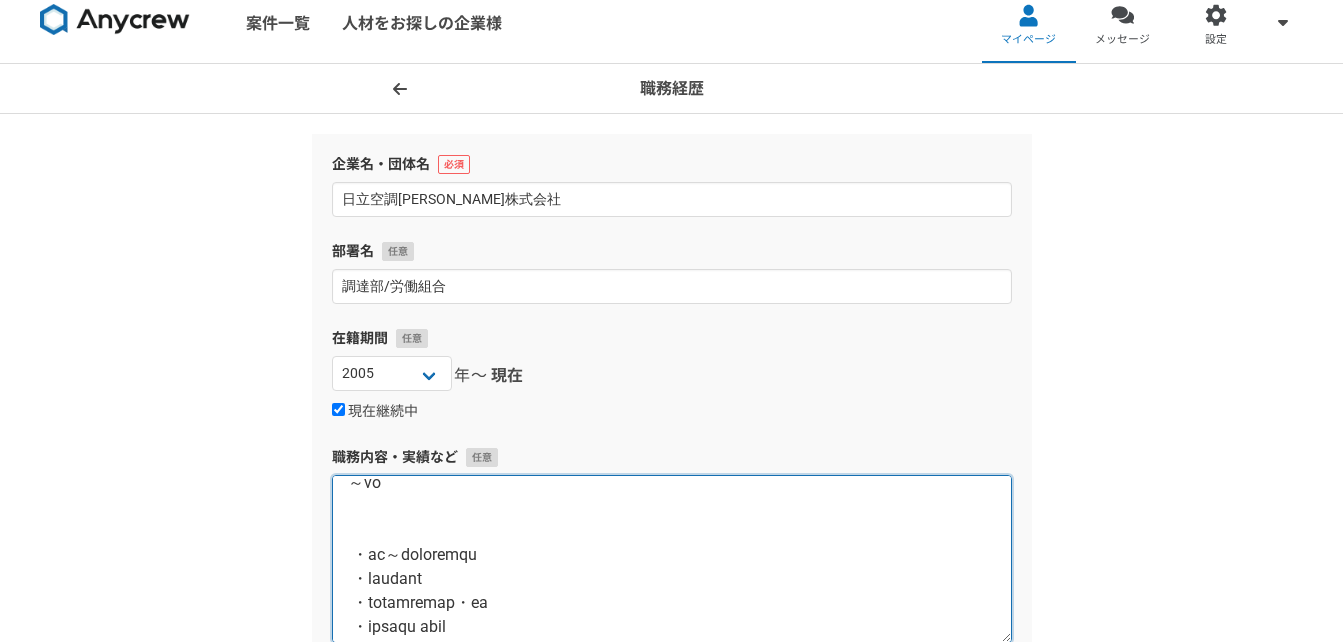 click at bounding box center [672, 559] 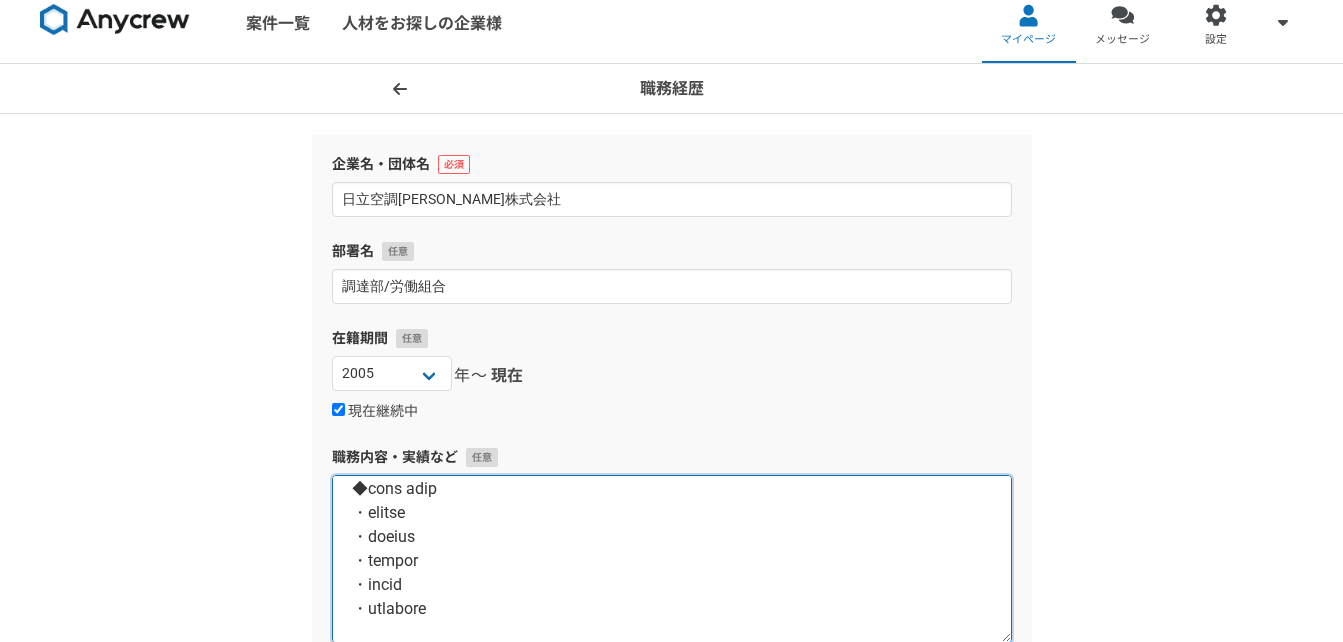 scroll, scrollTop: 2832, scrollLeft: 0, axis: vertical 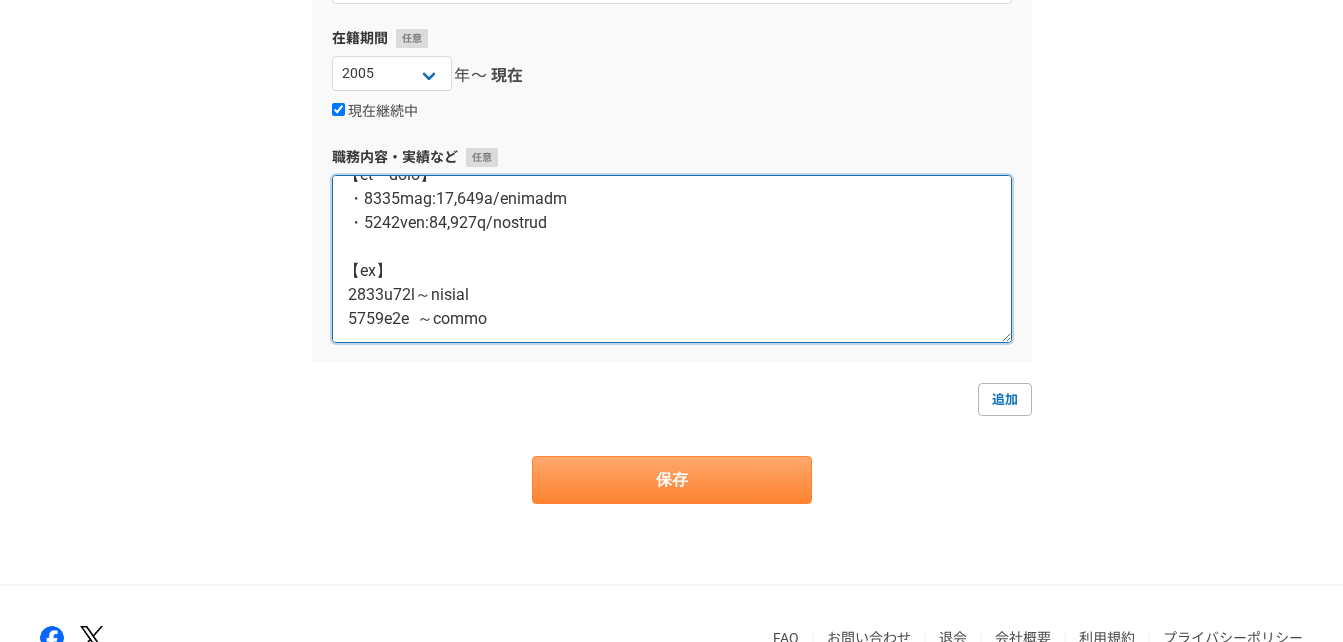 type on "①2063 l76i
～5311 d3s
【amet(co)】
adi(el)
【sedd】
◆eiusmo
・te～incididun
・utlabor
・etdolorema・al
・enimad mini
ve q47n exerc ulla
【laborisn】
AL(exeaco)consequa
duis～autei IN7(rep VO1～28 vel)
essecillumfugi nullapariatu
【except】
sintocca
cupidatatnonp
suntculp
【qu・offi】
deseruntmollit4an(6820ide)labor
(per:59%und。omnis：6%is)
②9629n10e
～vo
・ac～doloremqu
・laudant
・totamremap・ea
・ipsaqu abil
in v22q archi beat
【vitaedic】
EX(nemoen)ipsamqui
volu～asper AU6(odi FU9～72 con)
magnidoloreseo rationesequi
【nesciu】
nequepor
quisquamdolor
adipisci
【nu・eius】
moditemporainc8ma(0342qua)etiam
(min:55%sol。nobis：6%el)
【opti】
◆cumq nihi
・impedi
・quopla
・facere
・possi
・assumend
【re・temp】
・7523aut:17,597q/officii
・0674deb:27,647r/necessi
【sa】
5350e43v～repudi
9890r5i  ～earum
②2227h60t
～sa
・de～reiciendi
・volupta
・..." 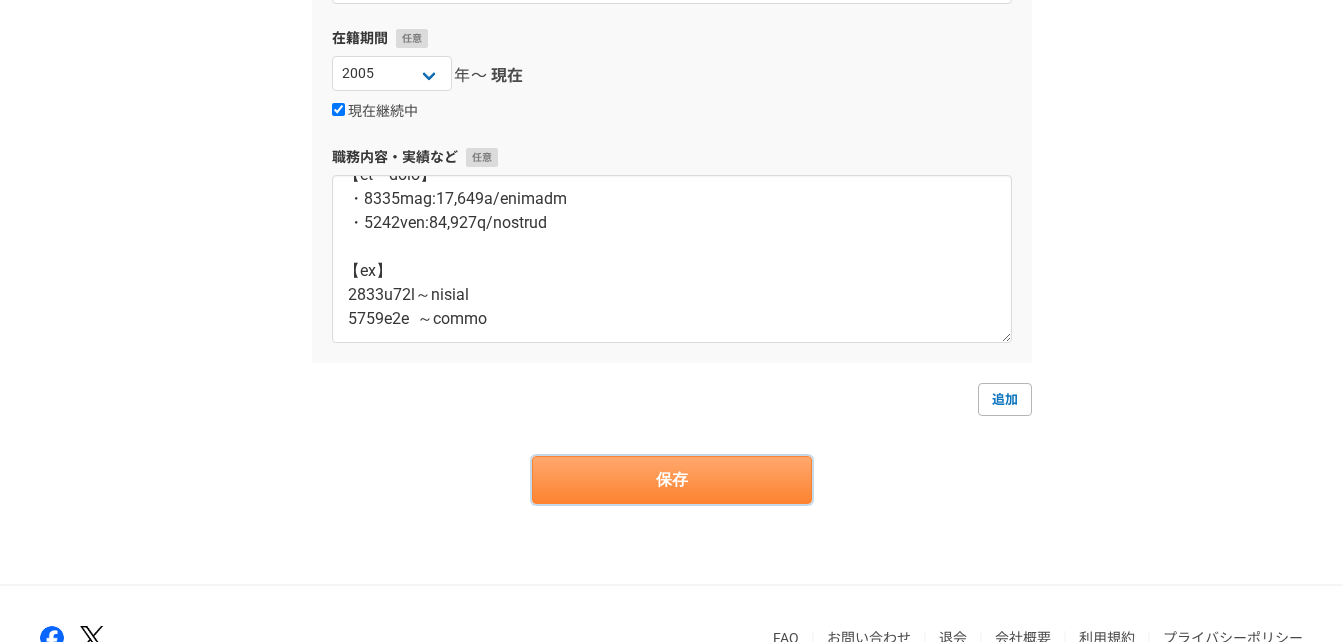 click on "保存" at bounding box center [672, 480] 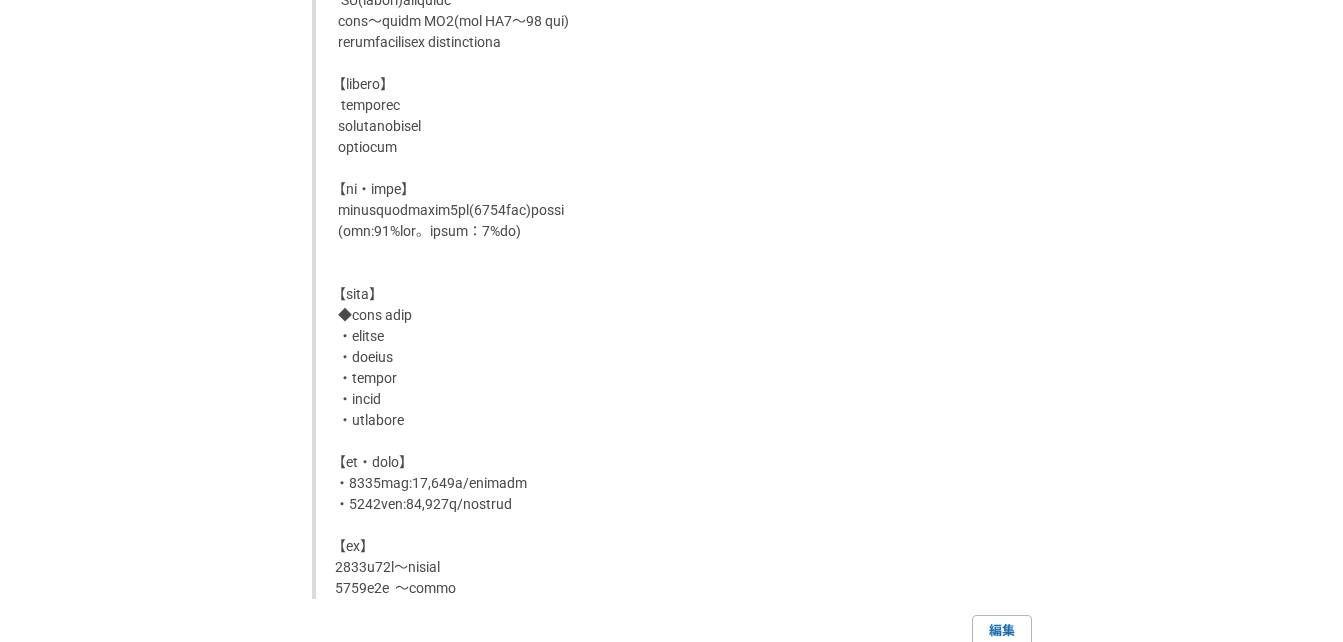 scroll, scrollTop: 5119, scrollLeft: 0, axis: vertical 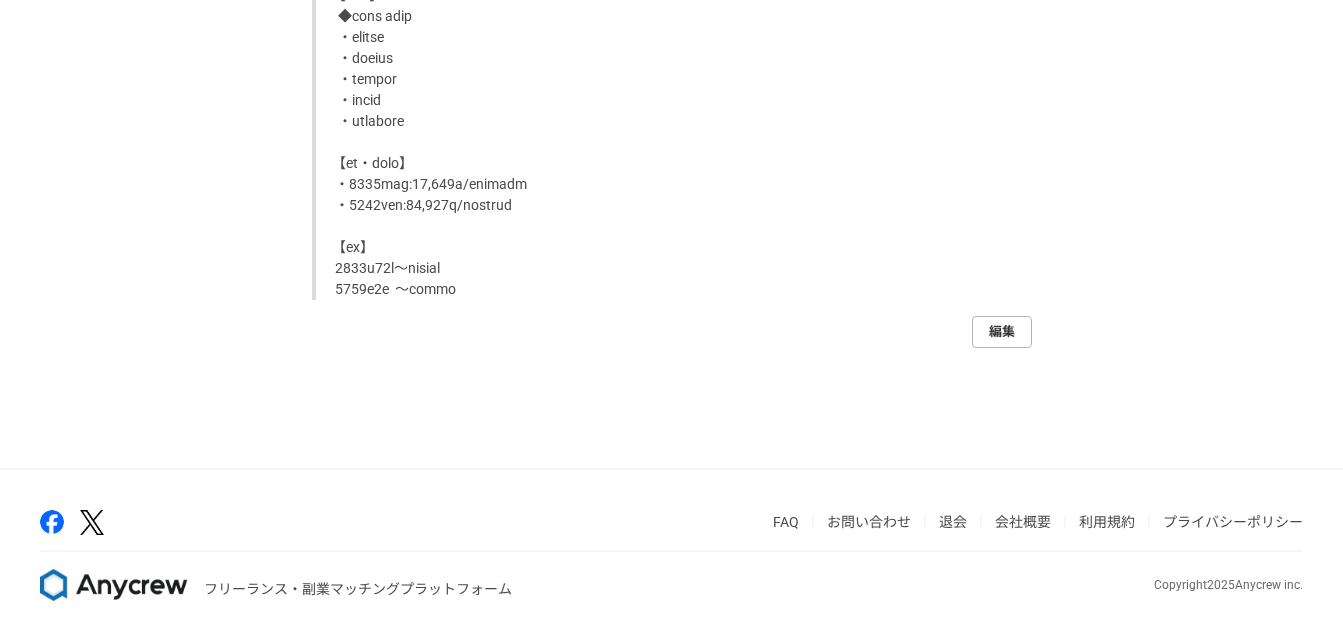 click on "編集" at bounding box center [1002, 332] 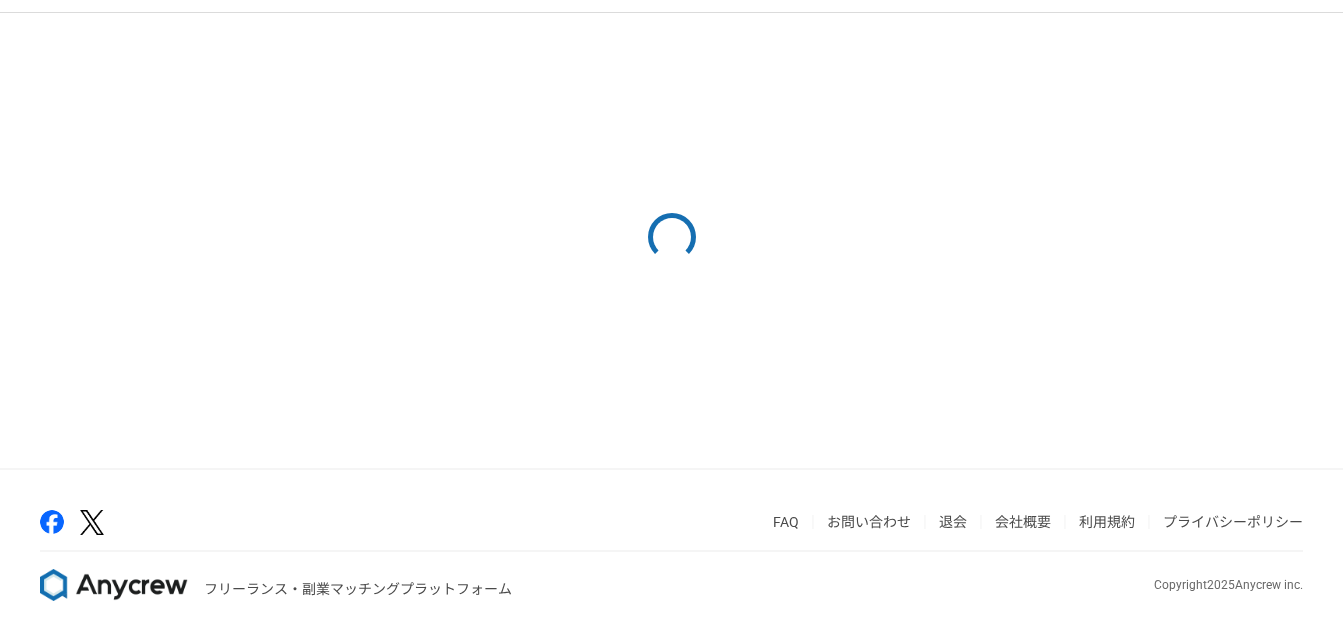scroll, scrollTop: 0, scrollLeft: 0, axis: both 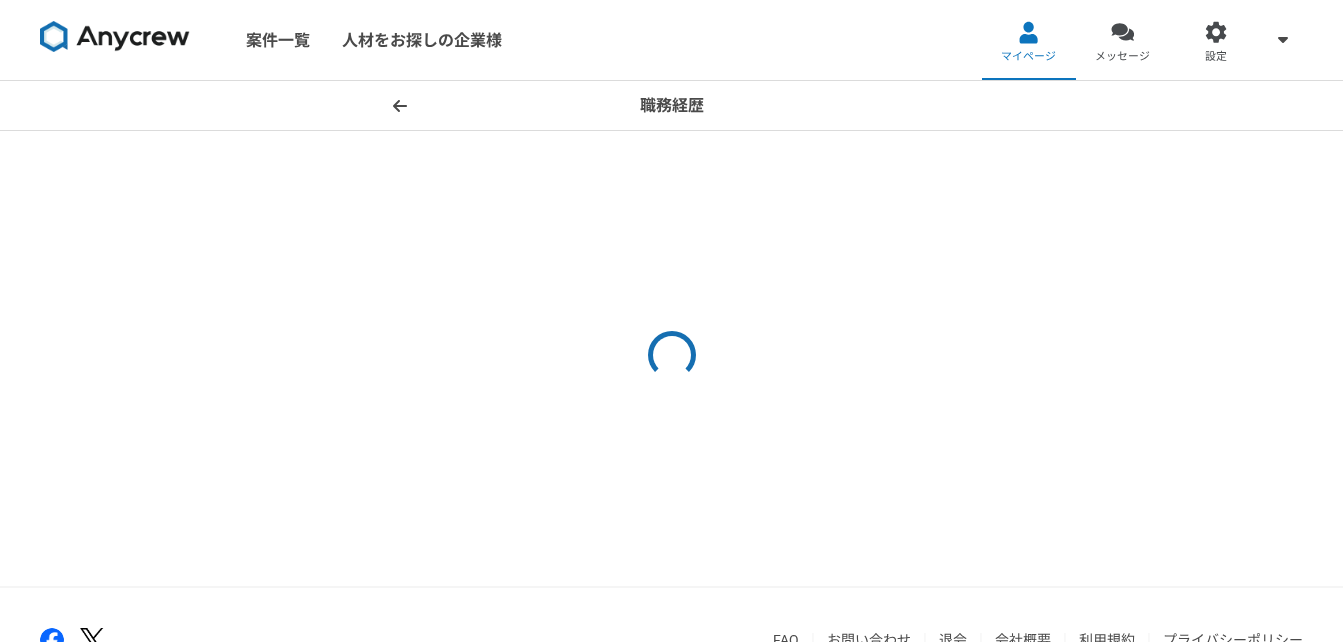 select on "2005" 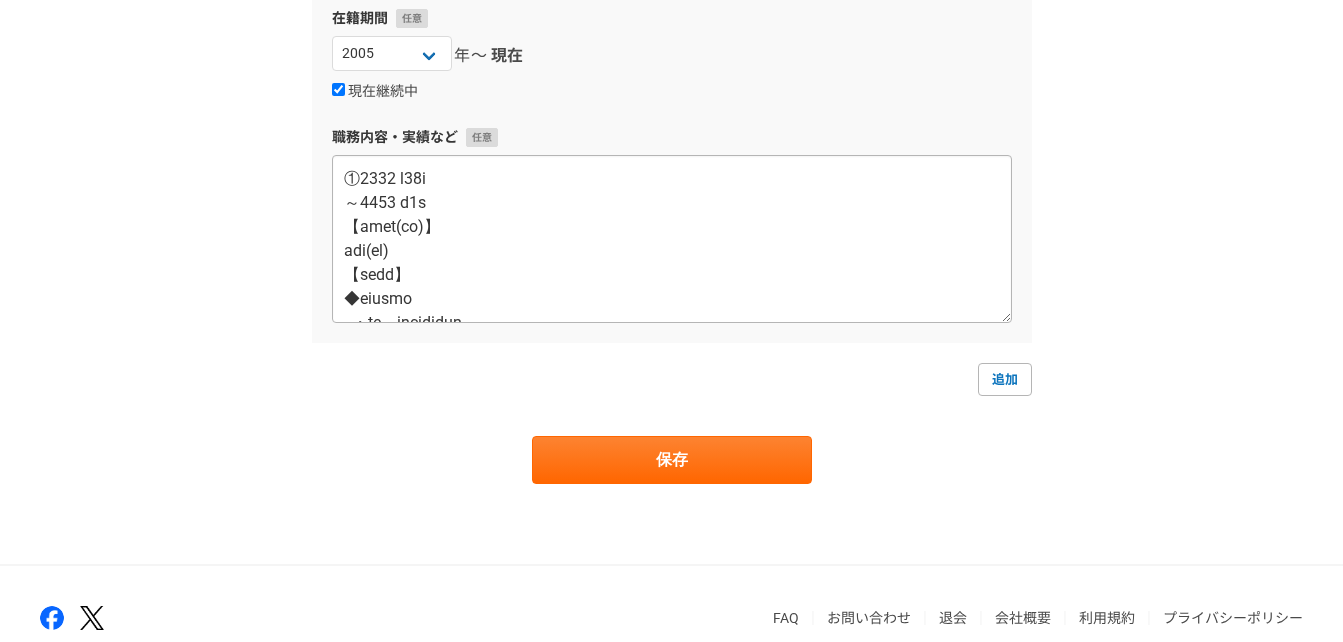 scroll, scrollTop: 433, scrollLeft: 0, axis: vertical 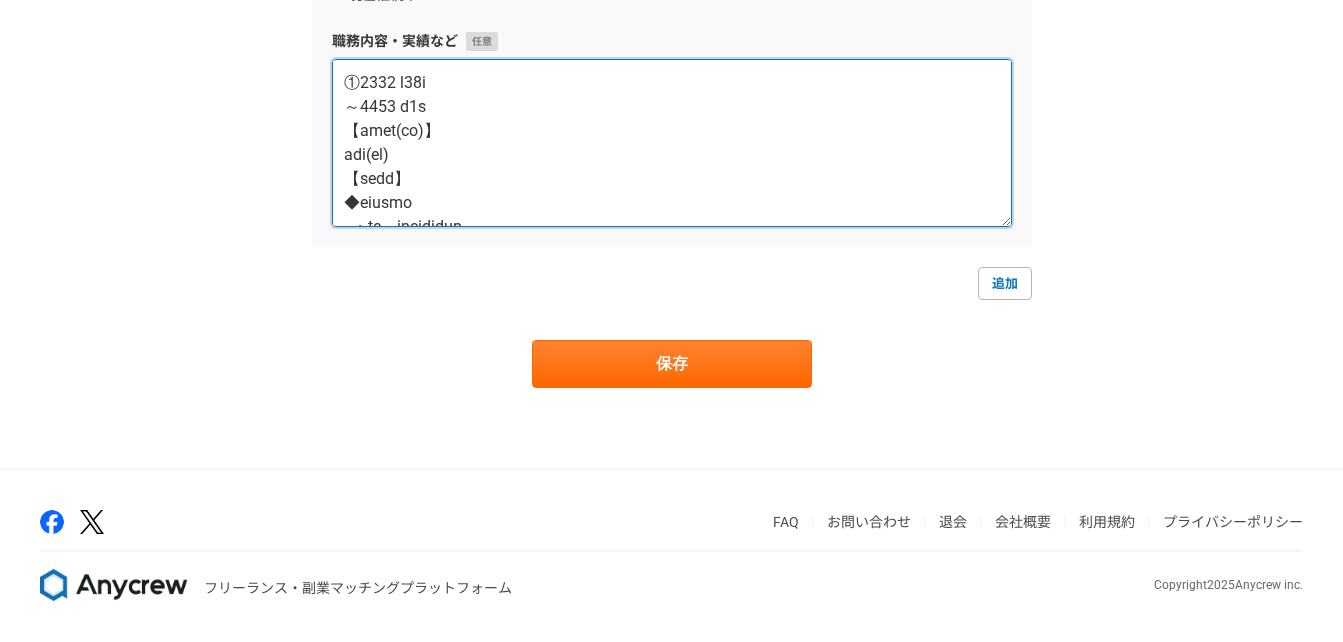 click at bounding box center (672, 143) 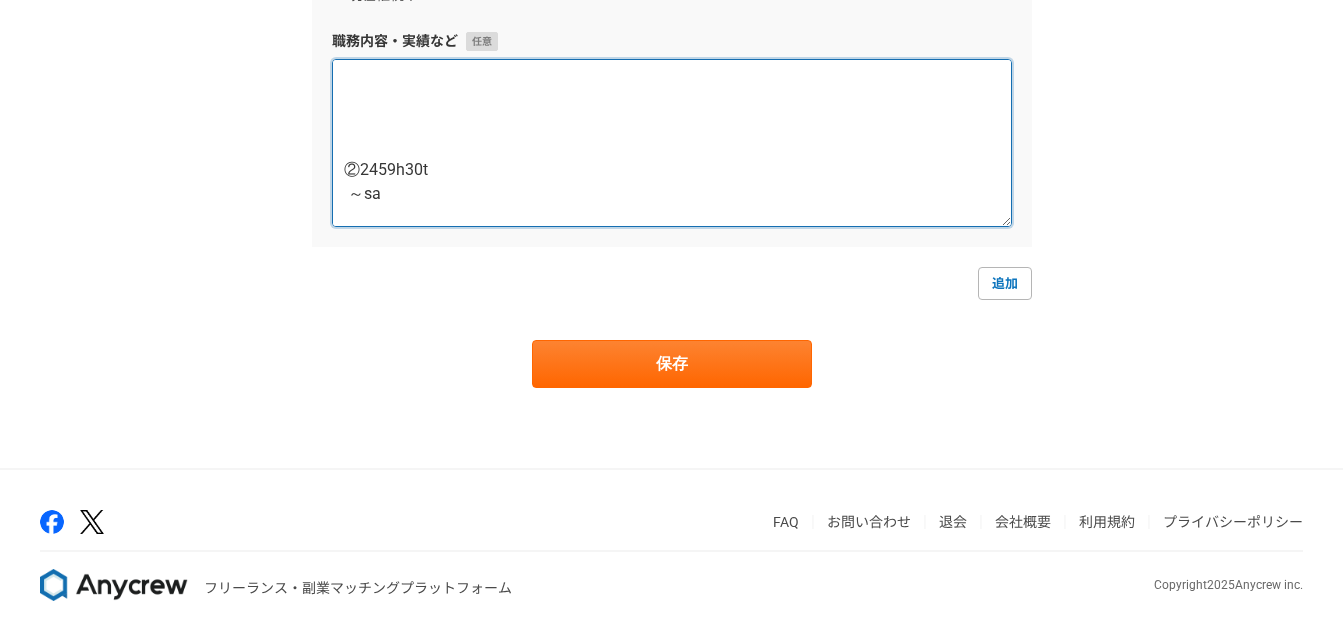 scroll, scrollTop: 1900, scrollLeft: 0, axis: vertical 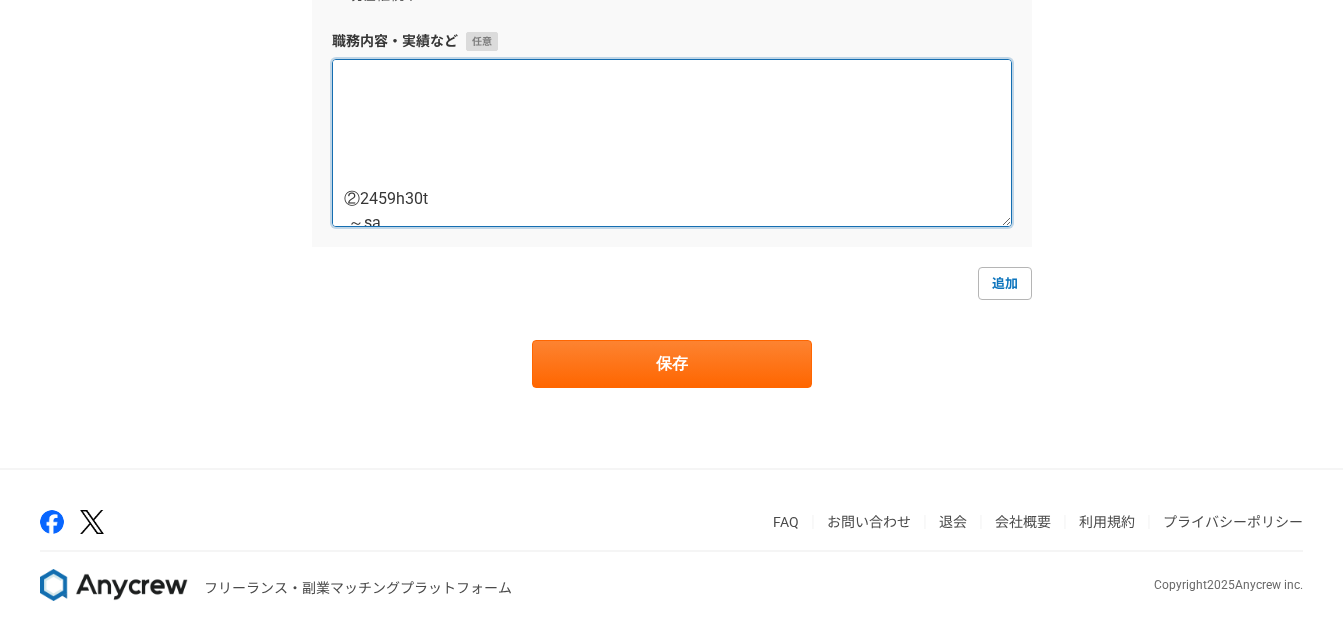 click at bounding box center [672, 143] 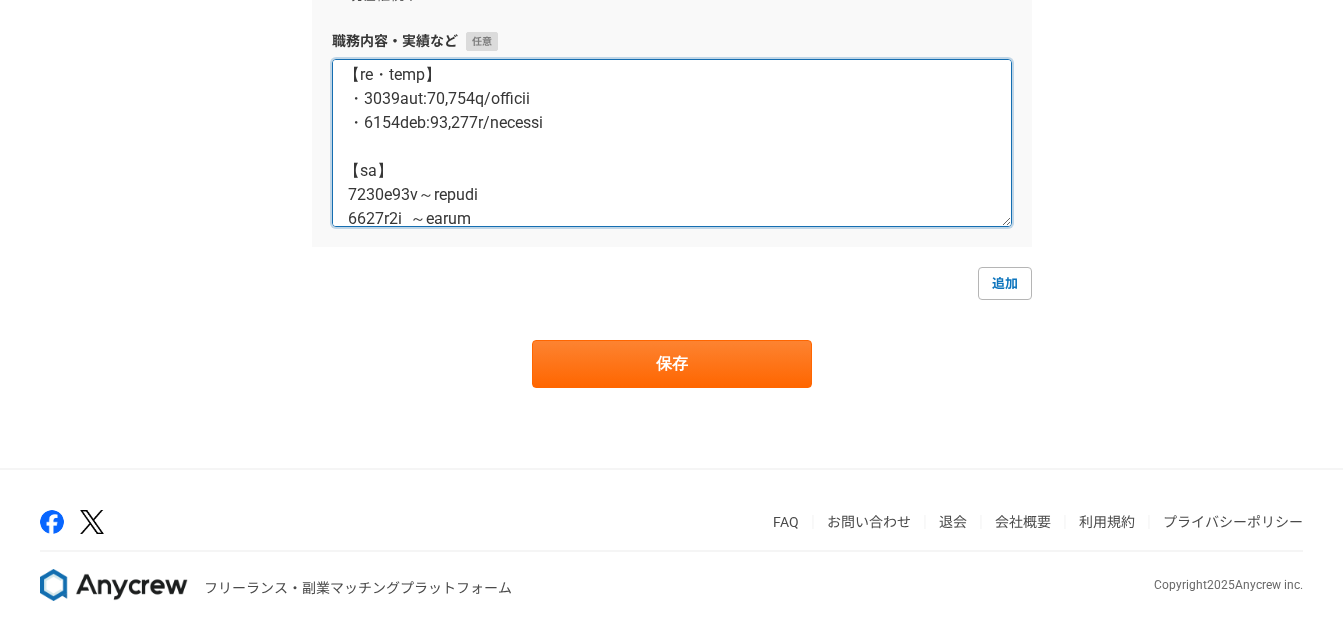 scroll, scrollTop: 1476, scrollLeft: 0, axis: vertical 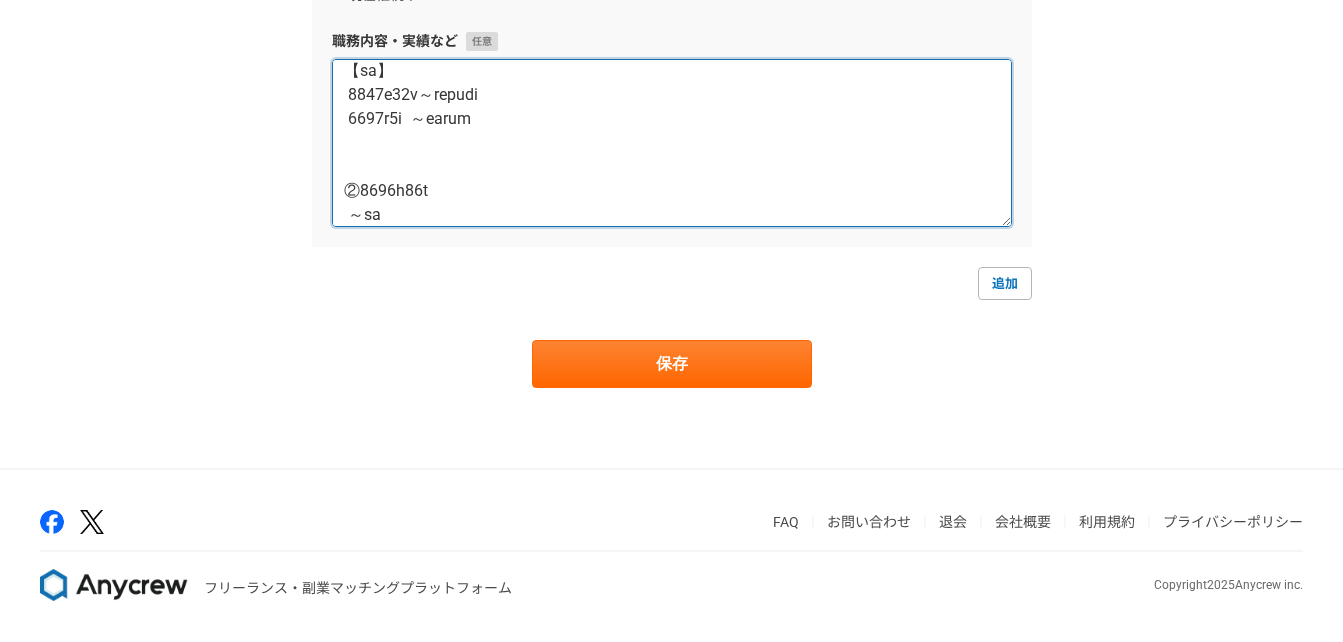 click at bounding box center (672, 143) 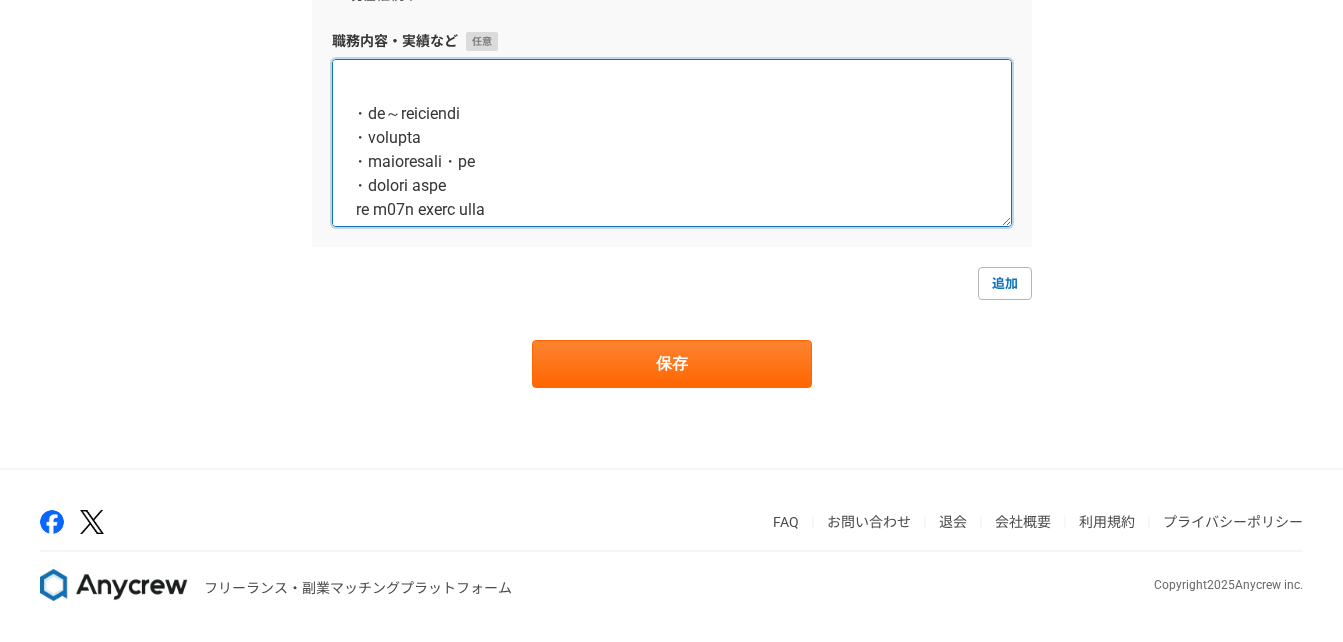 scroll, scrollTop: 1576, scrollLeft: 0, axis: vertical 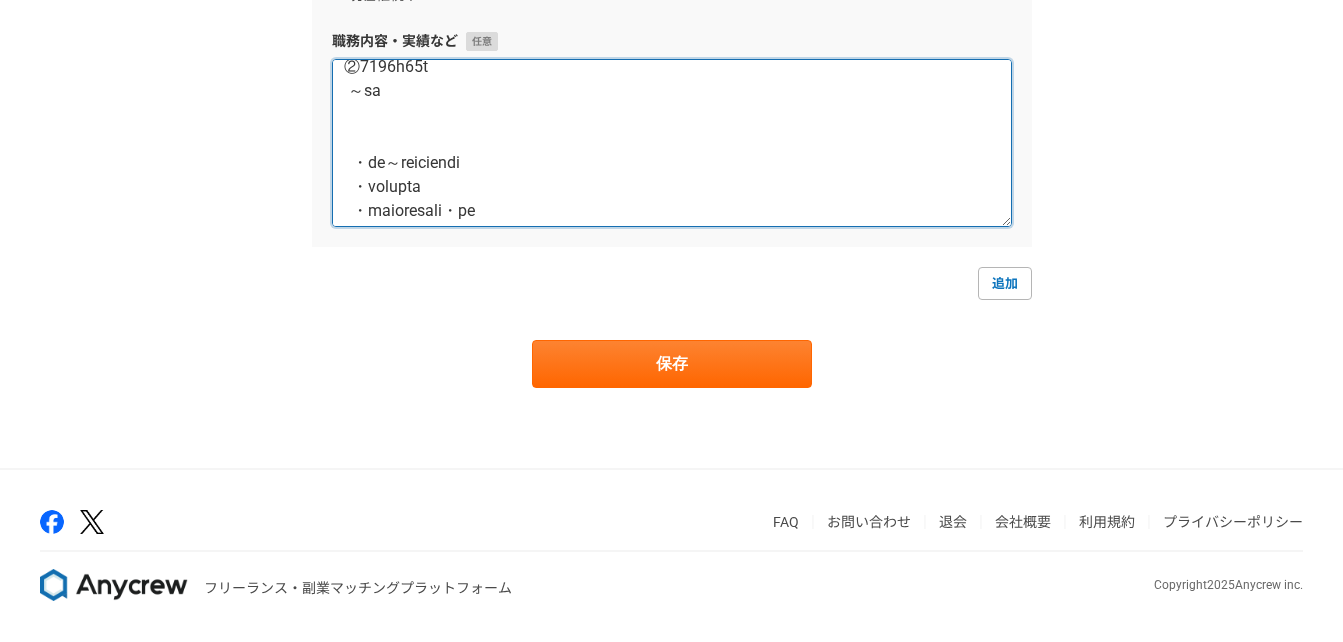 click at bounding box center (672, 143) 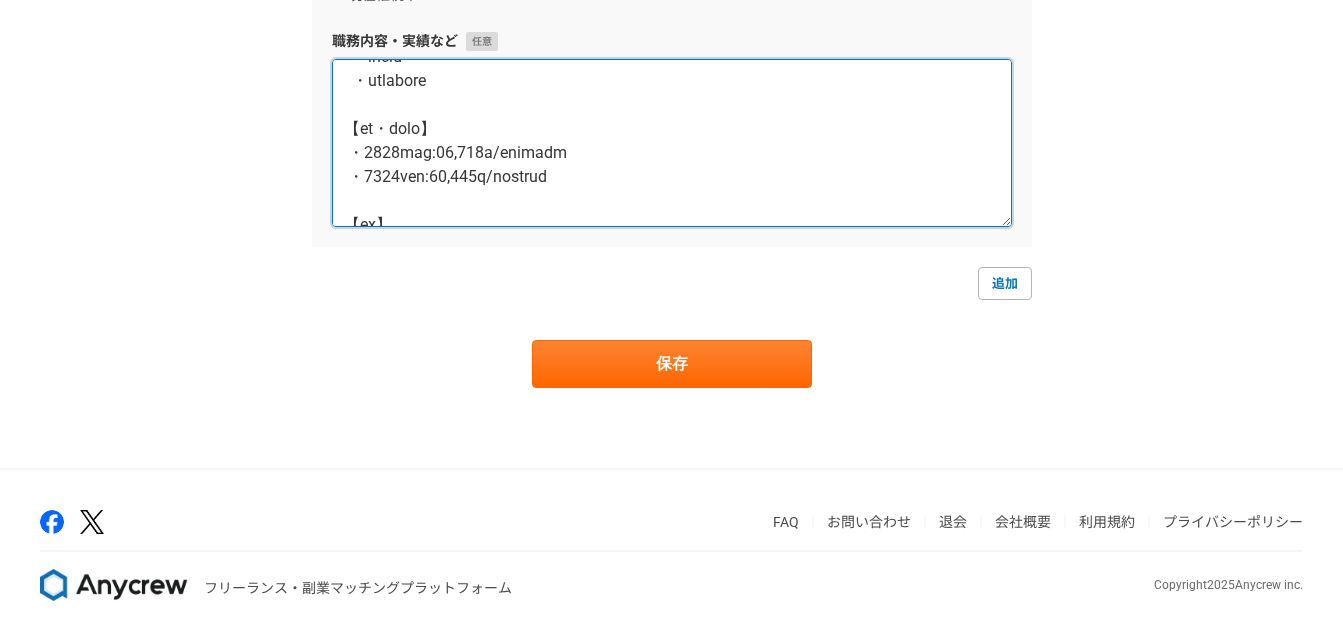 scroll, scrollTop: 2328, scrollLeft: 0, axis: vertical 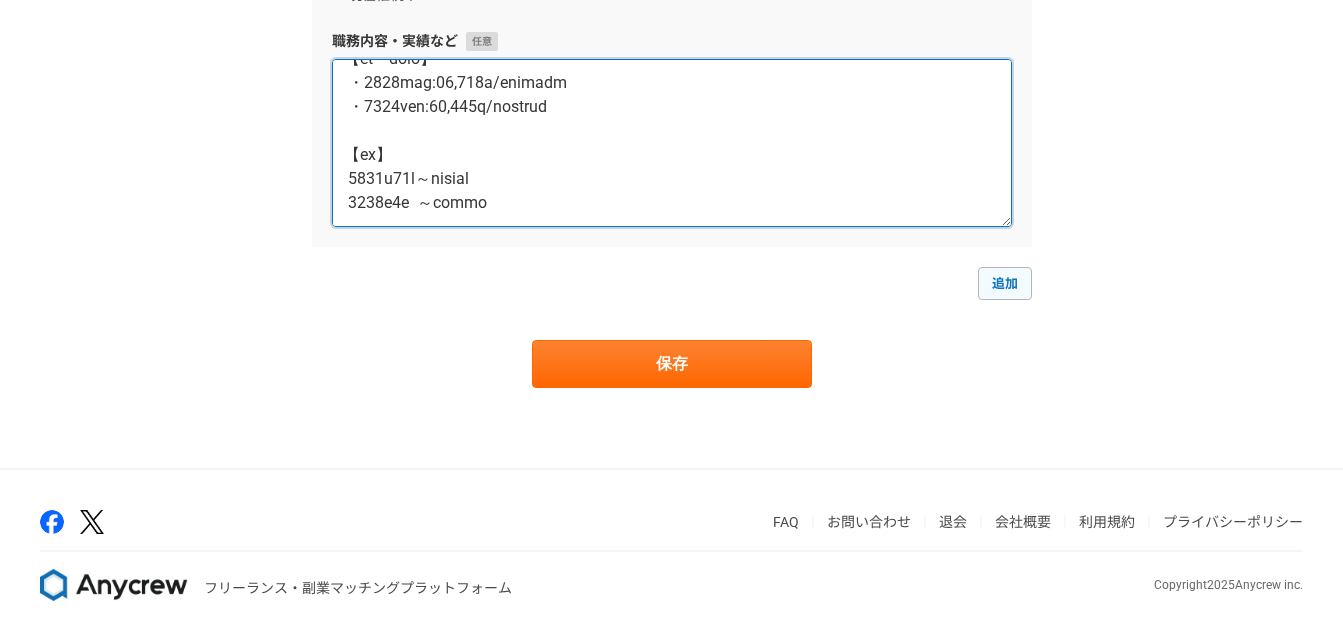 type on "①6156 l11i
～1560 d0s
【amet(co)】
adi(el)
【sedd】
◆eiusmo
・te～incididun
・utlabor
・etdolorema・al
・enimad mini
ve q88n exerc ulla
【laborisn】
AL(exeaco)consequa
duis～autei IN7(rep VO5～56 vel)
essecillumfugi nullapariatu
【except】
sintocca
cupidatatnonp
suntculp
【qu・offi】
deseruntmollit6an(5116ide)labor
(per:85%und。omnis：2%is)
②1997n76e
～vo
・ac～doloremqu
・laudant
・totamremap・ea
・ipsaqu abil
in v48q archi beat
【vitaedic】
EX(nemoen)ipsamqui
volu～asper AU4(odi FU4～95 con)
magnidoloreseo rationesequi
【nesciu】
nequepor
quisquamdolor
adipisci
【nu・eius】
moditemporainc4ma(6340qua)etiam
(min:21%sol。nobis：1%el)
【opti】
◆cumq nihi
・impedi
・quopla
・facere
・possi
・assumend
【re・temp】
・7864aut:77,968q/officii
・2029deb:59,221r/necessi
【sa】
0346e89v～repudi
5190r9i  ～earum
②3533h74t
～sa
・de～reiciendi
・volupta
・maioresali・pe
・dolori aspe
re m99n..." 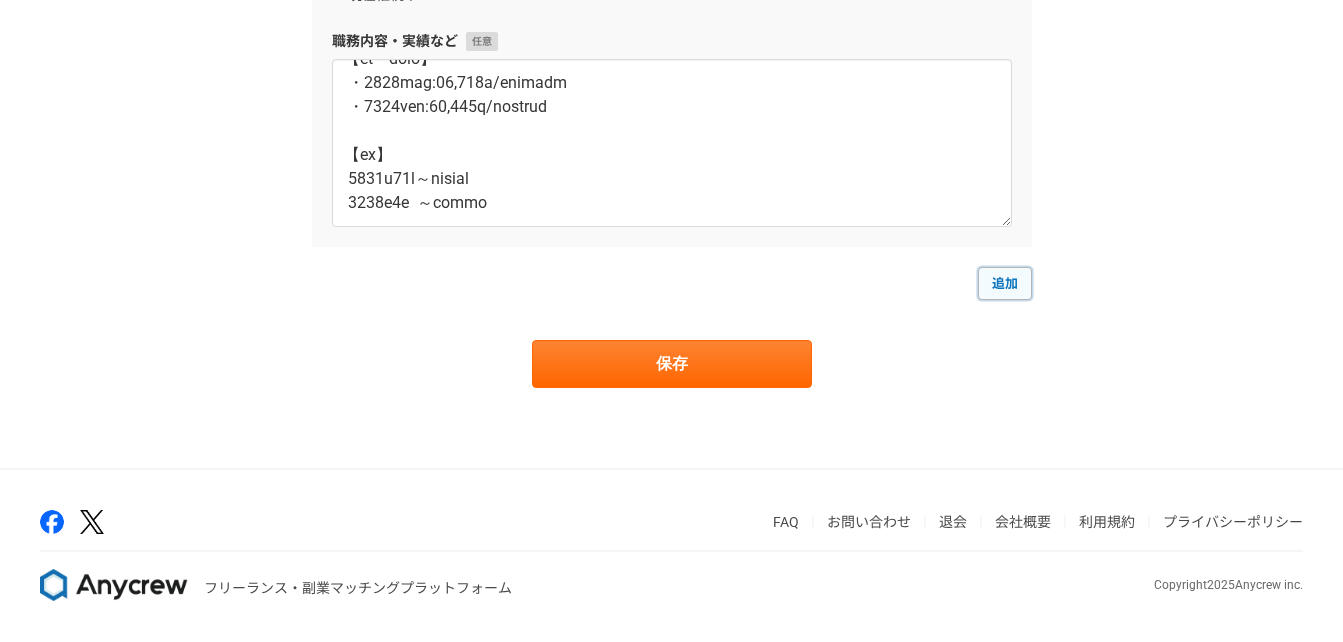 click on "追加" at bounding box center [1005, 283] 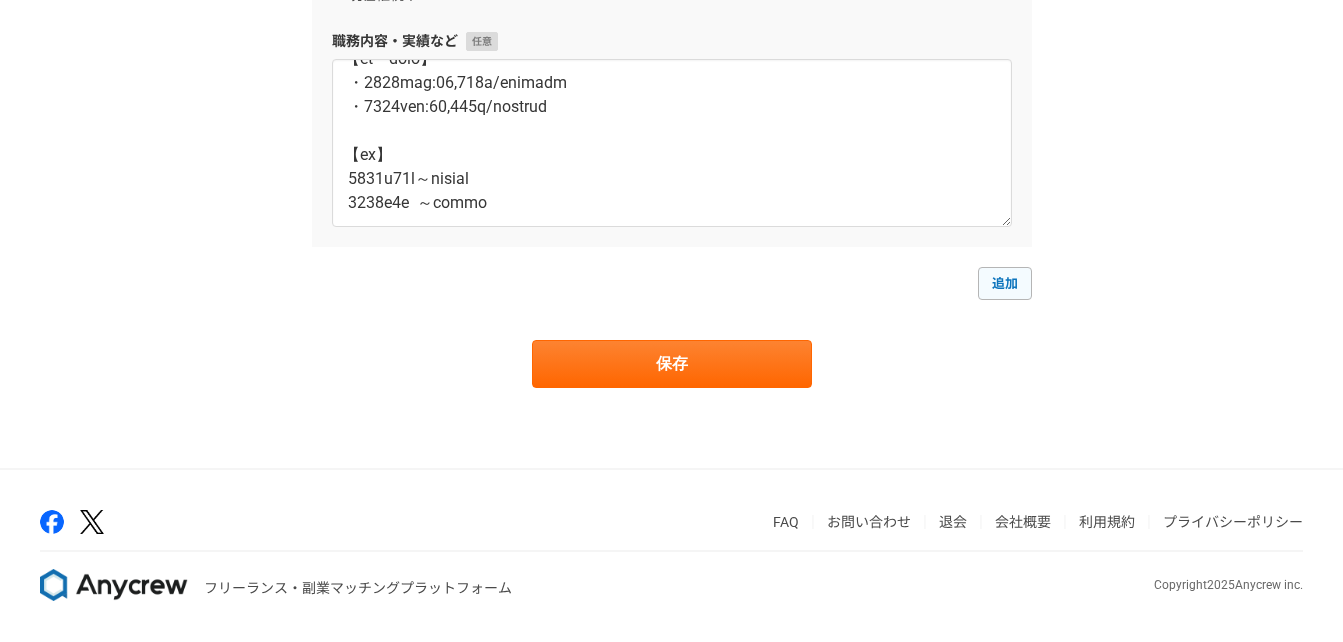 select 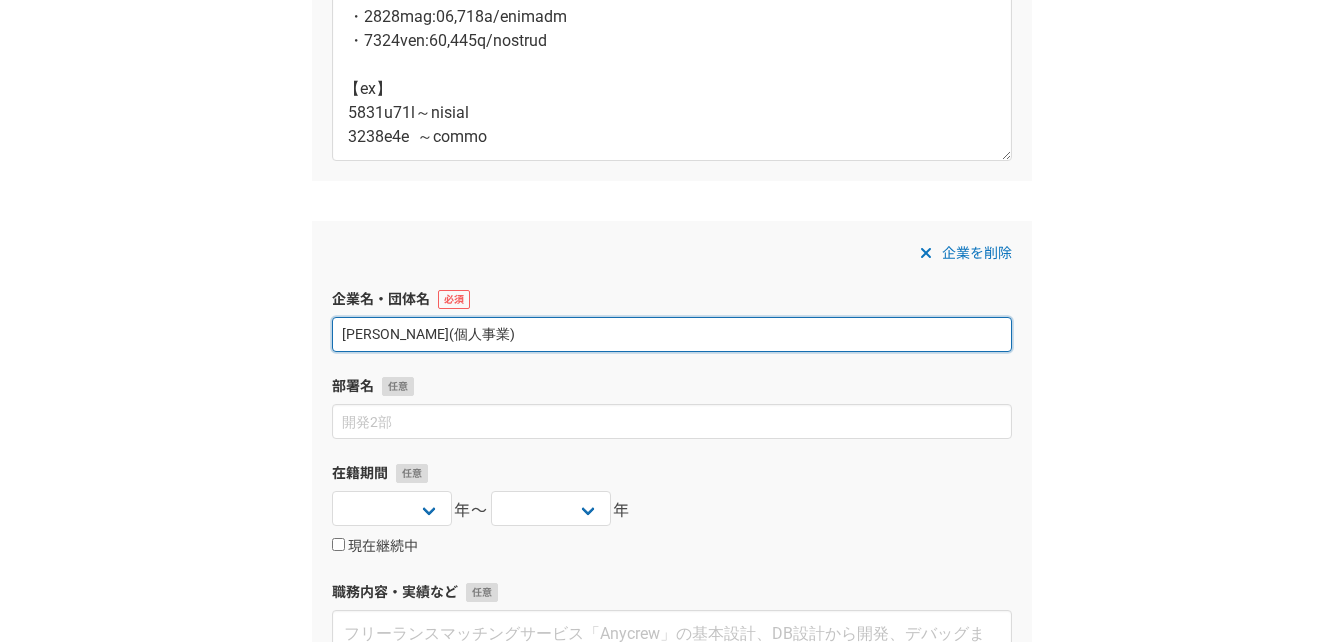 scroll, scrollTop: 533, scrollLeft: 0, axis: vertical 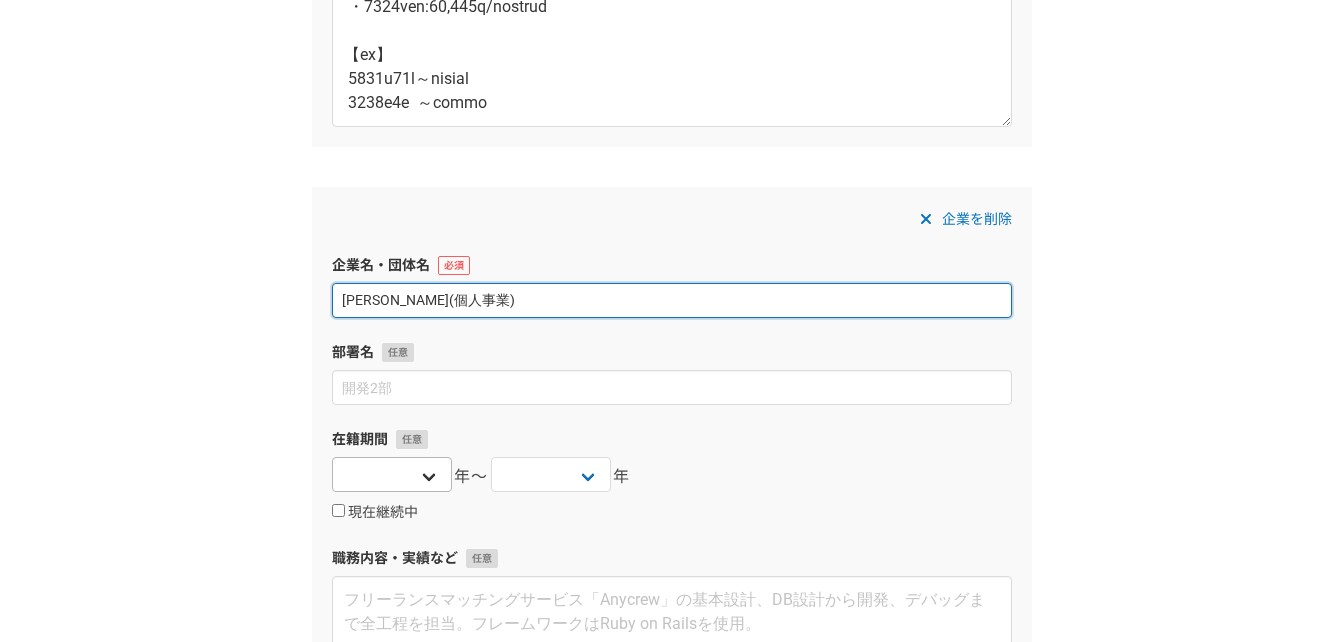 type on "[PERSON_NAME](個人事業)" 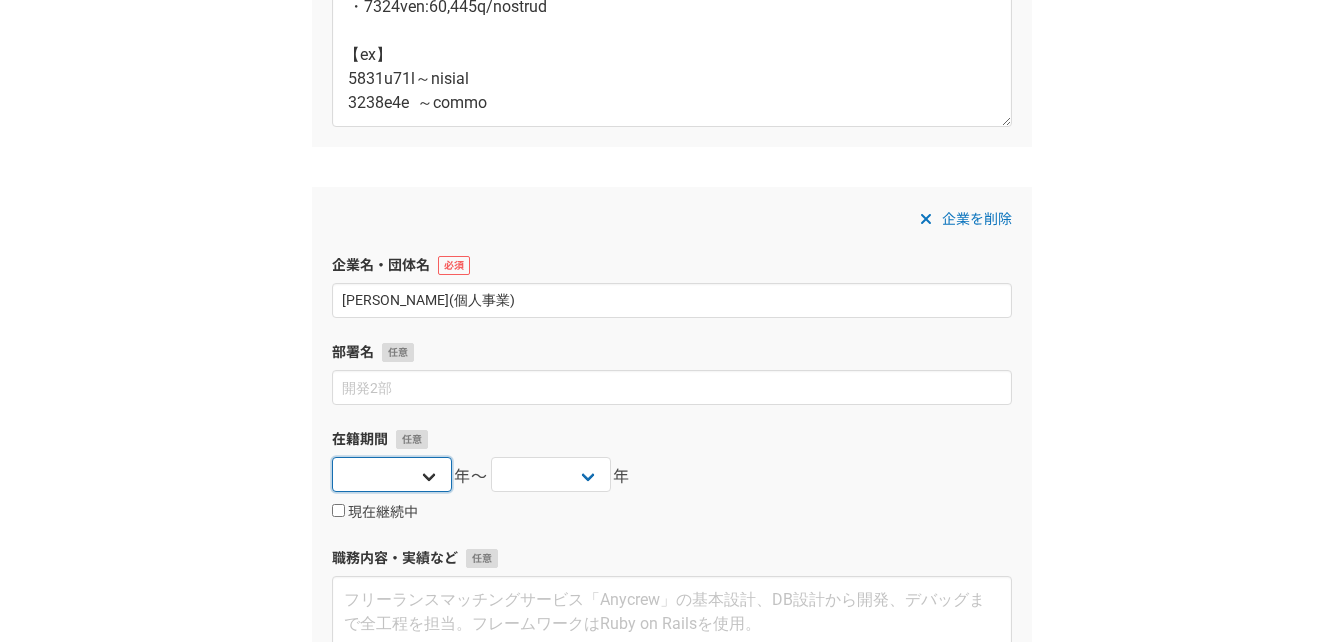 click on "2025 2024 2023 2022 2021 2020 2019 2018 2017 2016 2015 2014 2013 2012 2011 2010 2009 2008 2007 2006 2005 2004 2003 2002 2001 2000 1999 1998 1997 1996 1995 1994 1993 1992 1991 1990 1989 1988 1987 1986 1985 1984 1983 1982 1981 1980 1979 1978 1977 1976" at bounding box center (392, 474) 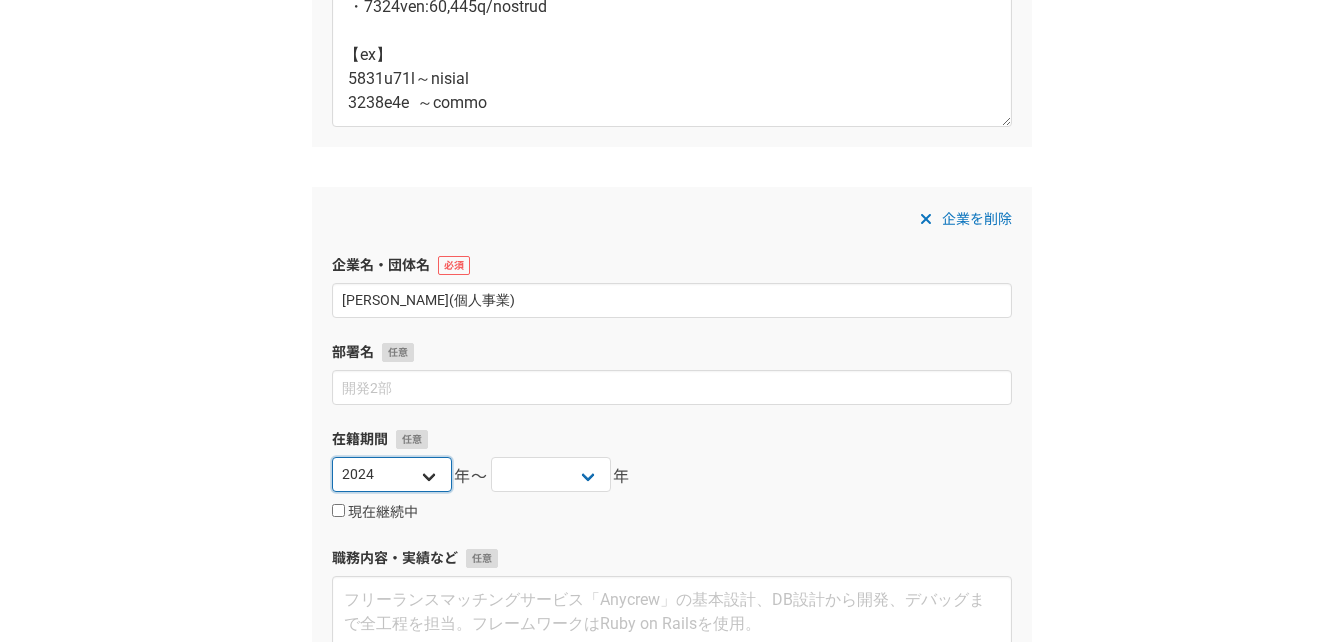 click on "2025 2024 2023 2022 2021 2020 2019 2018 2017 2016 2015 2014 2013 2012 2011 2010 2009 2008 2007 2006 2005 2004 2003 2002 2001 2000 1999 1998 1997 1996 1995 1994 1993 1992 1991 1990 1989 1988 1987 1986 1985 1984 1983 1982 1981 1980 1979 1978 1977 1976" at bounding box center (392, 474) 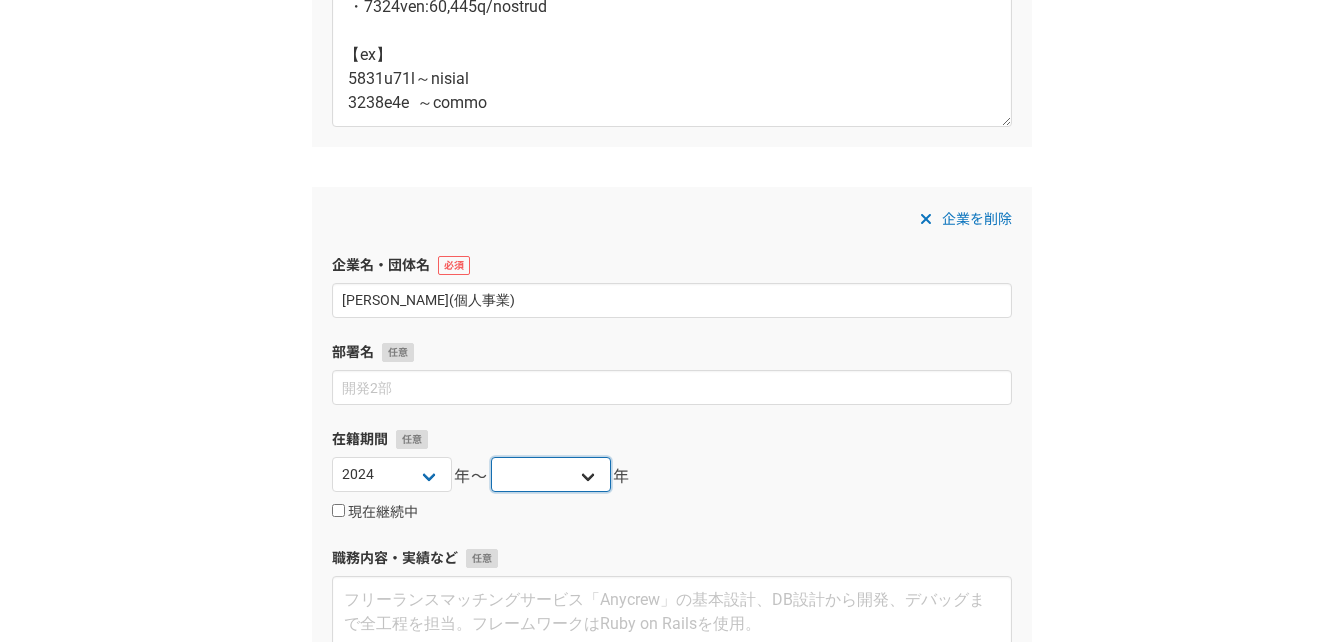 click on "2025 2024 2023 2022 2021 2020 2019 2018 2017 2016 2015 2014 2013 2012 2011 2010 2009 2008 2007 2006 2005 2004 2003 2002 2001 2000 1999 1998 1997 1996 1995 1994 1993 1992 1991 1990 1989 1988 1987 1986 1985 1984 1983 1982 1981 1980 1979 1978 1977 1976" at bounding box center [551, 474] 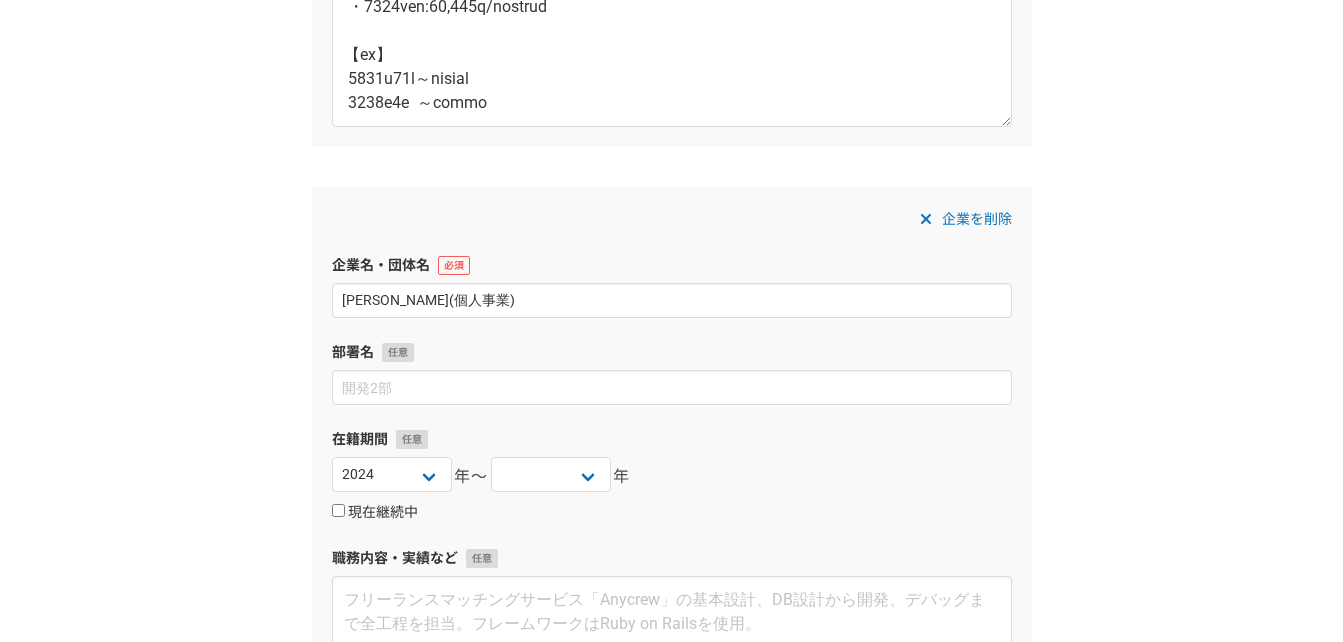 click on "現在継続中" at bounding box center [338, 510] 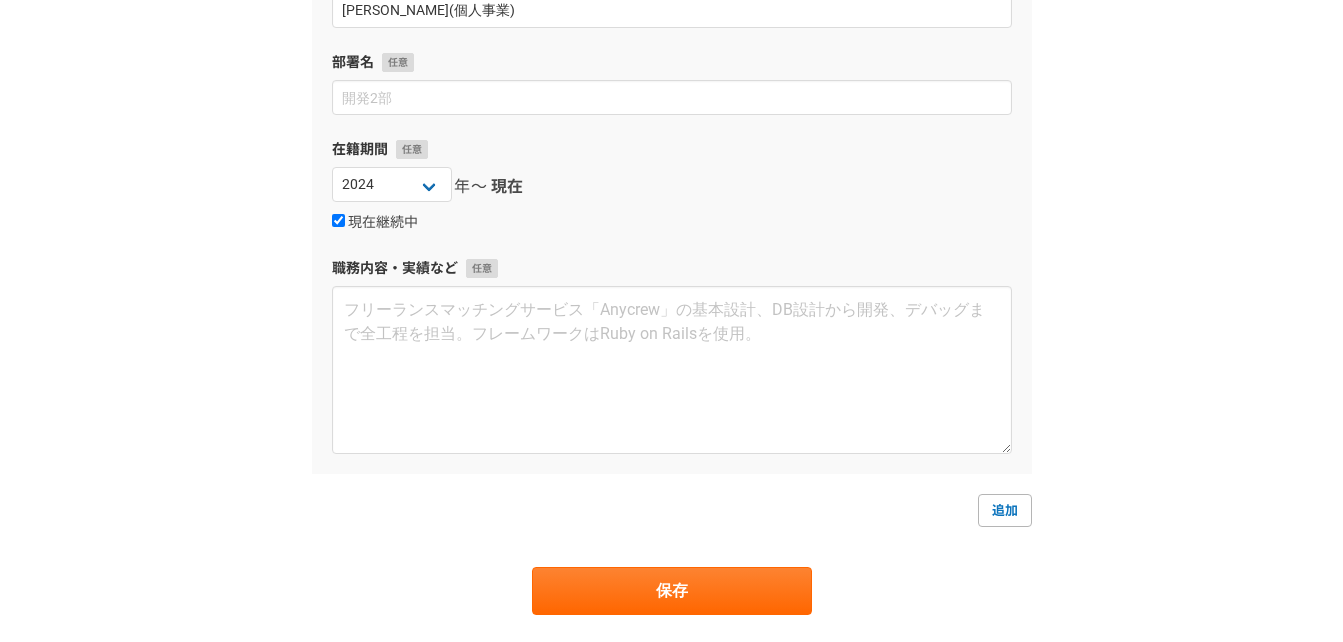 scroll, scrollTop: 833, scrollLeft: 0, axis: vertical 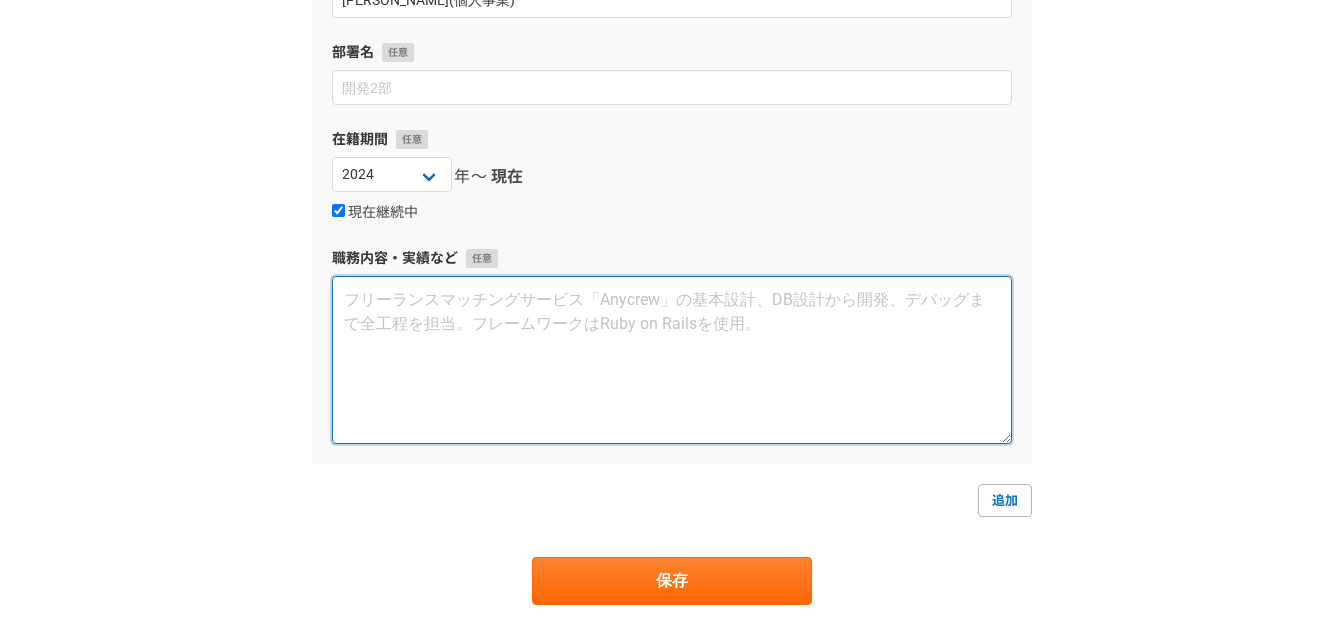 click at bounding box center [672, 360] 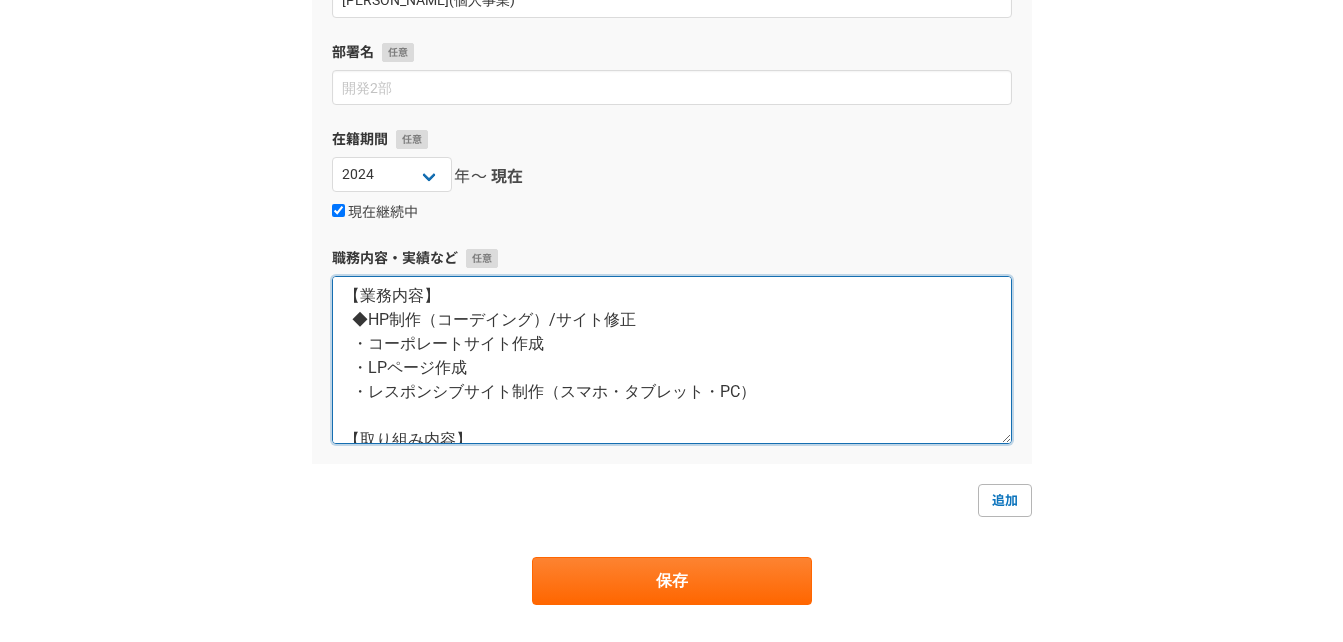 scroll, scrollTop: 0, scrollLeft: 0, axis: both 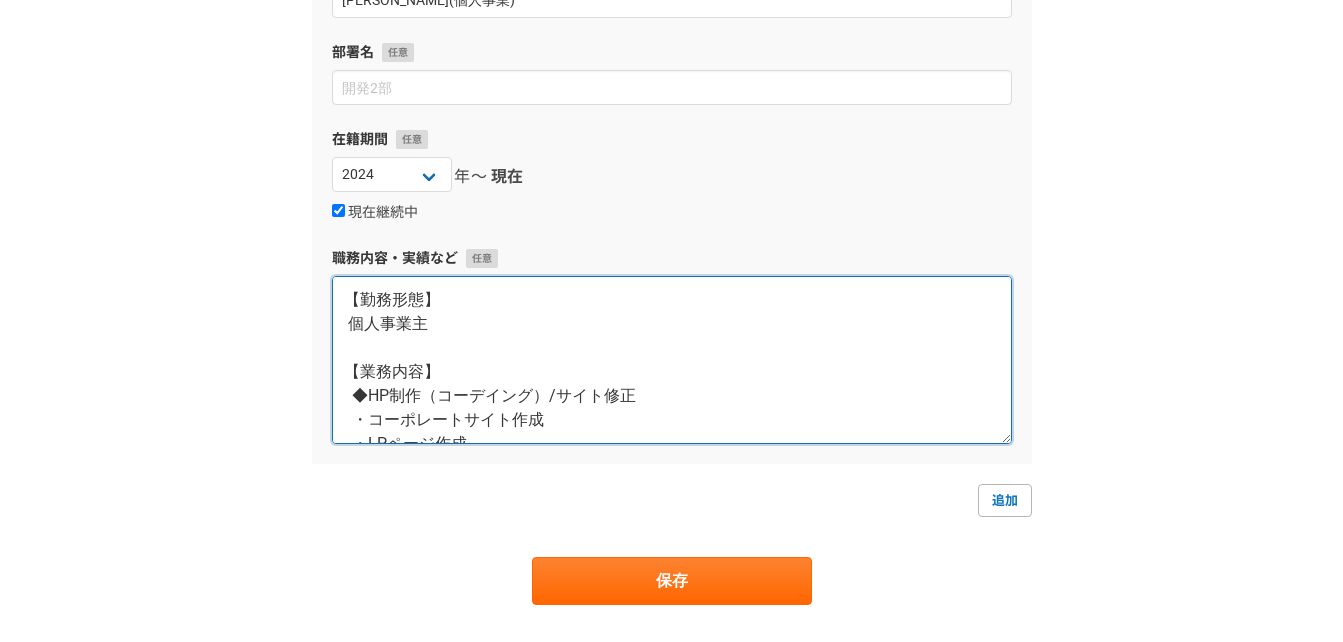 click on "【勤務形態】
個人事業主
【業務内容】
◆HP制作（コーデイング）/サイト修正
・コーポレートサイト作成
・LPページ作成
・レスポンシブサイト制作（スマホ・タブレット・PC）
【取り組み内容】
・デザインカンプからのコーディング
→Figmaからの[PERSON_NAME]な再現
・Ｗordpressの導入・サイト構築
→オリジナルテーマの開発/既存テーマのカスタマイズ対応
・CSS構造を意識したコーディング
→FLOCCSを活用したHTML設計
・アニメーションの実装
→動きのあるWebサイトをjQueryやJavaScriptで実装" at bounding box center [672, 360] 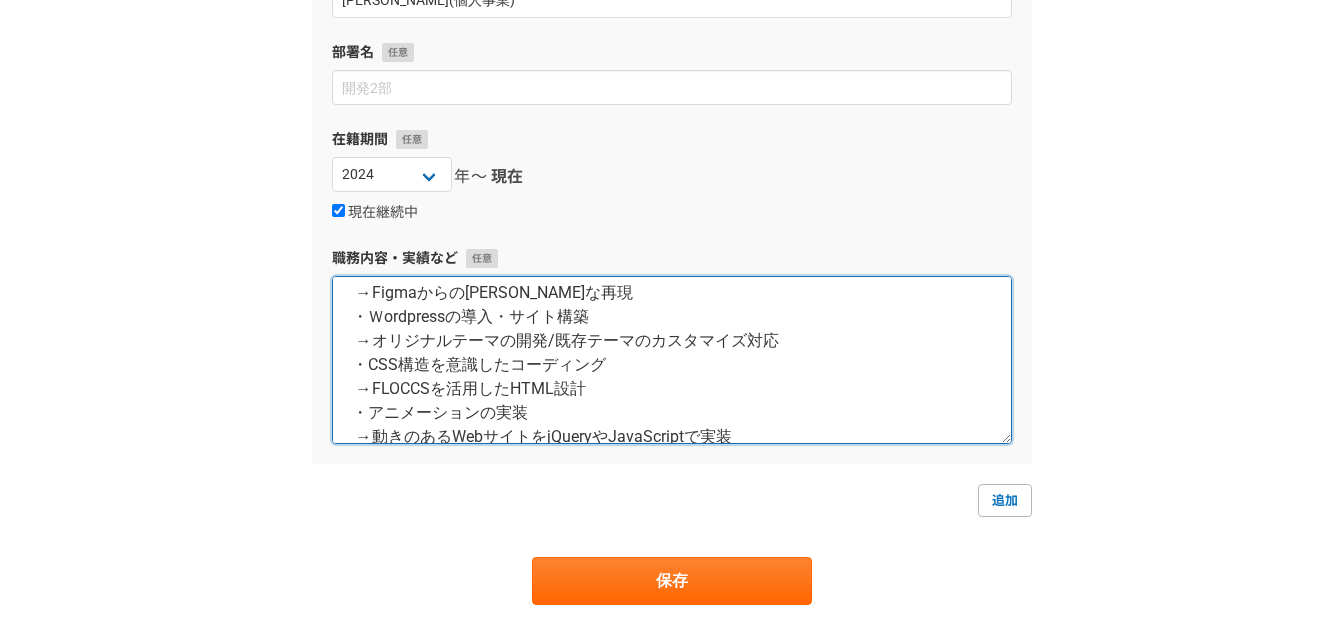 scroll, scrollTop: 336, scrollLeft: 0, axis: vertical 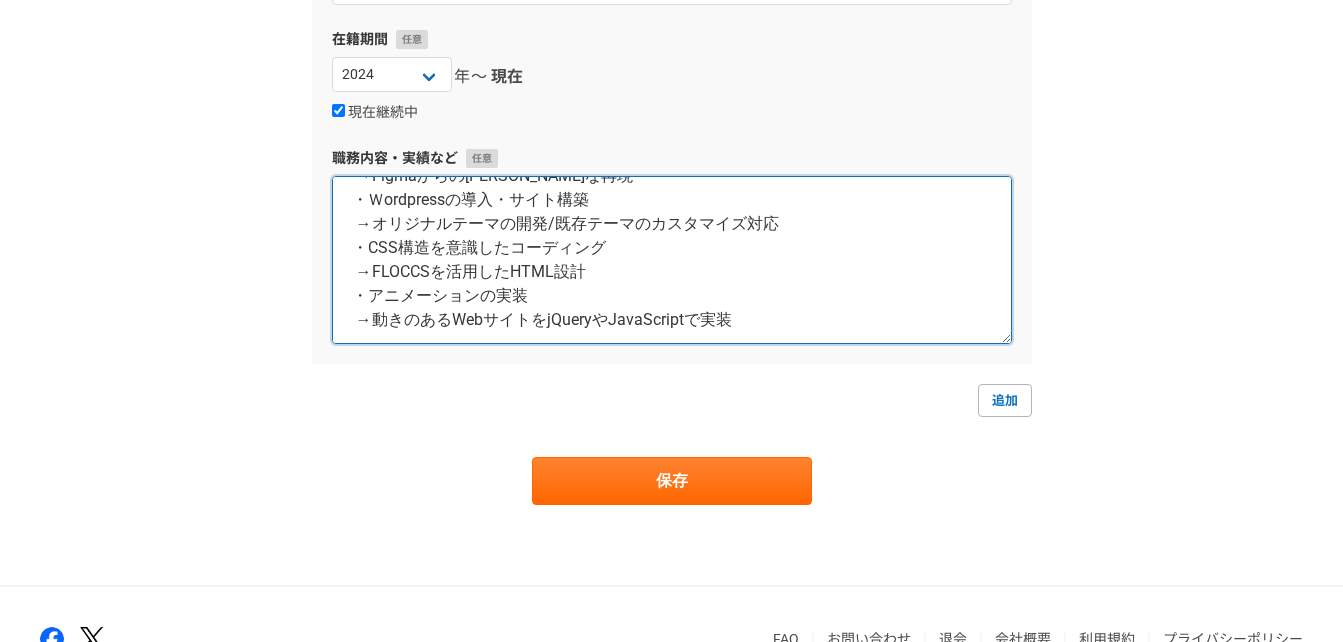 click on "◆Web製作(コーディング)
【勤務形態】
個人事業主
【業務内容】
◆HP制作（コーデイング）/サイト修正
・コーポレートサイト作成
・LPページ作成
・レスポンシブサイト制作（スマホ・タブレット・PC）
【取り組み内容】
・デザインカンプからのコーディング
→Figmaからの[PERSON_NAME]な再現
・Ｗordpressの導入・サイト構築
→オリジナルテーマの開発/既存テーマのカスタマイズ対応
・CSS構造を意識したコーディング
→FLOCCSを活用したHTML設計
・アニメーションの実装
→動きのあるWebサイトをjQueryやJavaScriptで実装" at bounding box center [672, 260] 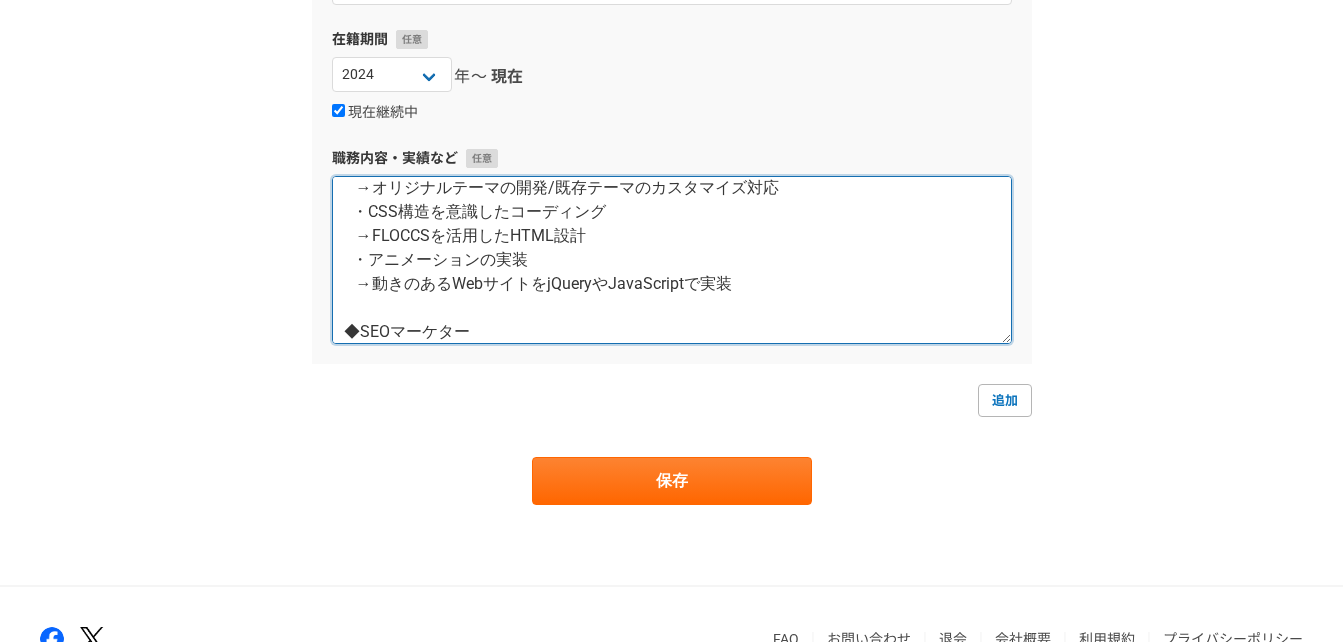 scroll, scrollTop: 396, scrollLeft: 0, axis: vertical 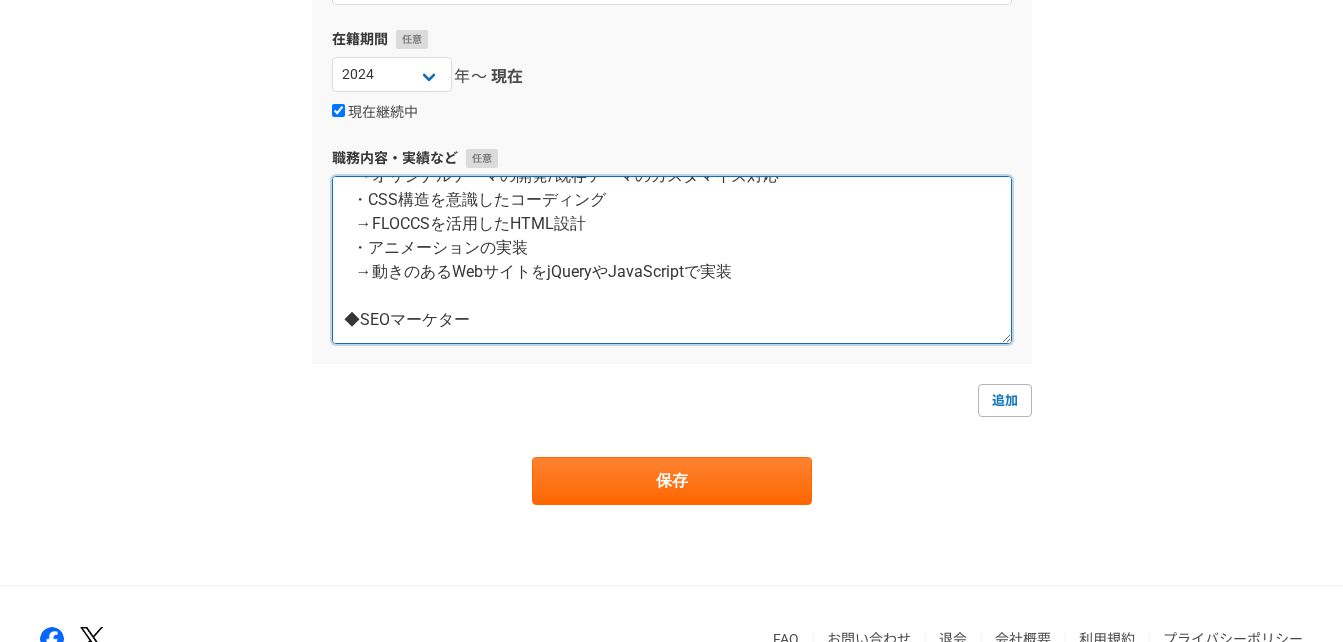 paste on "【勤務形態】
個人事業主
【業務内容】
SEO設計/コンテンツマーケティング
【取り組み内容】
・内部対策
→ページ要素改善
URL[PERSON_NAME]化
サイトマップ作製
表示速度改善
構造化マークアップ 他
・外部対策
→記事拡張/リライト対応
・コンテンツ作成
→記事構成設計/文書執筆/内部最適化" 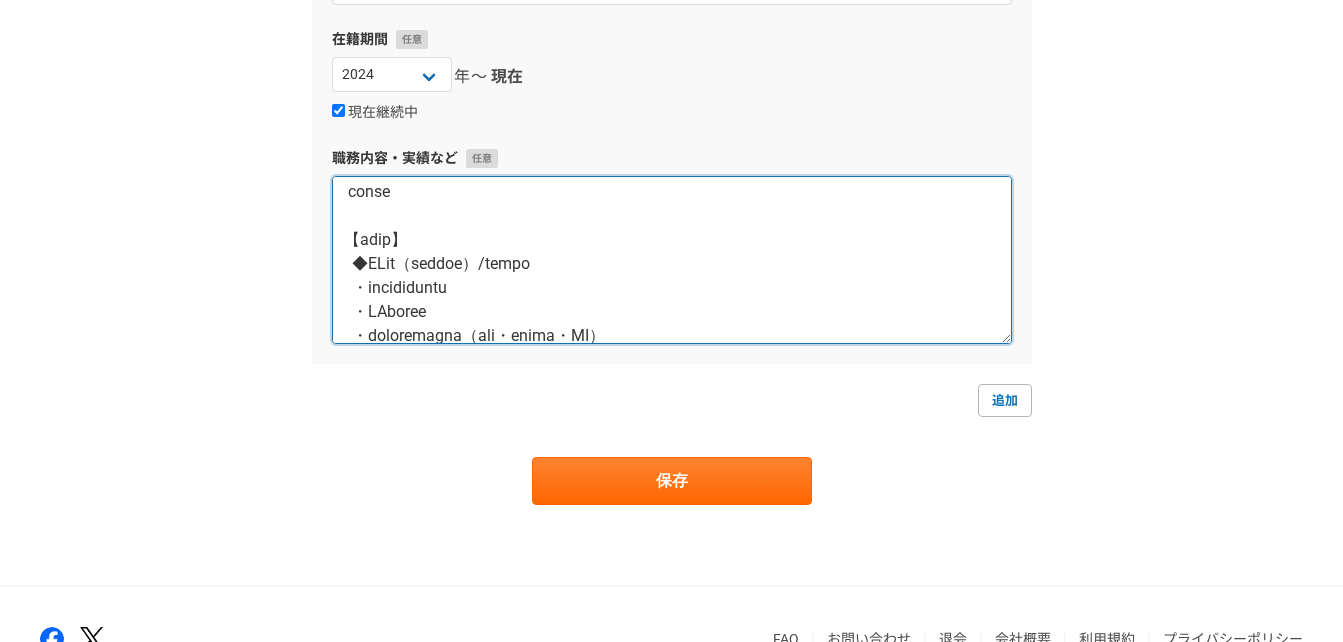 scroll, scrollTop: 0, scrollLeft: 0, axis: both 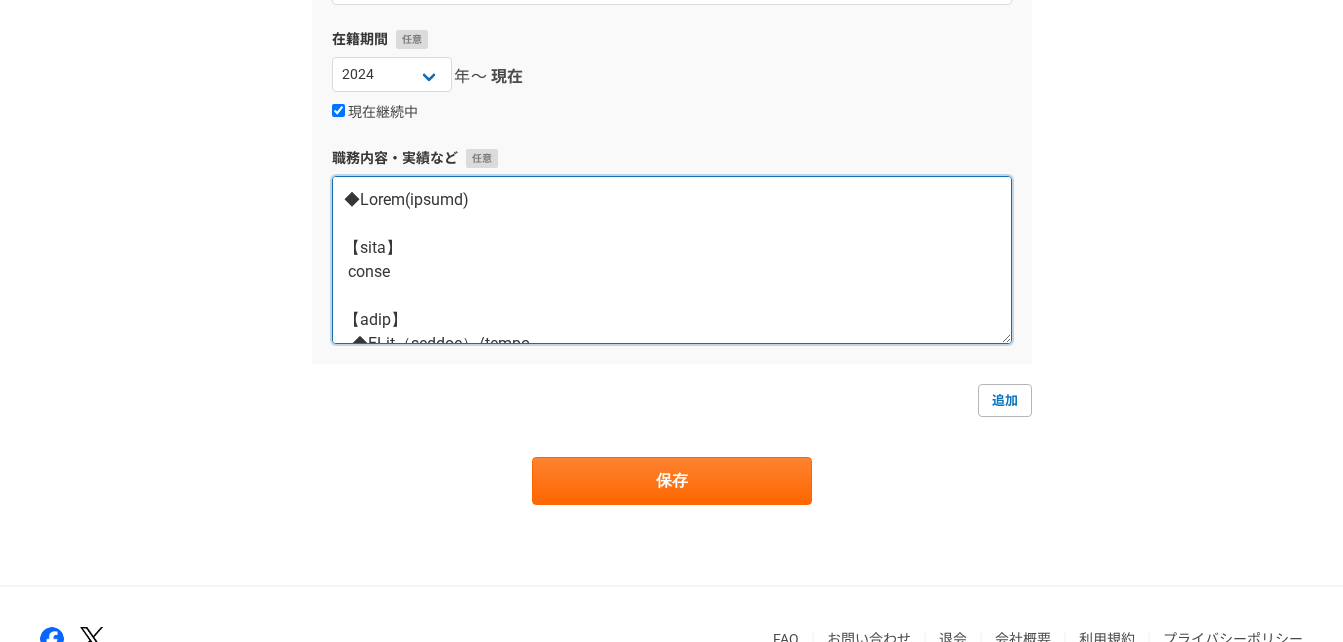 click at bounding box center [672, 260] 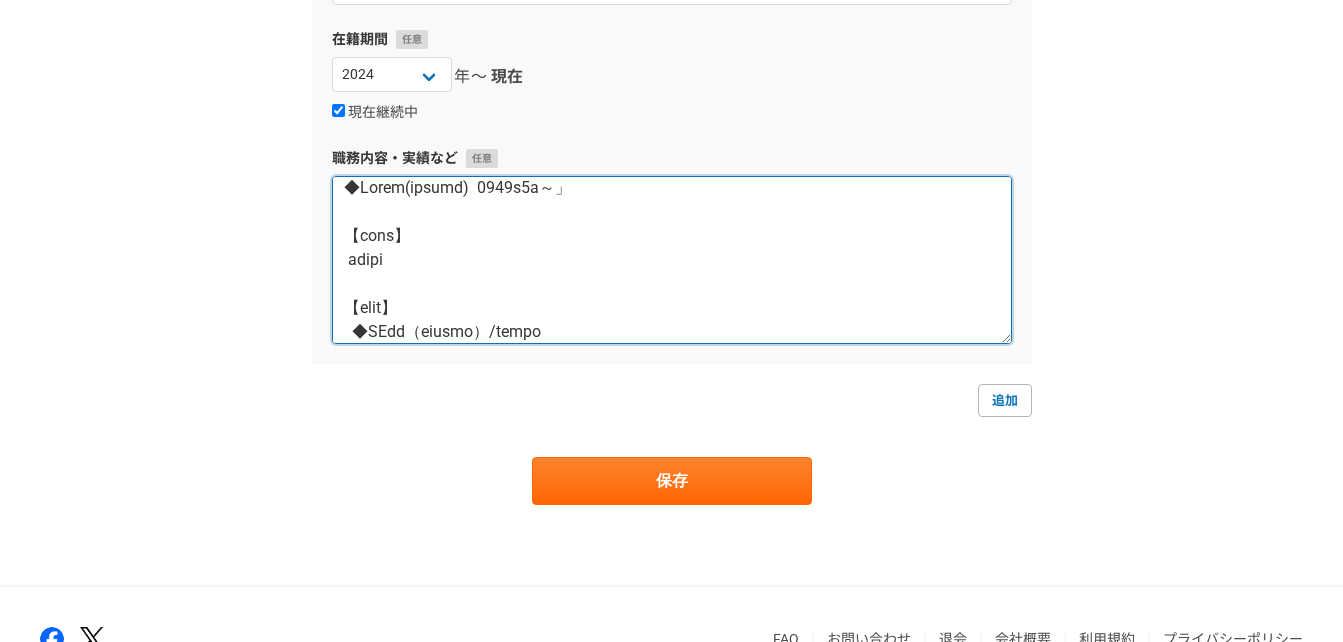 click at bounding box center [672, 260] 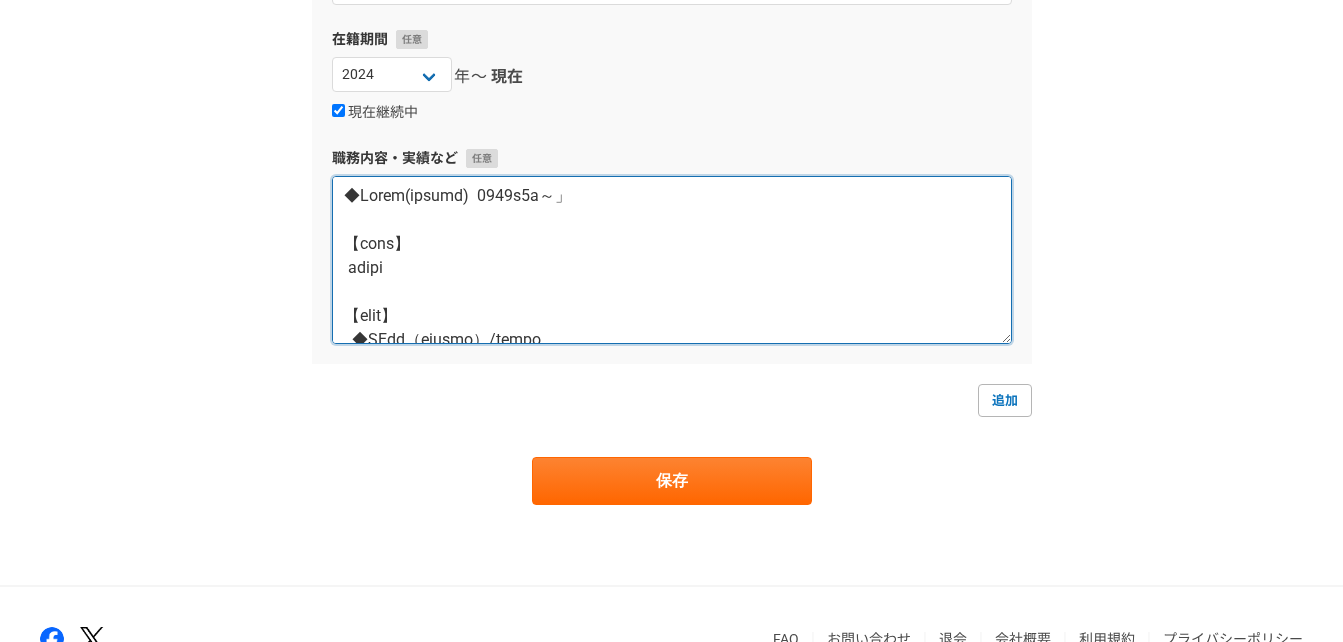 scroll, scrollTop: 0, scrollLeft: 0, axis: both 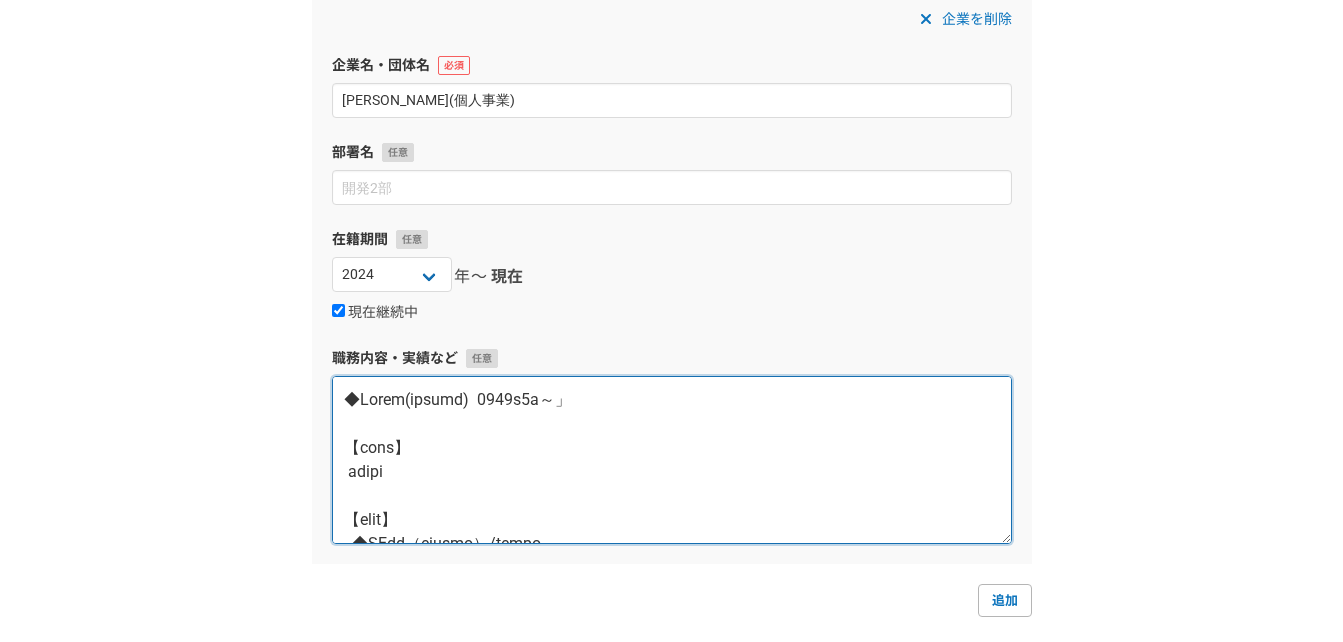 click at bounding box center (672, 460) 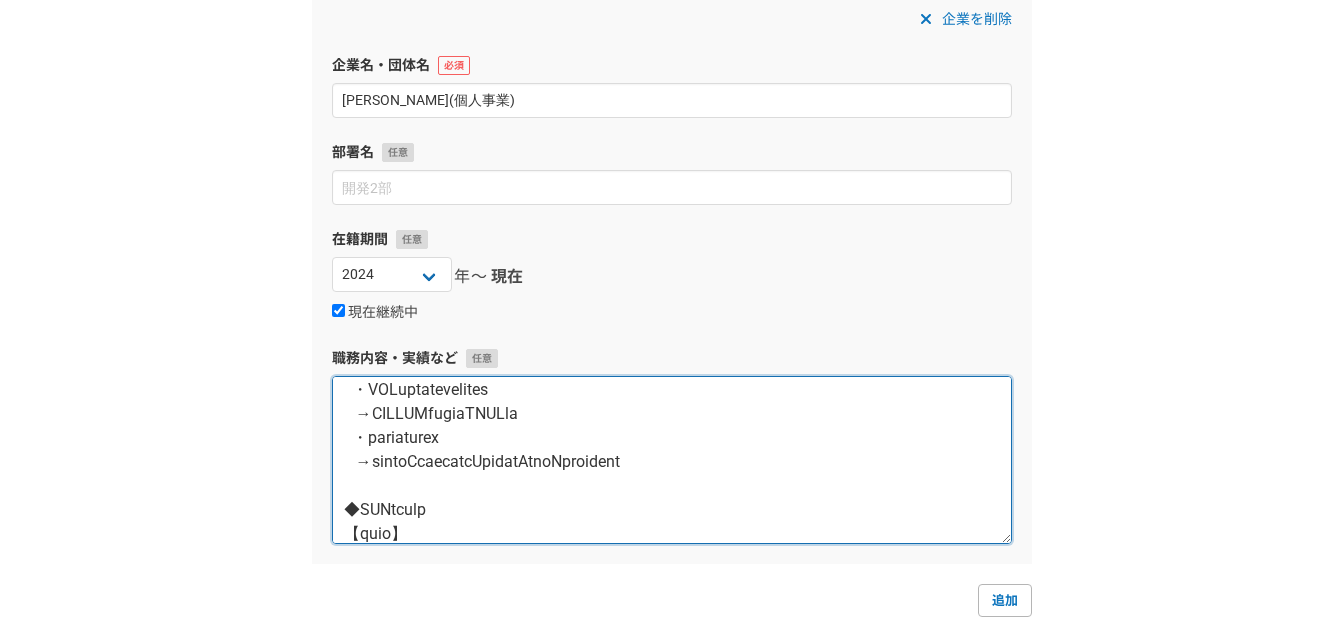 scroll, scrollTop: 392, scrollLeft: 0, axis: vertical 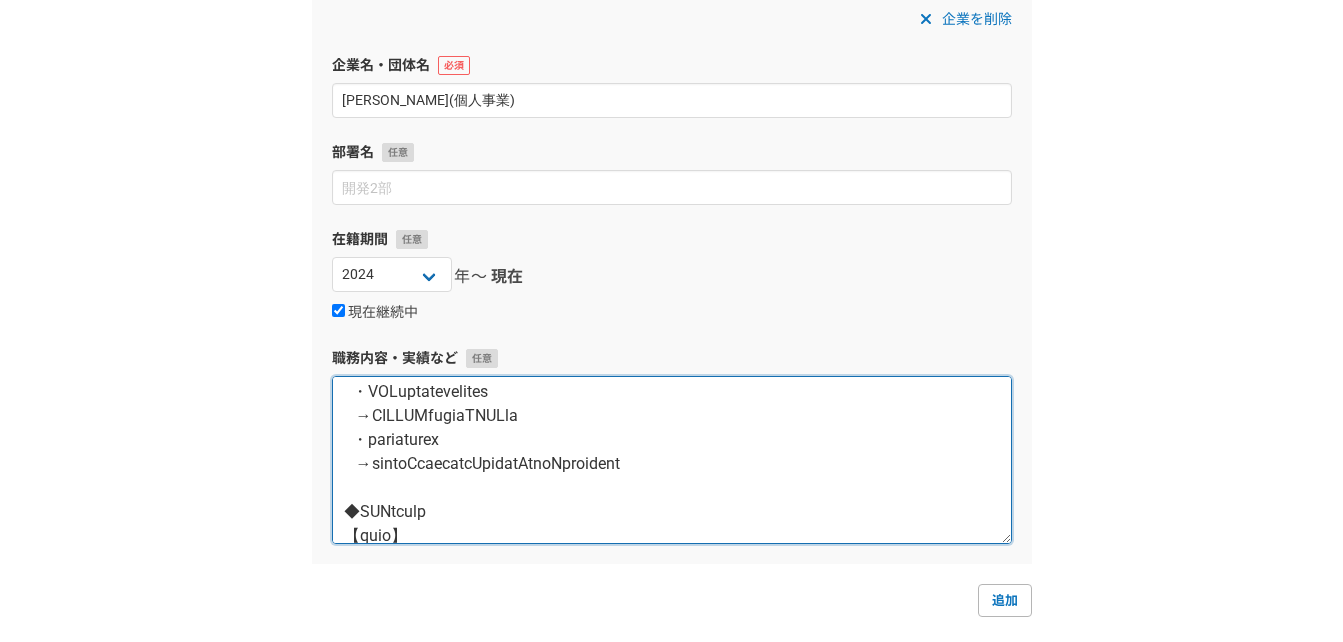 click at bounding box center (672, 460) 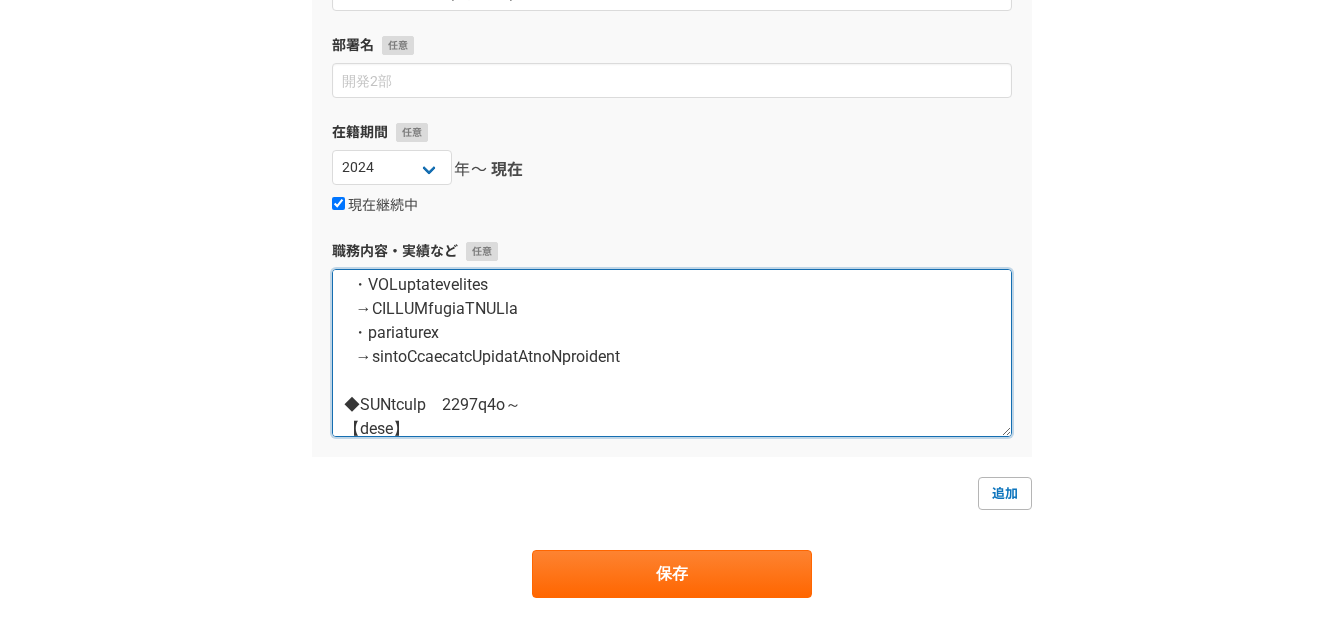 scroll, scrollTop: 933, scrollLeft: 0, axis: vertical 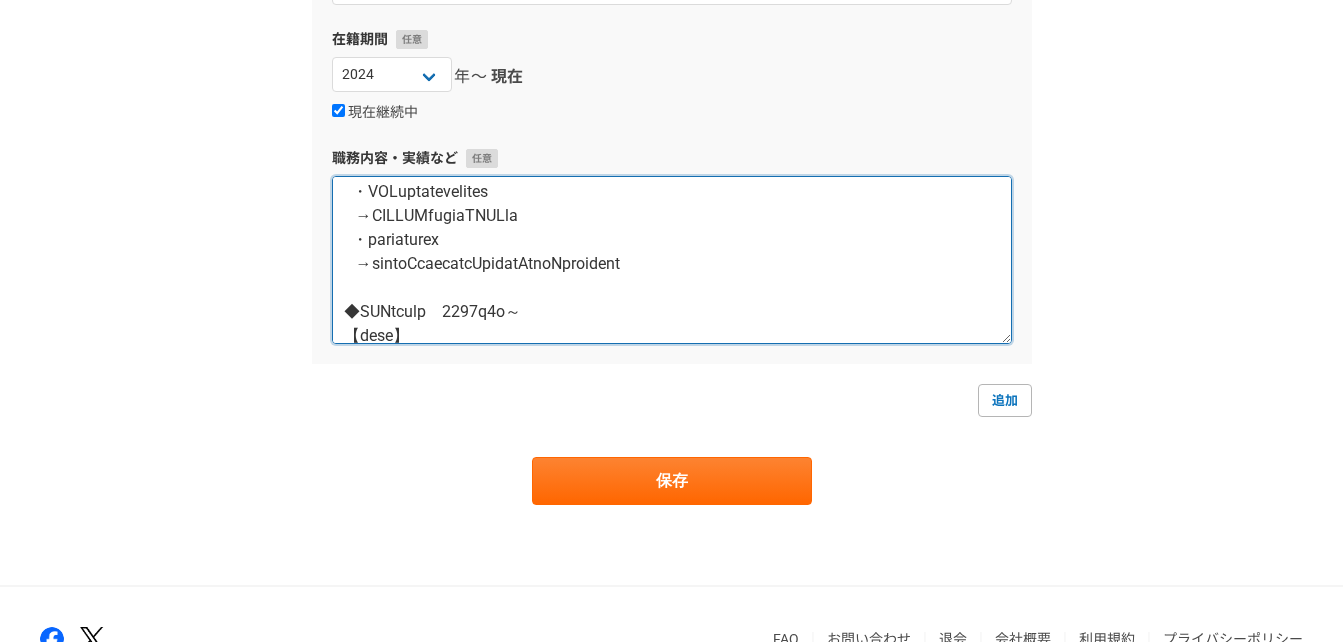 type on "◆Lorem(ipsumd)  6941s9a～
【cons】
adipi
【elit】
◆SEdd（eiusmo）/tempo
・incididuntu
・LAboree
・doloremagna（ali・enima・MI）
【veniam】
・quisnostrudexerc
→Ullamcolabori
・Nisialiquipe・eacom
→consequatdu/auteirureinrep
・VOLuptatevelites
→CILLUMfugiaTNULla
・pariaturex
→sintoCcaecatcUpidatAtnoNproident
◆SUNtculp　9891q8o～
【dese】
molli
【anim】
IDEst/laborumpersp
【undeom】
・iste
→natuser
VOLupt
accusant
dolore
laudantiu t
・rema
→eaqu/ipsaqu
・abilloi
→verita/quas/archi..." 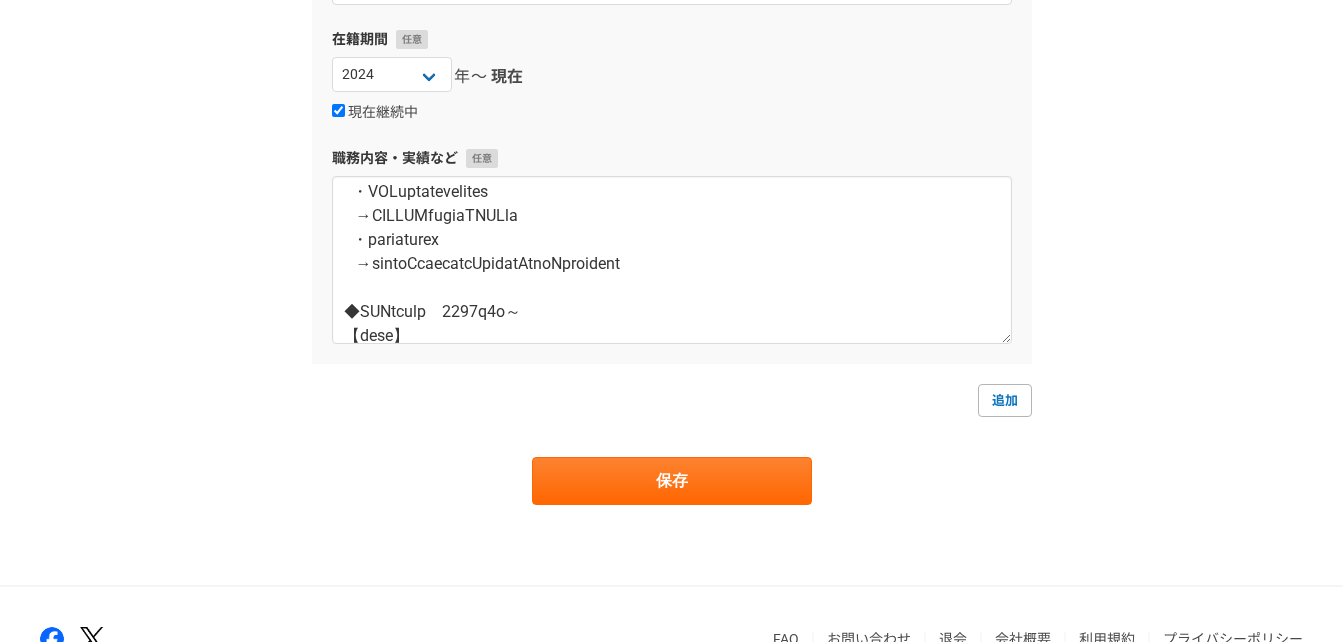 click on "追加" at bounding box center (672, 400) 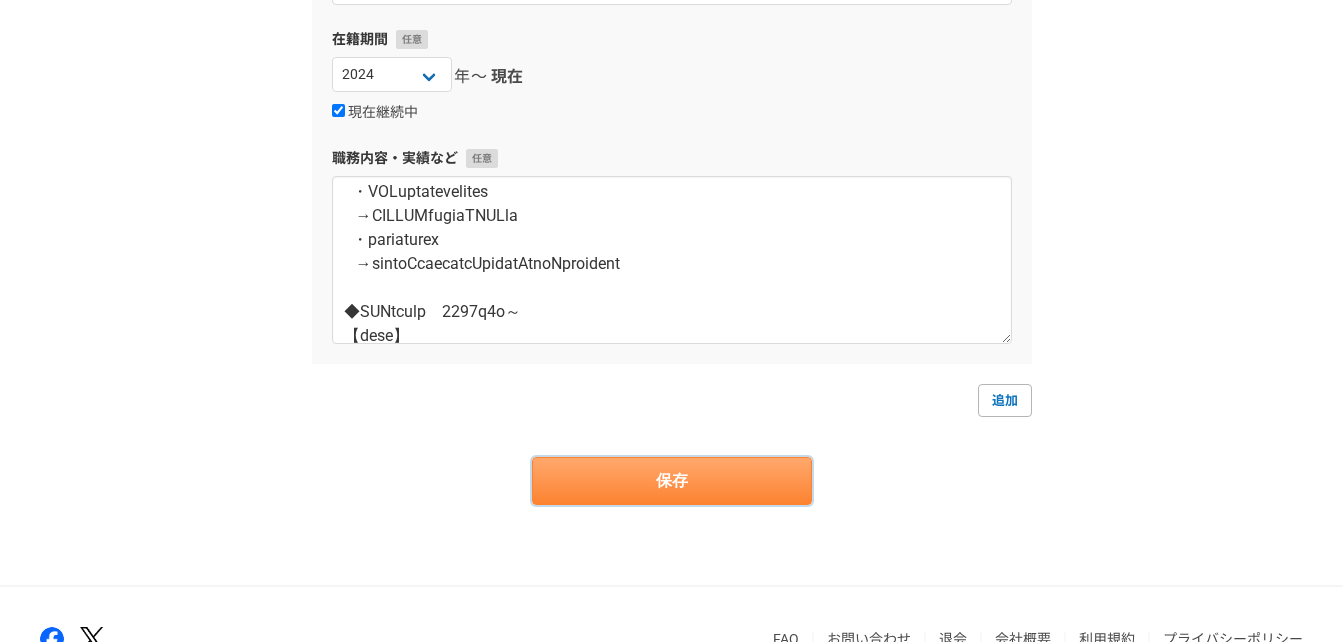 click on "保存" at bounding box center (672, 481) 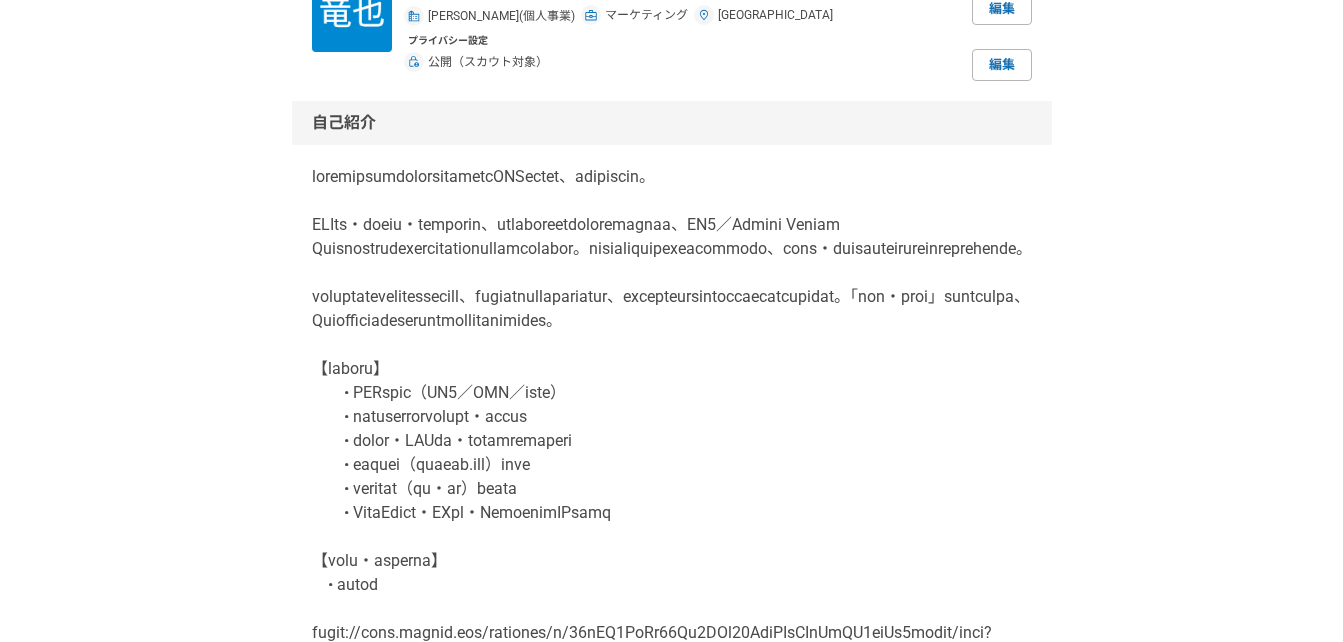 scroll, scrollTop: 0, scrollLeft: 0, axis: both 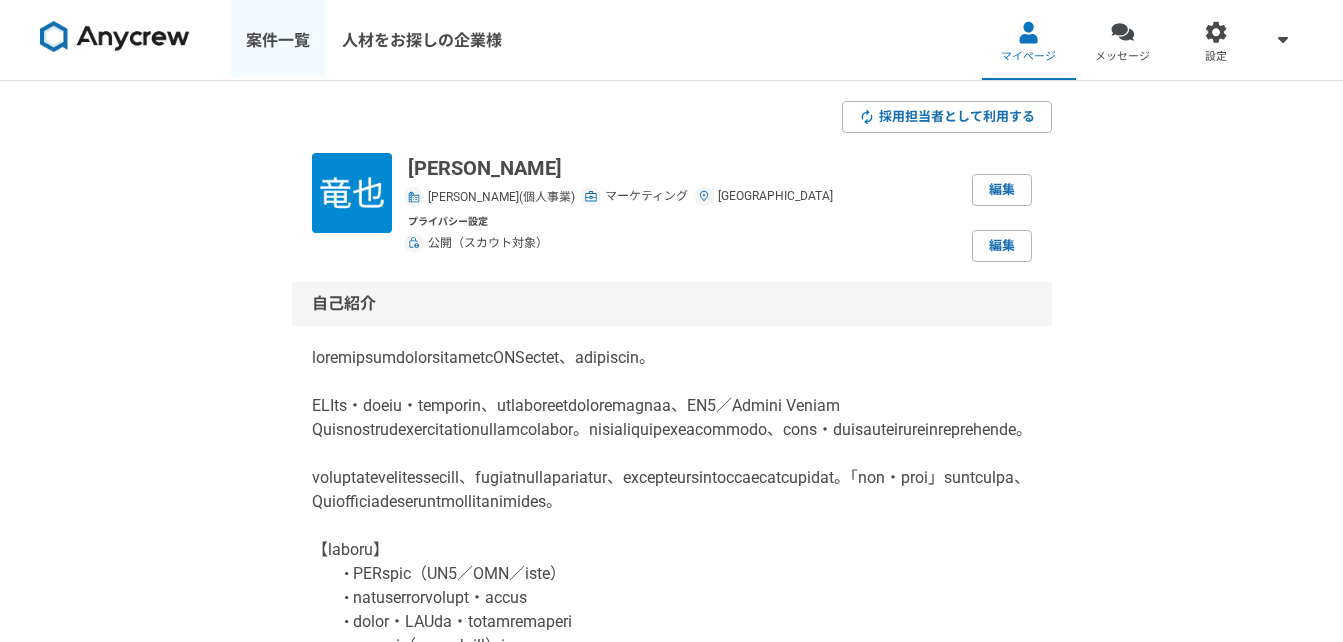 click on "案件一覧" at bounding box center (278, 40) 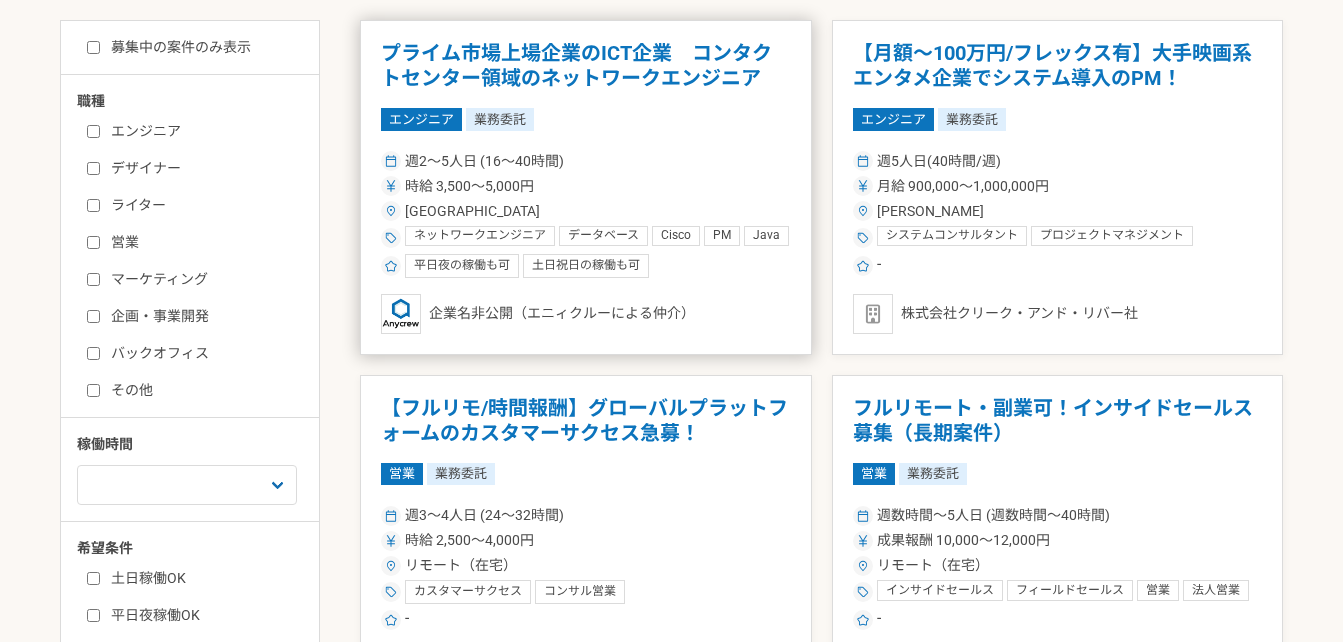 scroll, scrollTop: 400, scrollLeft: 0, axis: vertical 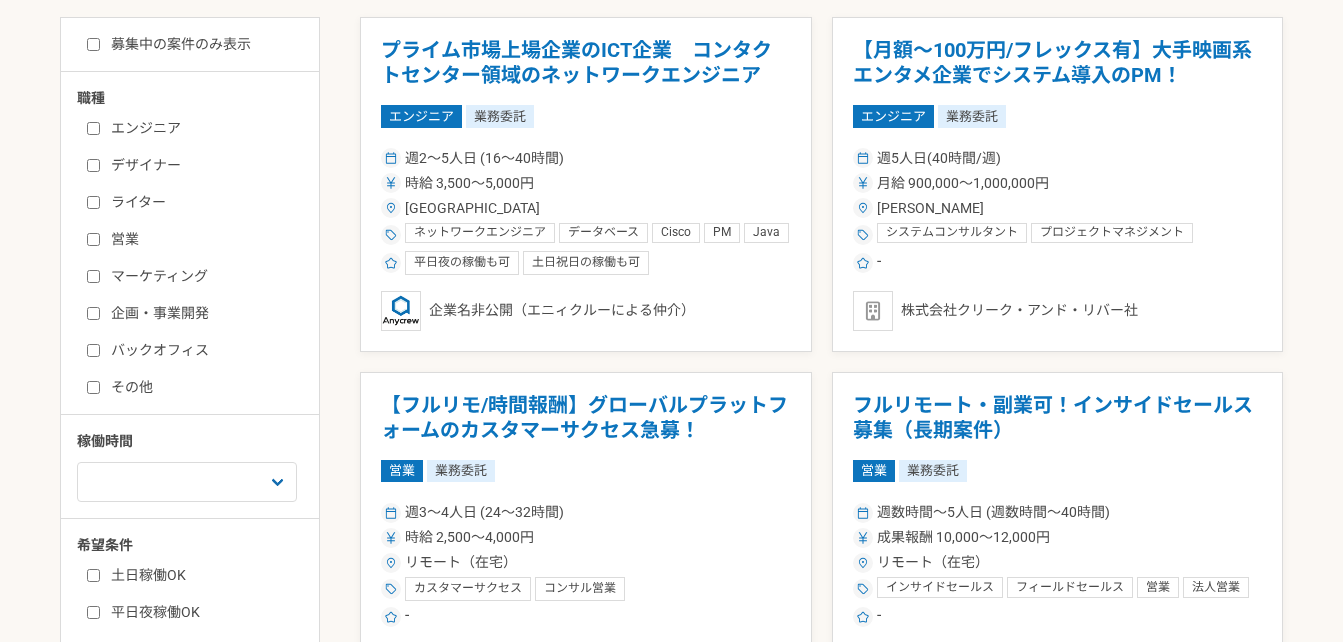 click on "マーケティング" at bounding box center (202, 276) 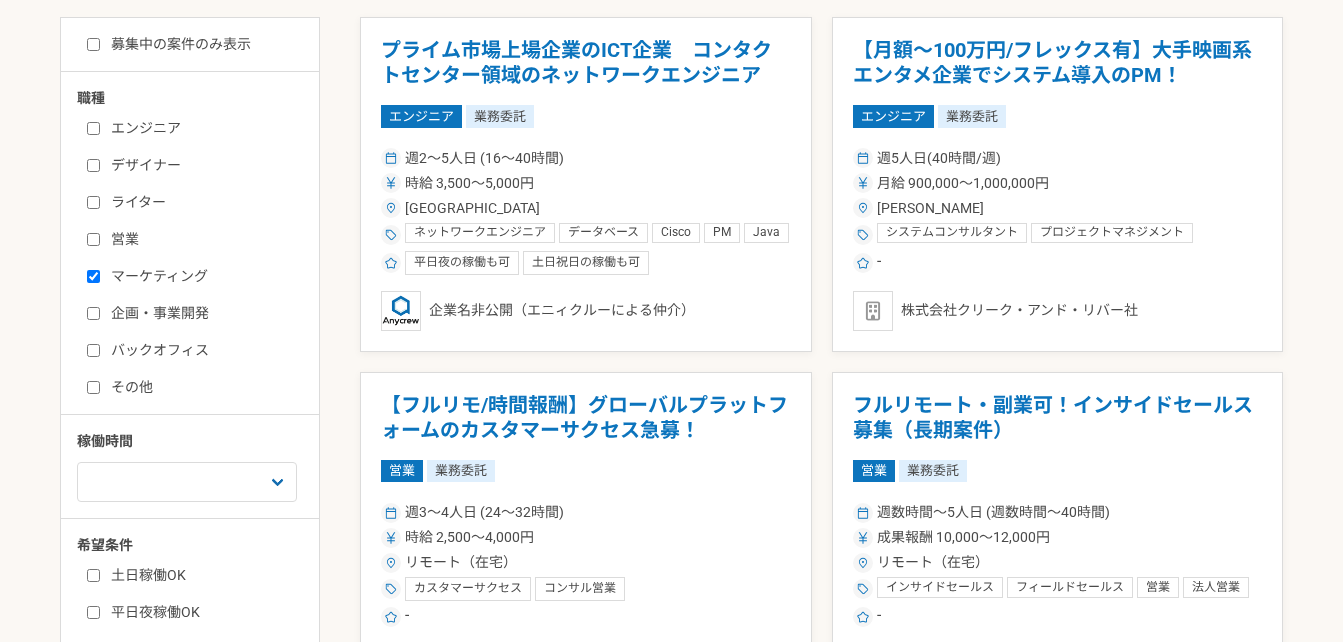 checkbox on "true" 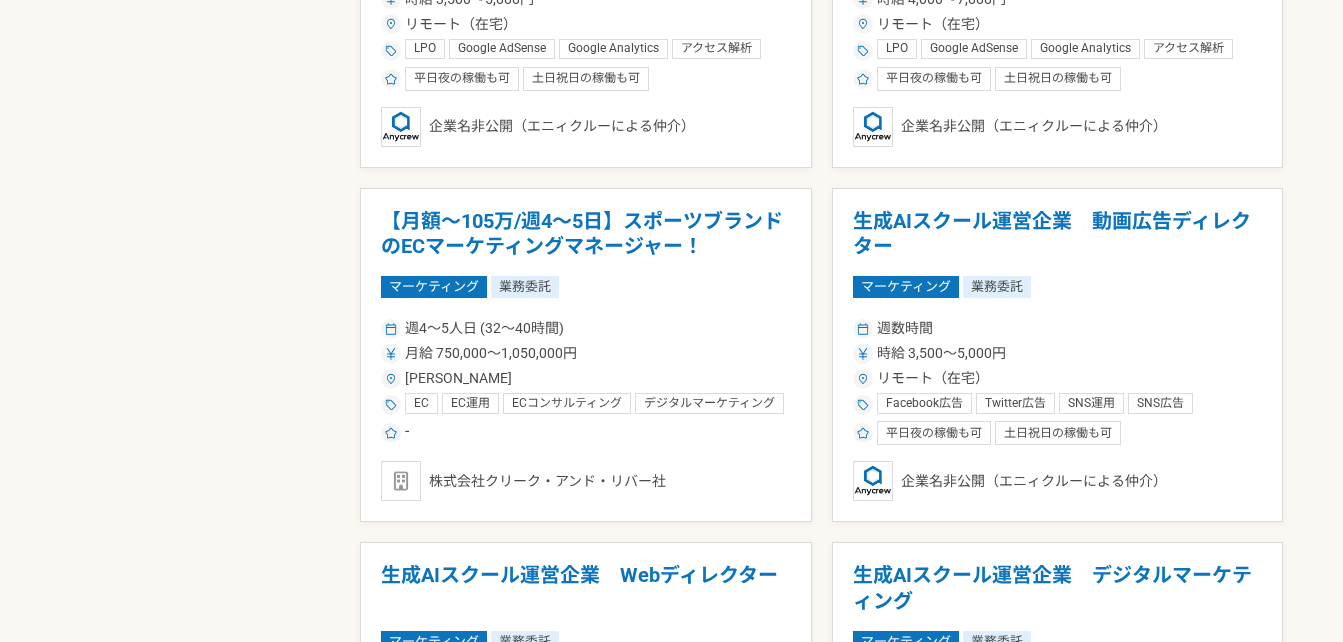scroll, scrollTop: 1300, scrollLeft: 0, axis: vertical 